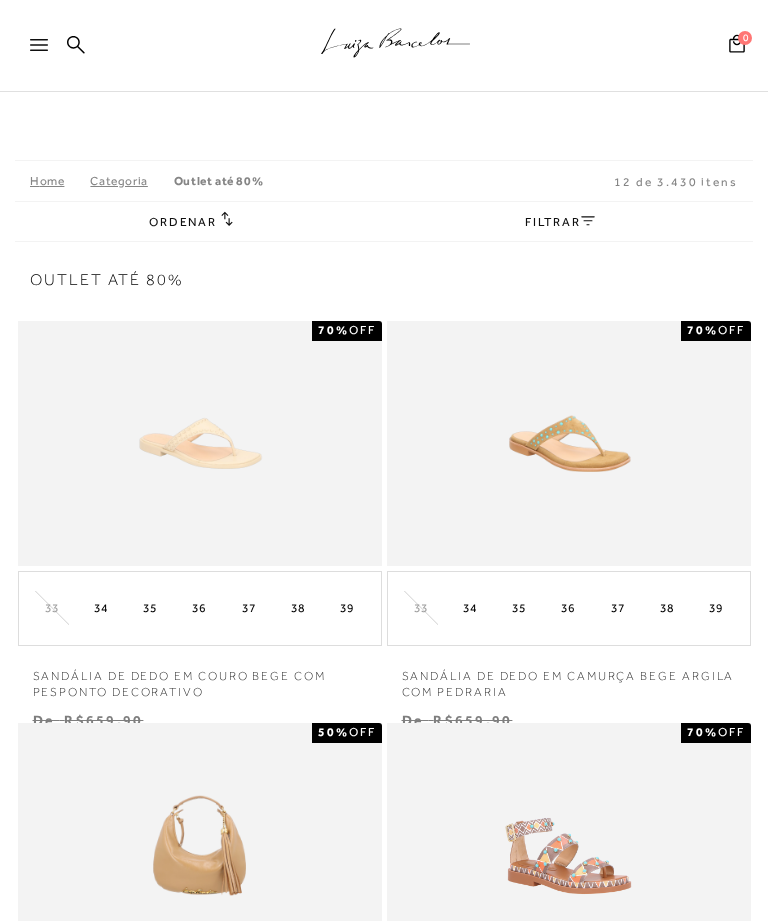 scroll, scrollTop: 0, scrollLeft: 0, axis: both 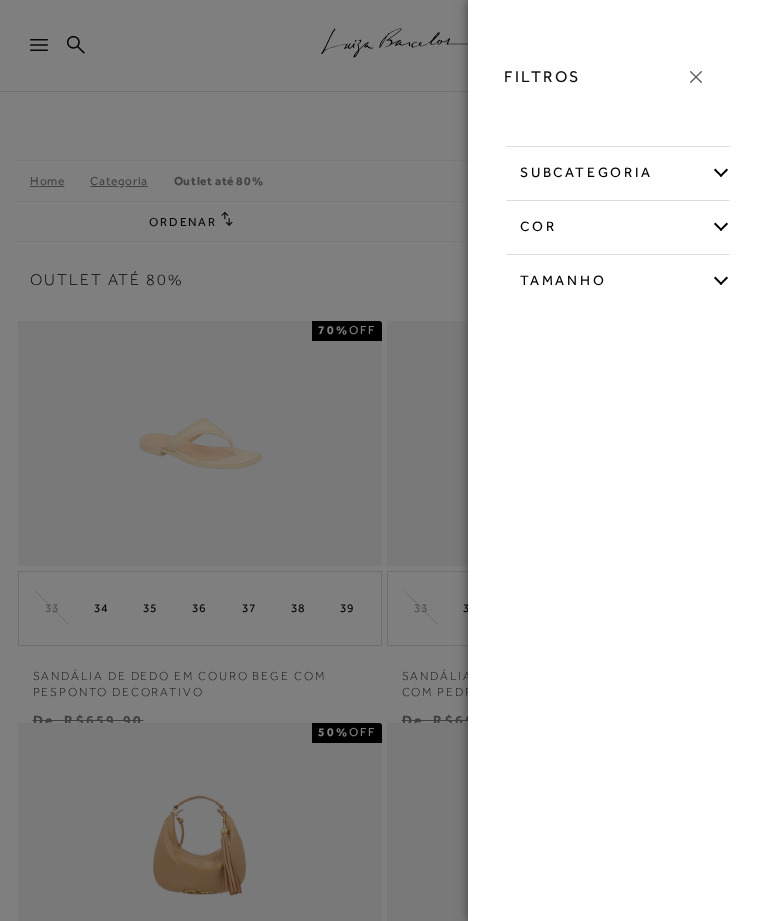 click on "subcategoria" at bounding box center (618, 169) 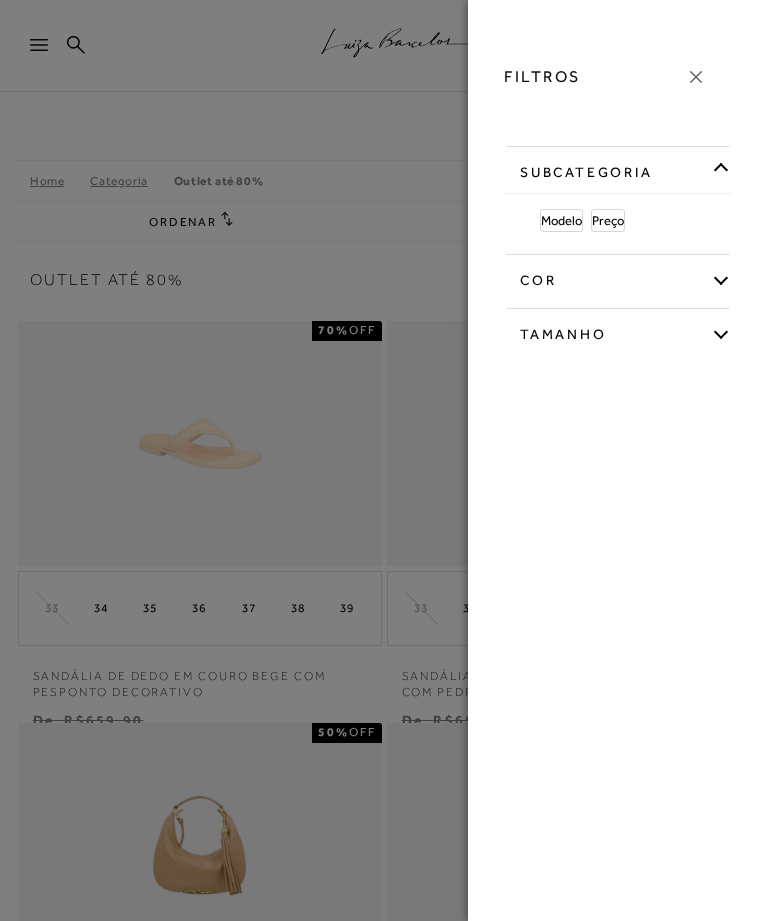 click on "Modelo" at bounding box center [561, 220] 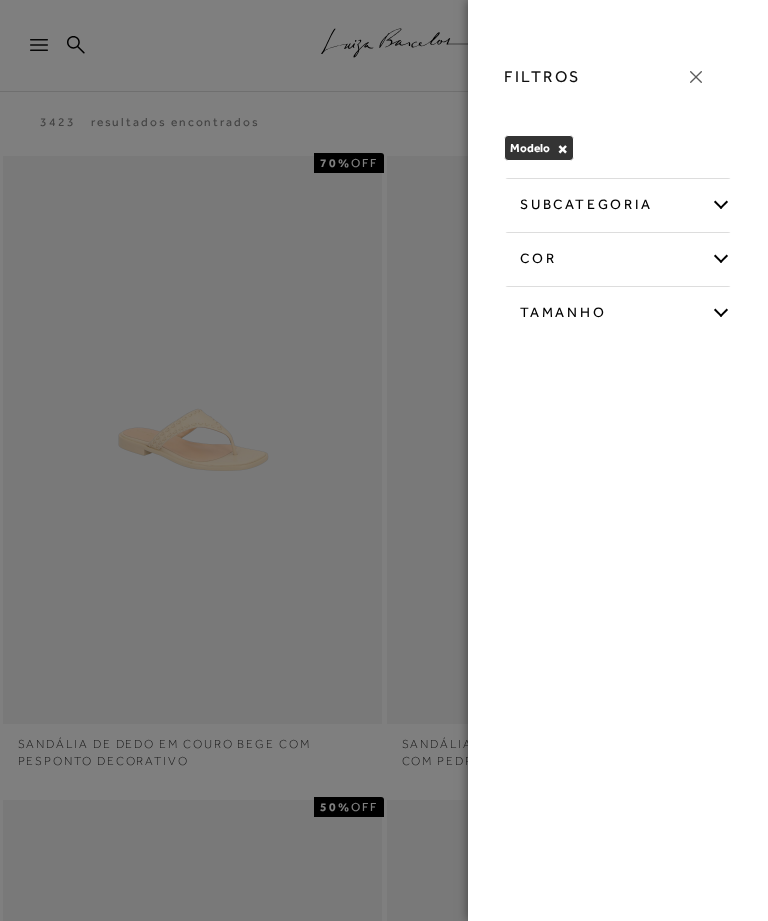 click on "subcategoria" at bounding box center [618, 201] 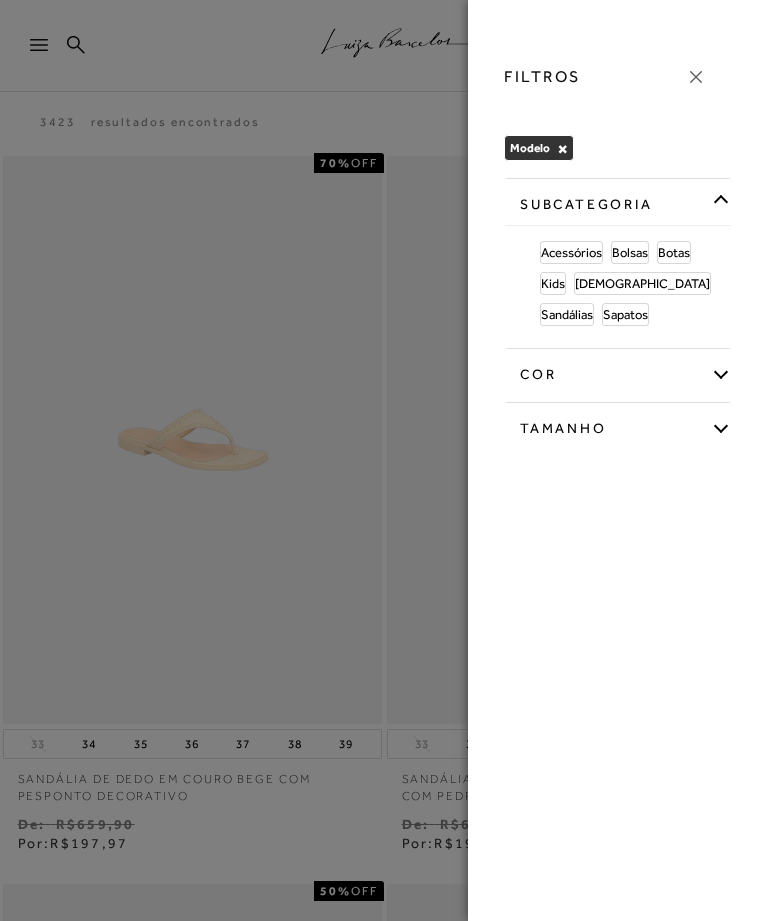 click on "Sapatos" at bounding box center (625, 314) 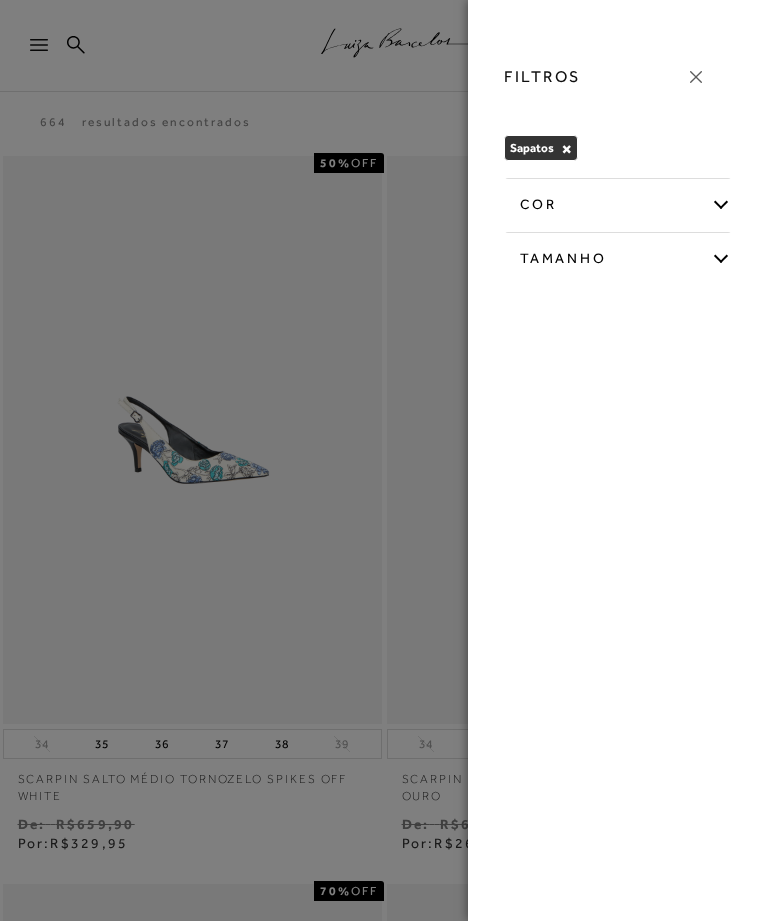 click on "Sapatos
×
Limpar todos os refinamentos" at bounding box center [618, 151] 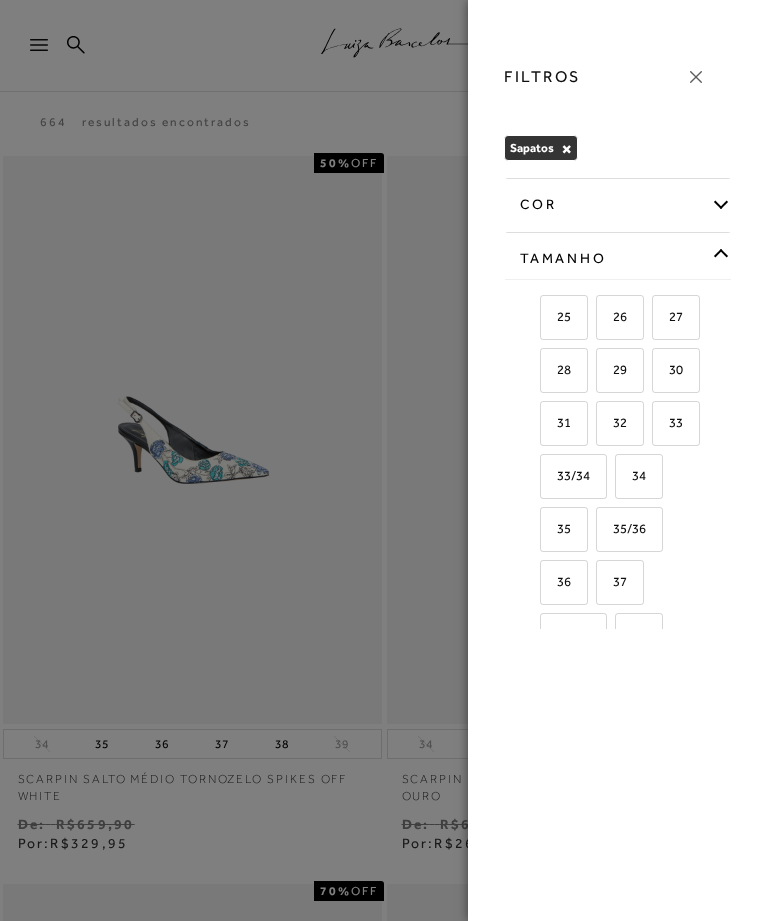click on "35" at bounding box center (564, 529) 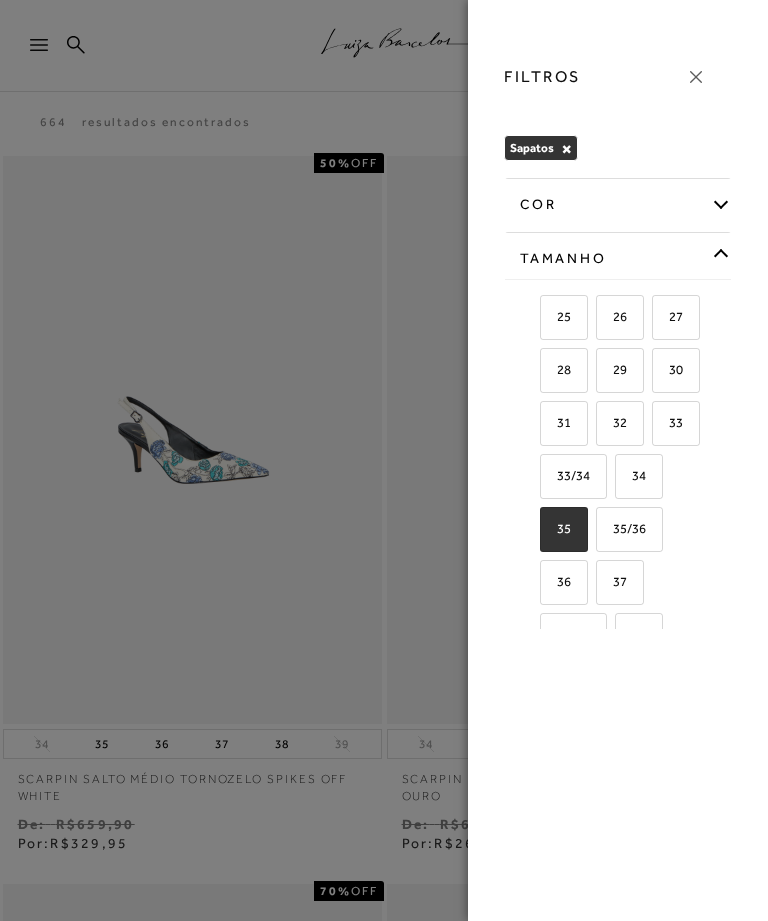 checkbox on "true" 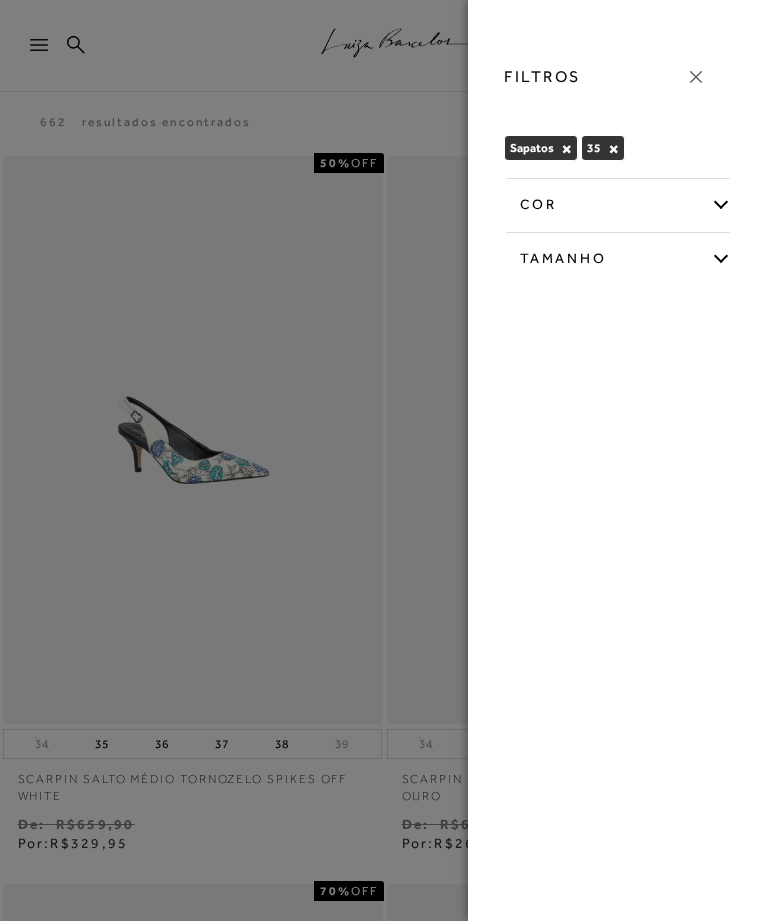 click 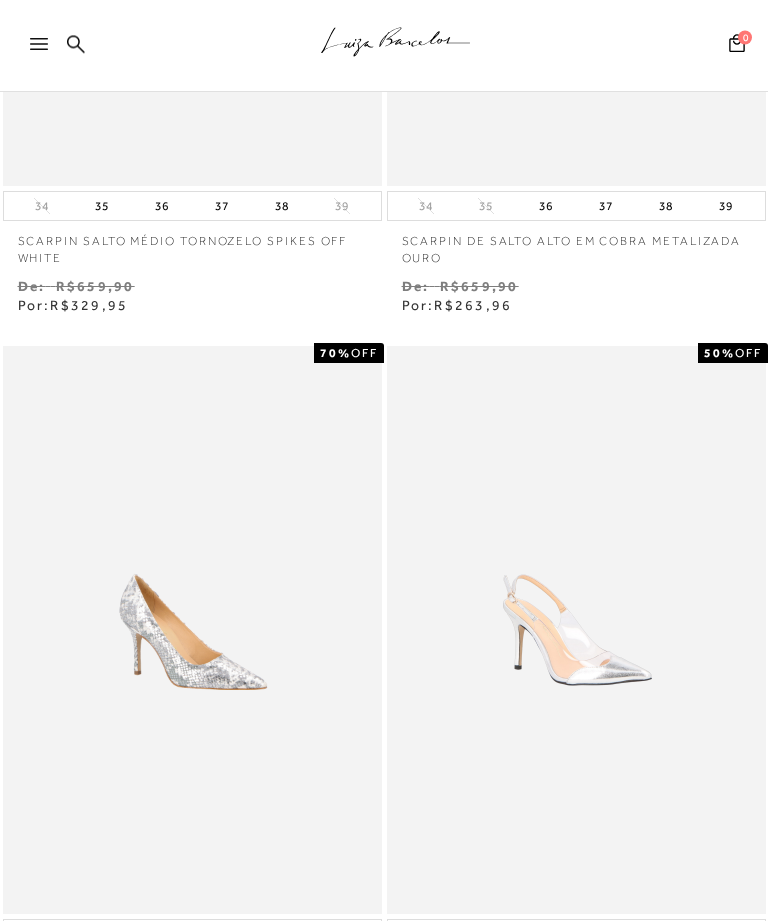scroll, scrollTop: 0, scrollLeft: 0, axis: both 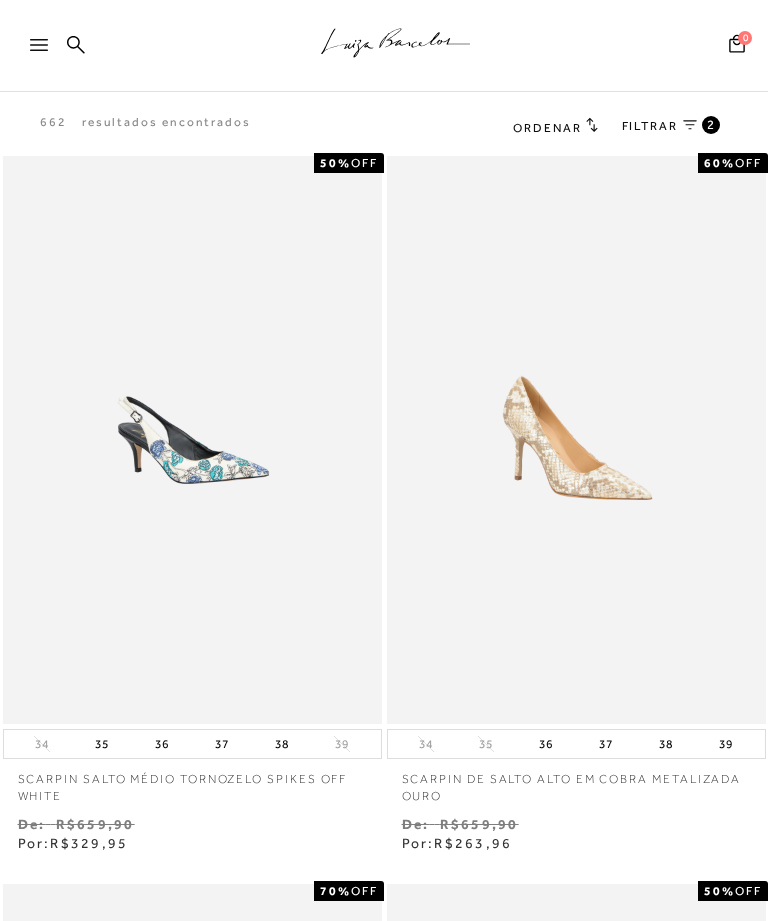 click 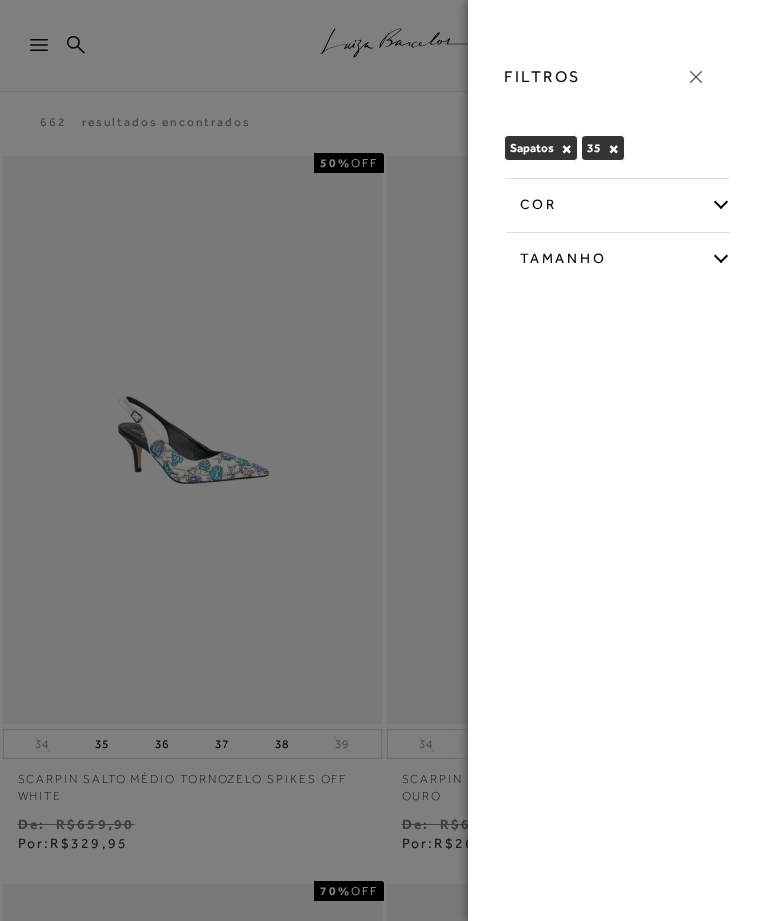 click on "FILTROS" at bounding box center (542, 76) 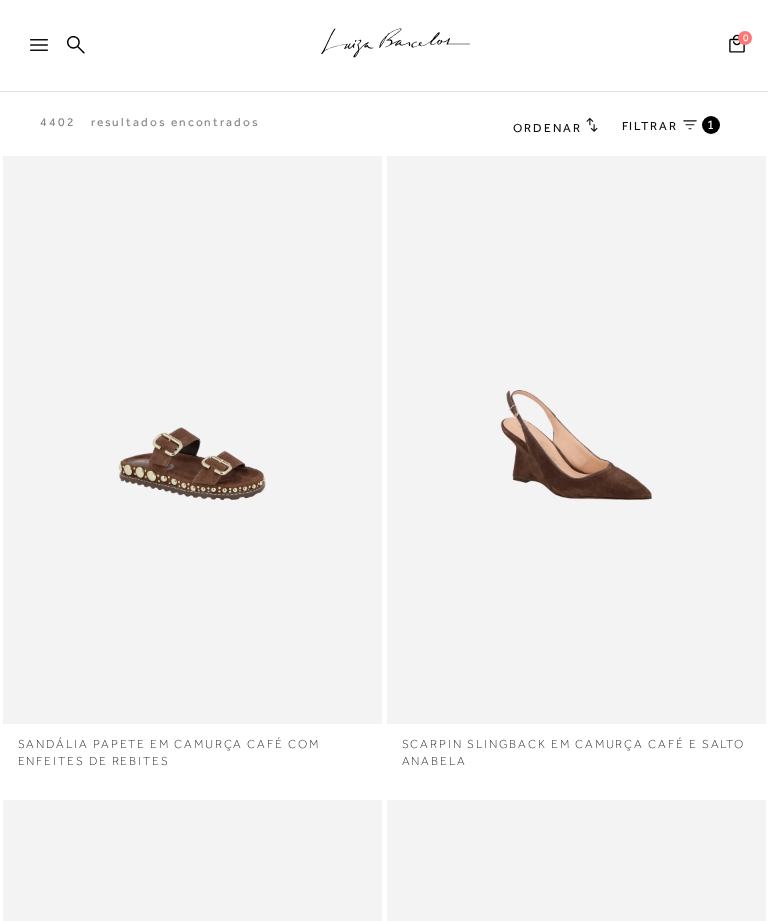 scroll, scrollTop: 0, scrollLeft: 0, axis: both 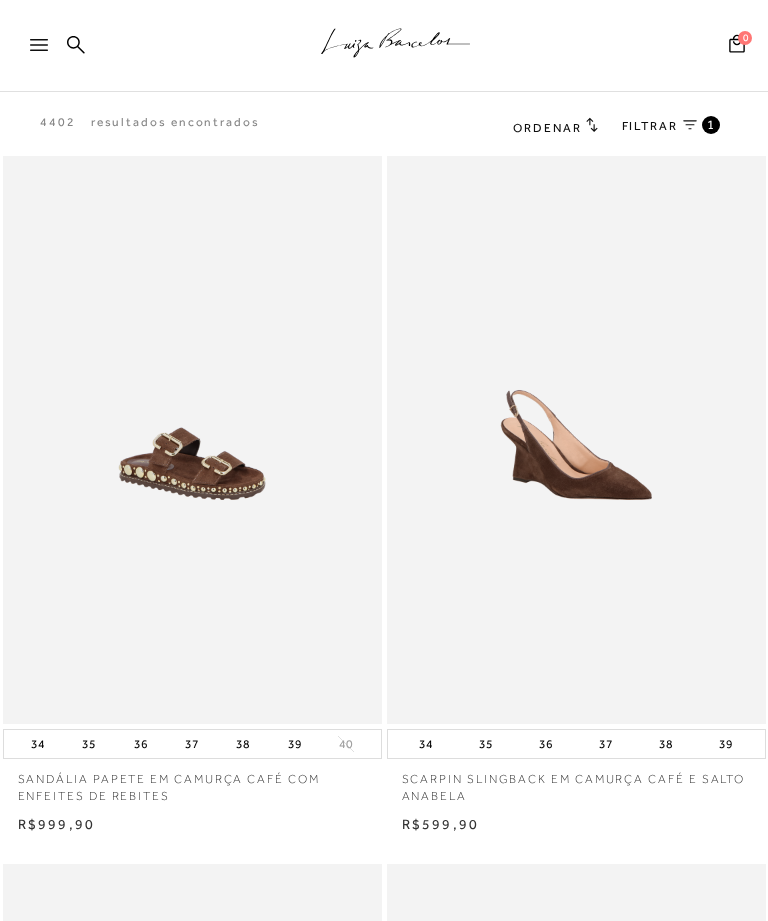 click on "FILTRAR" at bounding box center [650, 126] 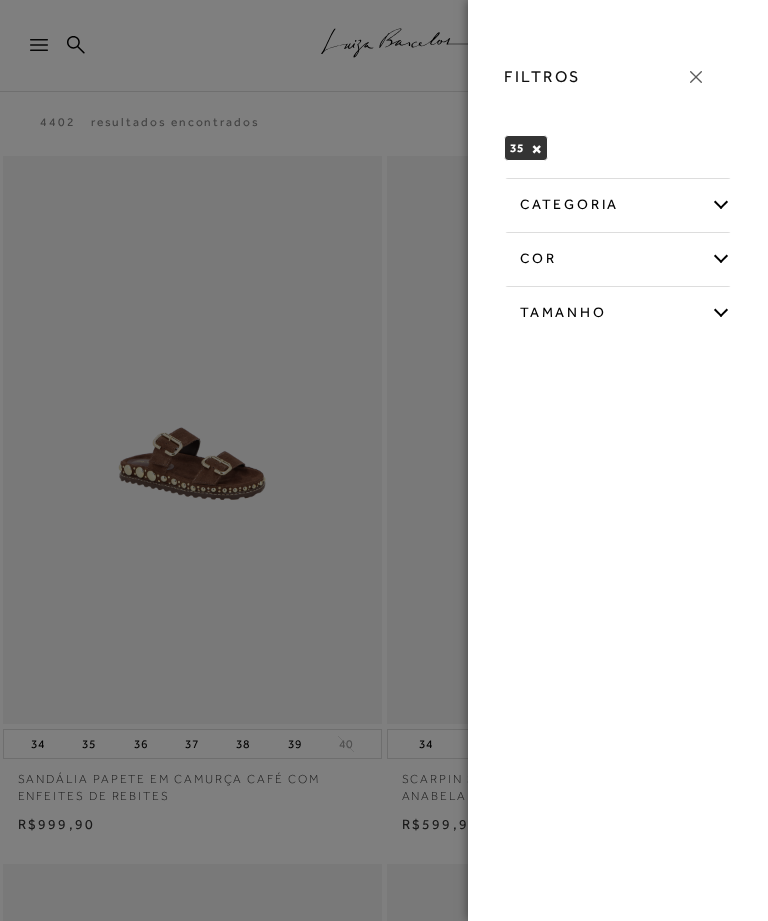 scroll, scrollTop: 0, scrollLeft: 0, axis: both 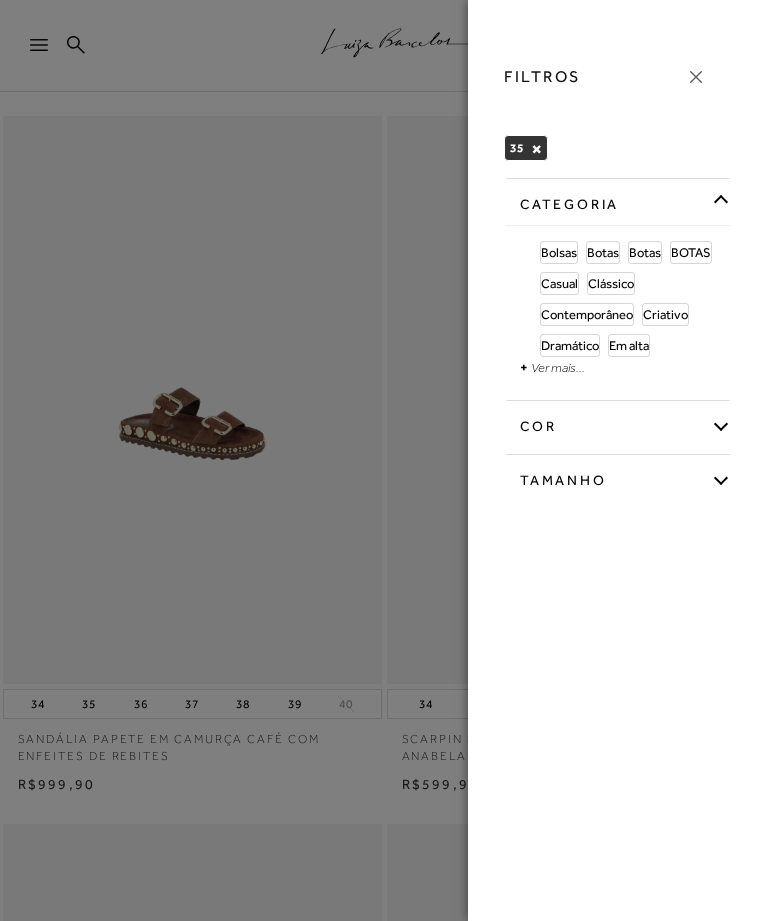 click on "+" at bounding box center (524, 367) 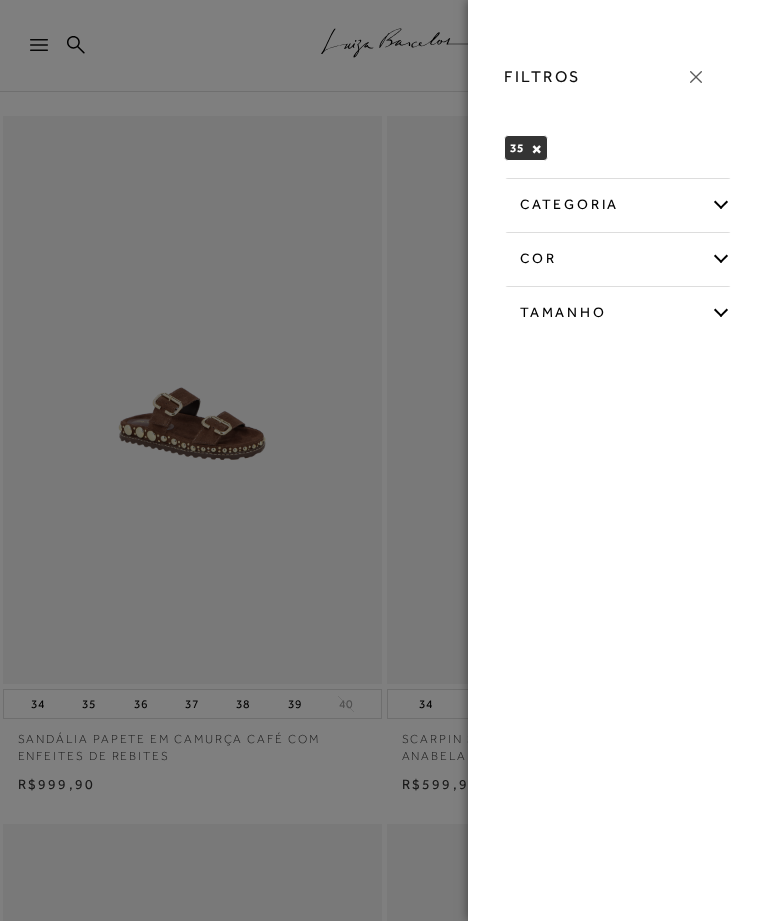 click on "categoria" at bounding box center [618, 201] 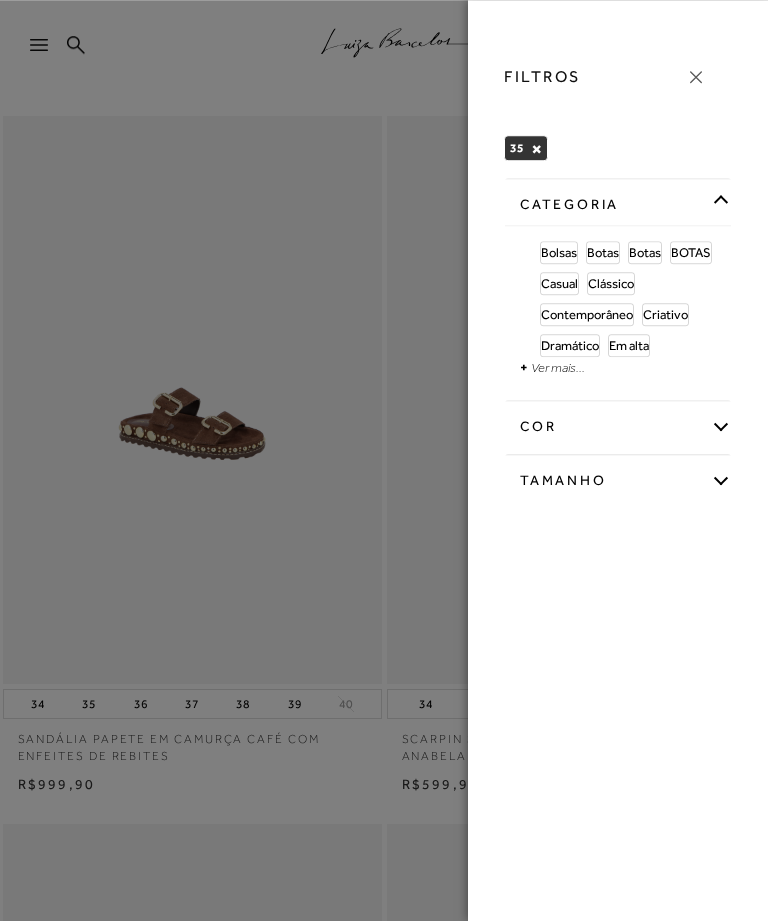 scroll, scrollTop: 4, scrollLeft: 0, axis: vertical 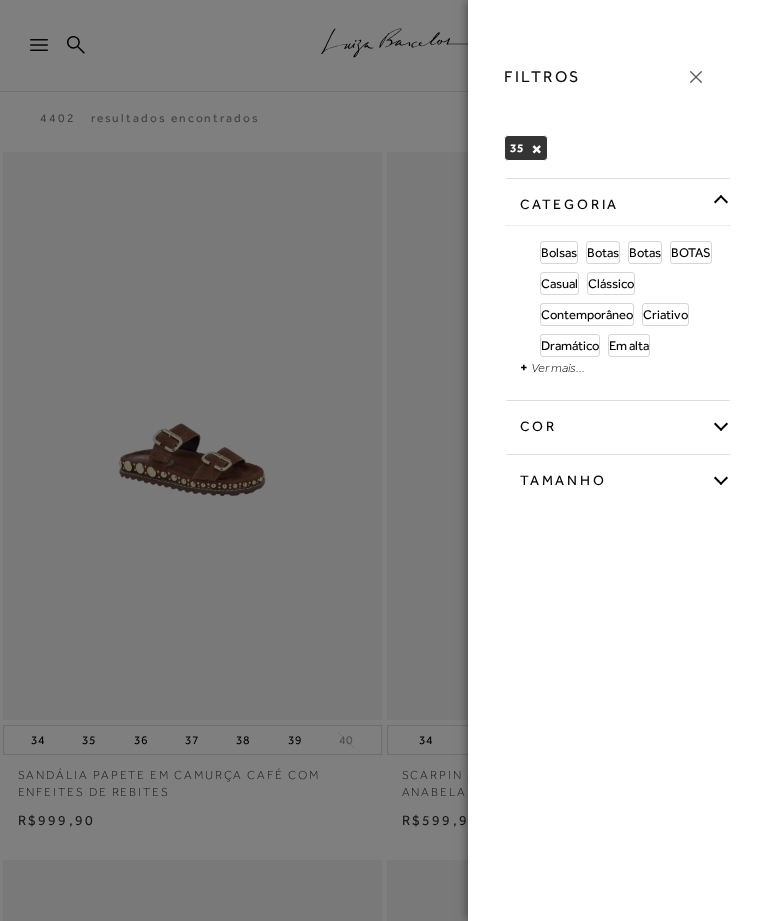 click on "Ver mais..." at bounding box center (558, 367) 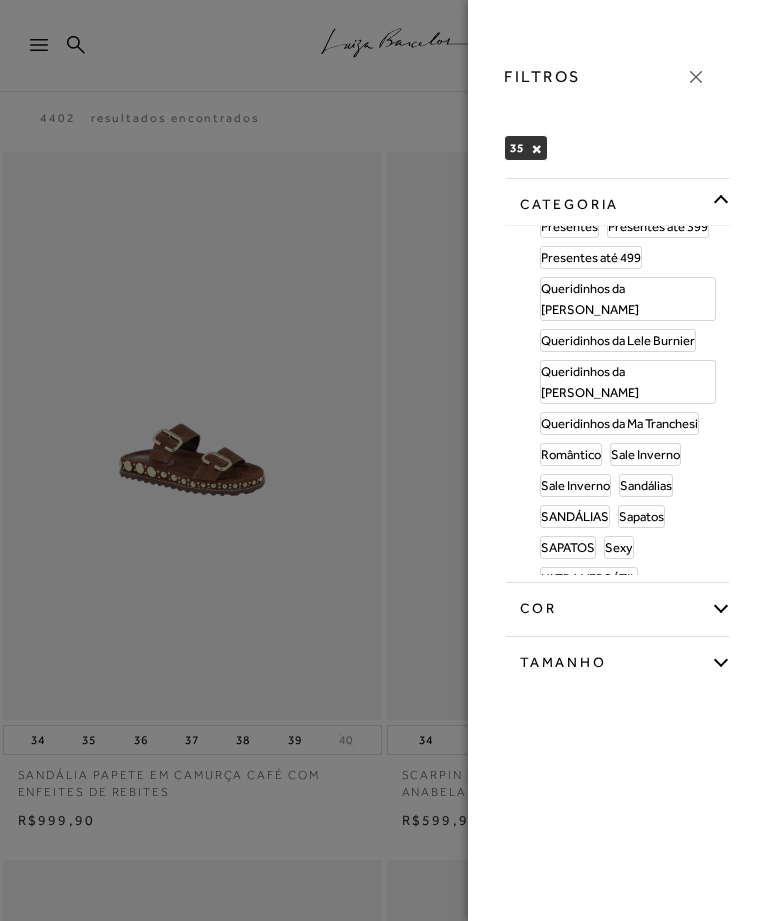 scroll, scrollTop: 335, scrollLeft: 0, axis: vertical 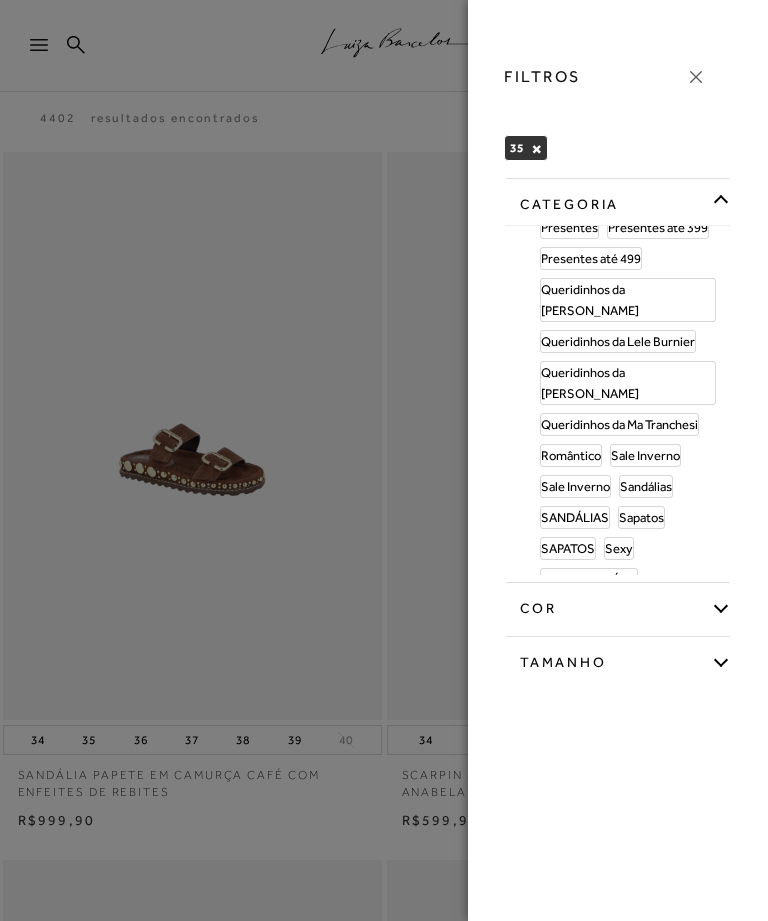 click on "categoria" at bounding box center (618, 201) 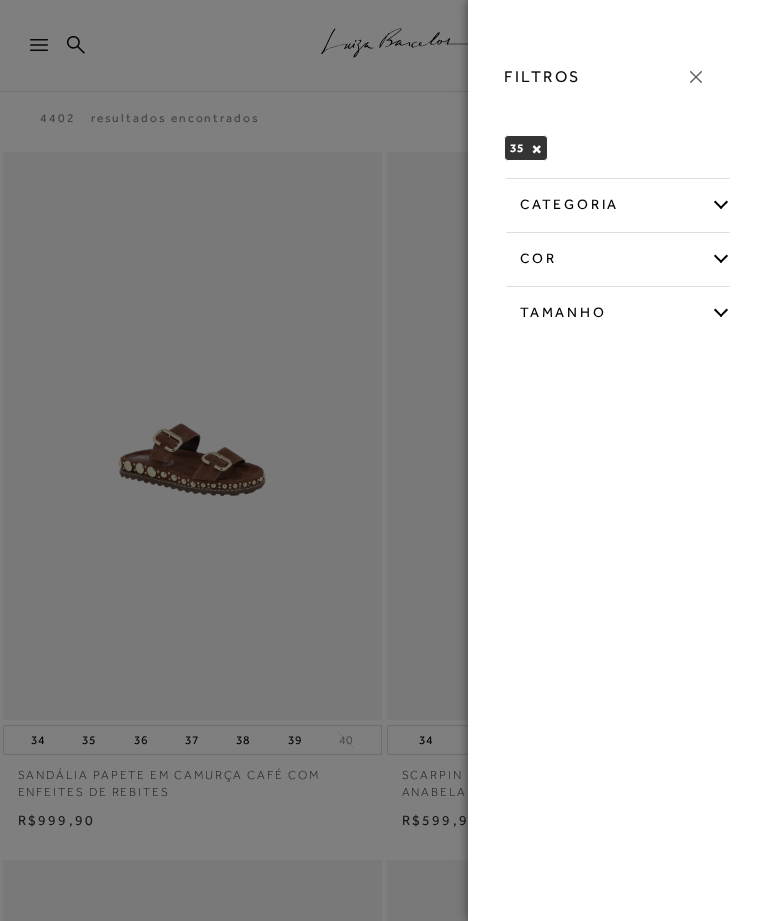 click on "categoria
[GEOGRAPHIC_DATA]
Botas Botas BOTAS Casual Clássico" at bounding box center [618, 255] 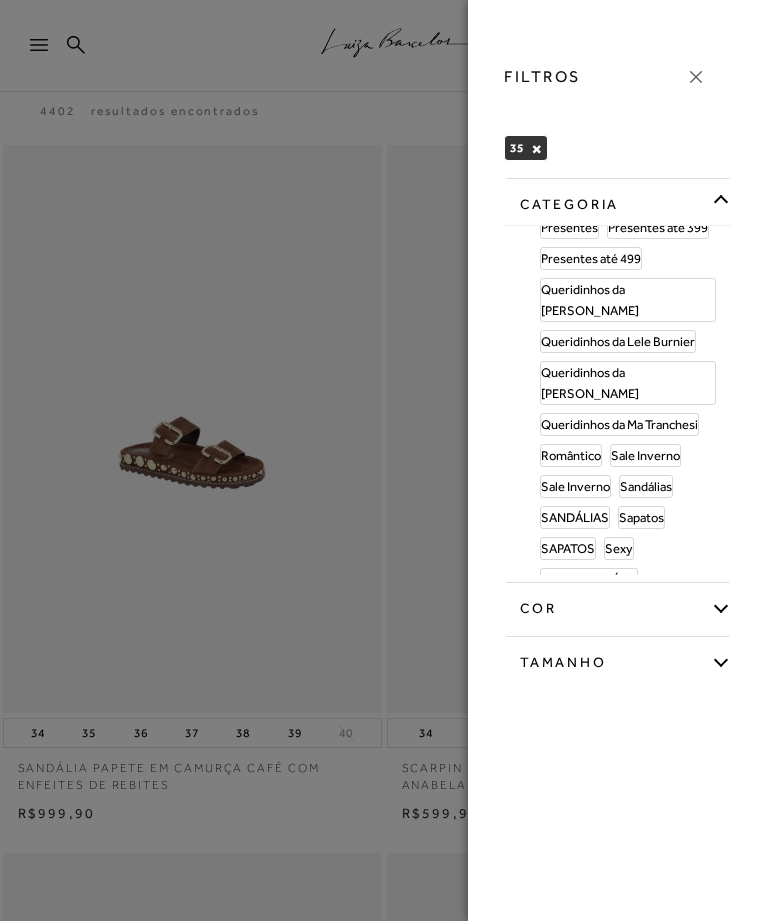scroll, scrollTop: 5, scrollLeft: 0, axis: vertical 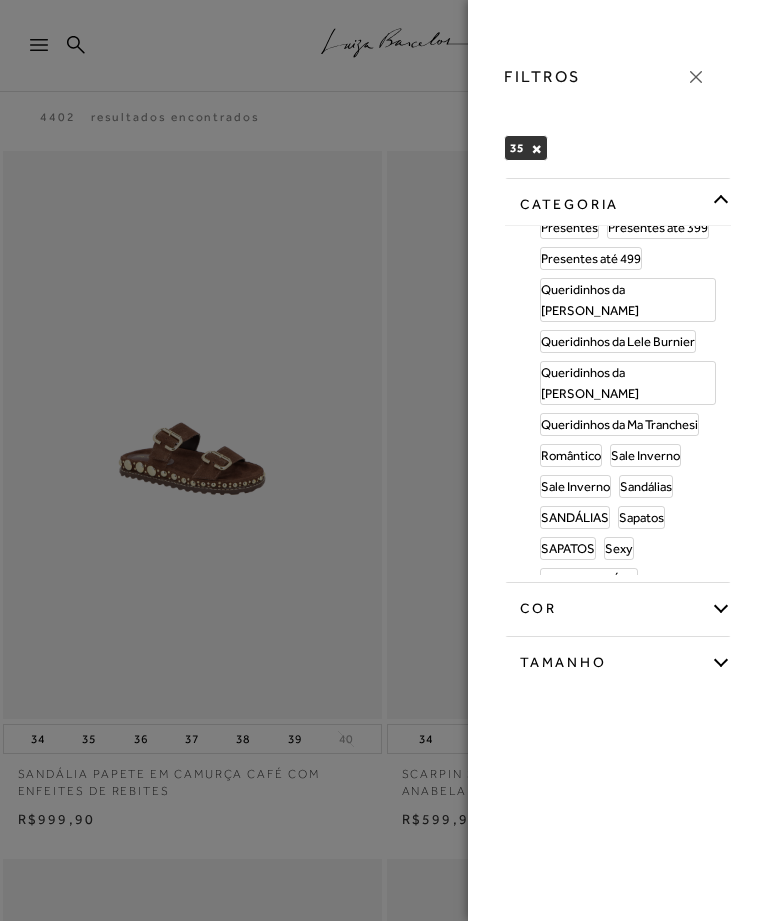 click on "SANDÁLIAS" at bounding box center (575, 517) 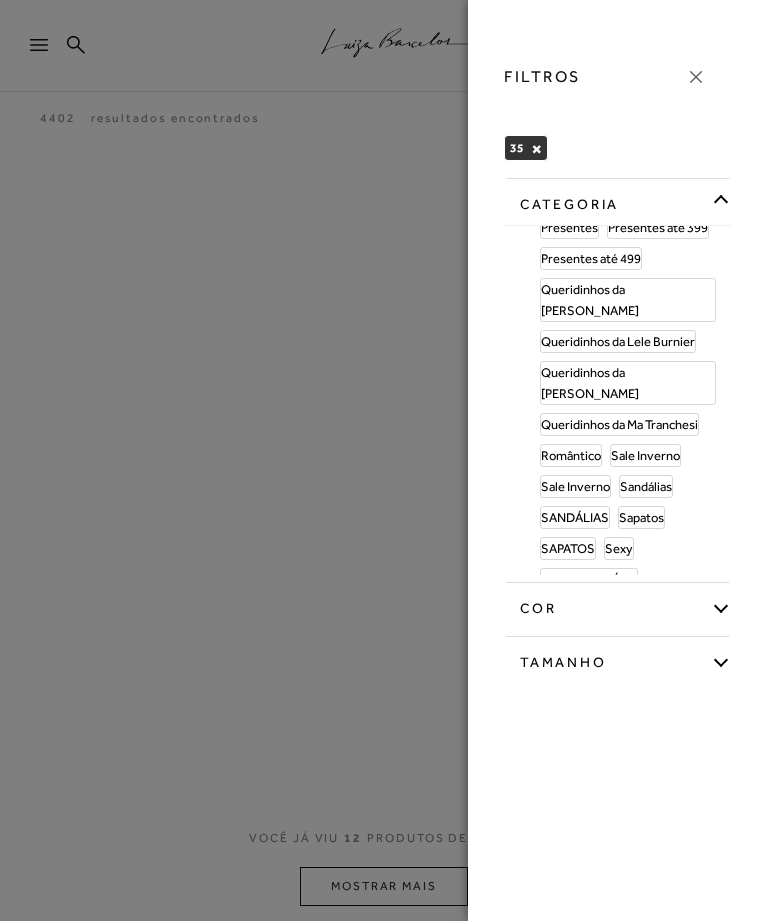scroll, scrollTop: 0, scrollLeft: 0, axis: both 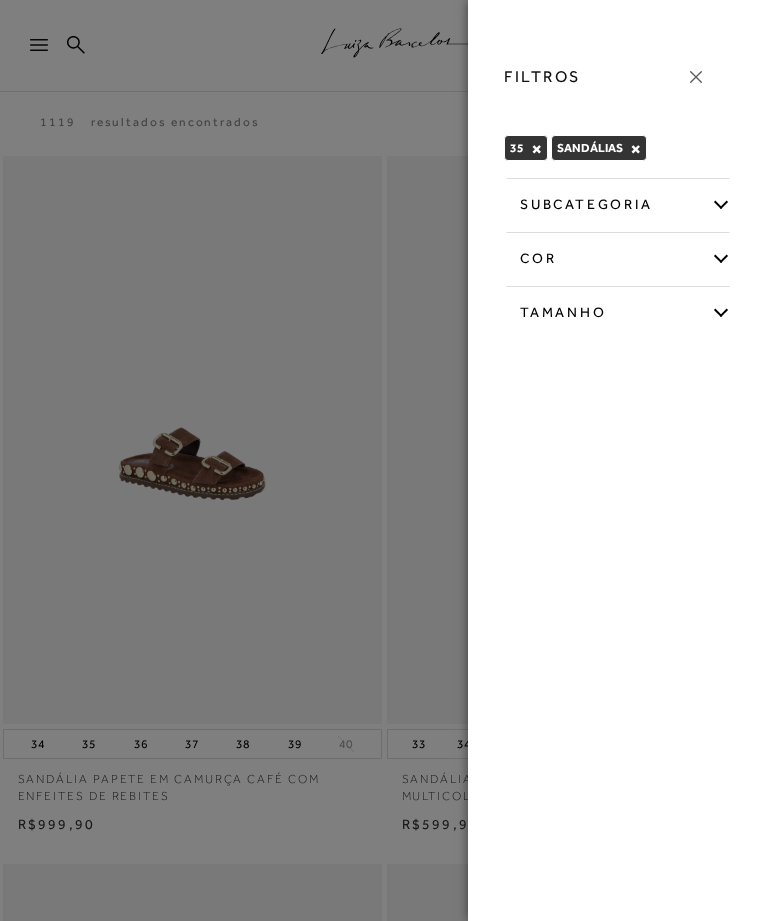click on "subcategoria" at bounding box center [618, 201] 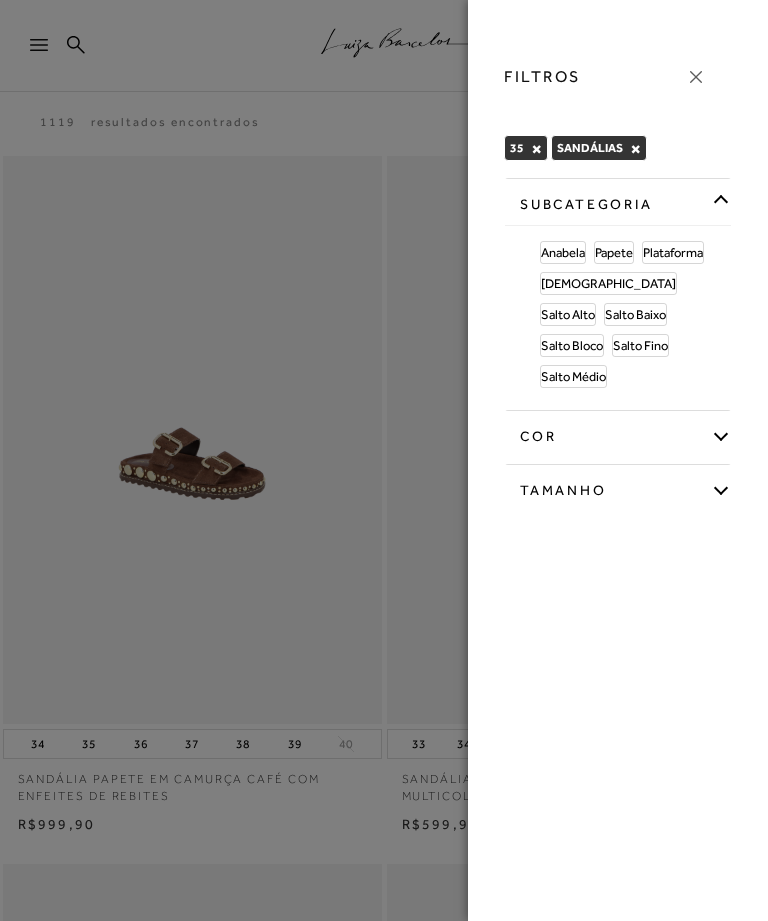 click on "subcategoria
Anabela
Papete Plataforma Rasteira cor" at bounding box center (618, 344) 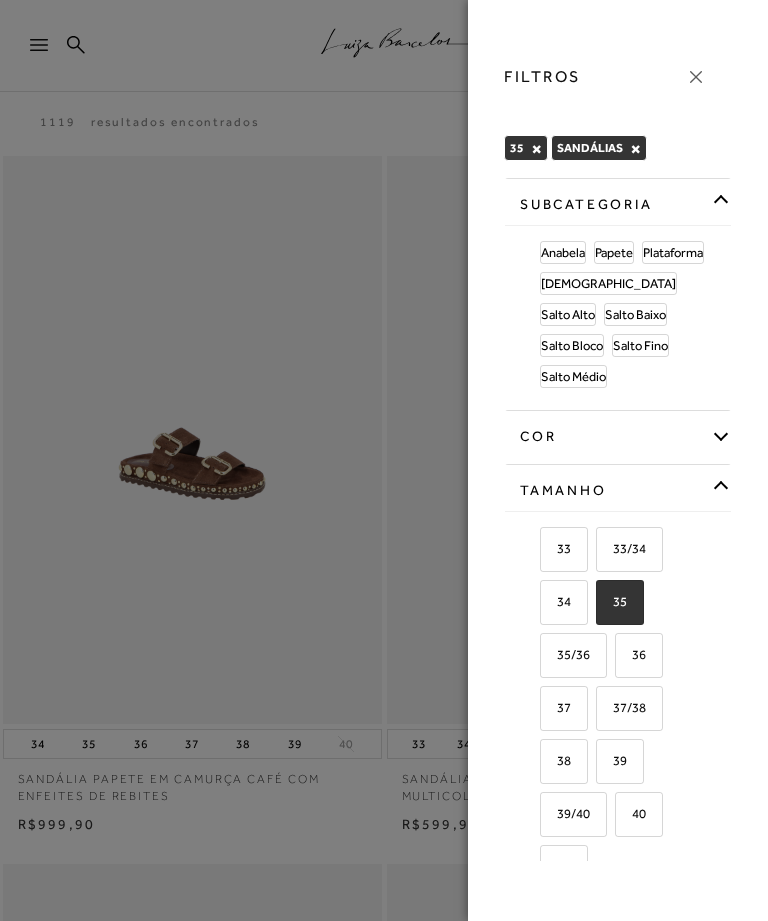 click at bounding box center [384, 460] 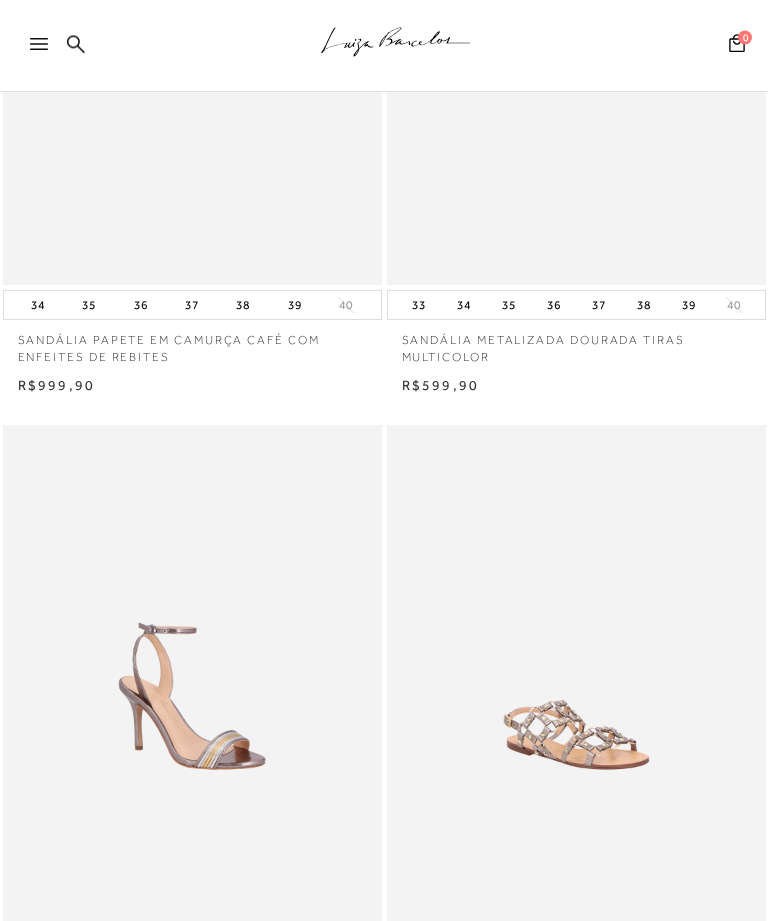scroll, scrollTop: 439, scrollLeft: 0, axis: vertical 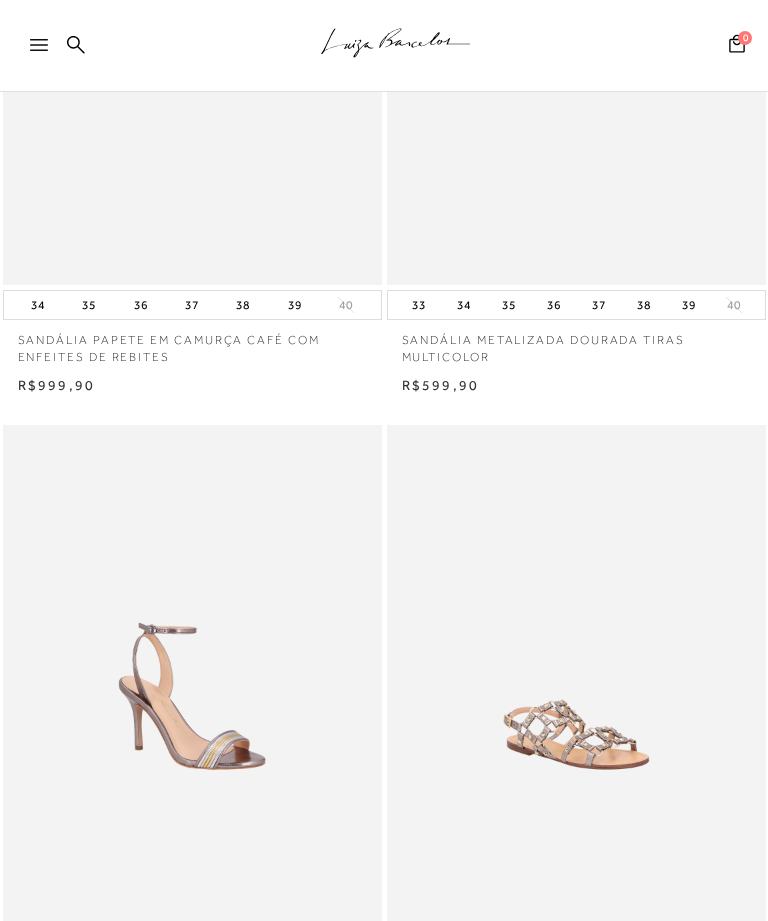 click at bounding box center [48, 51] 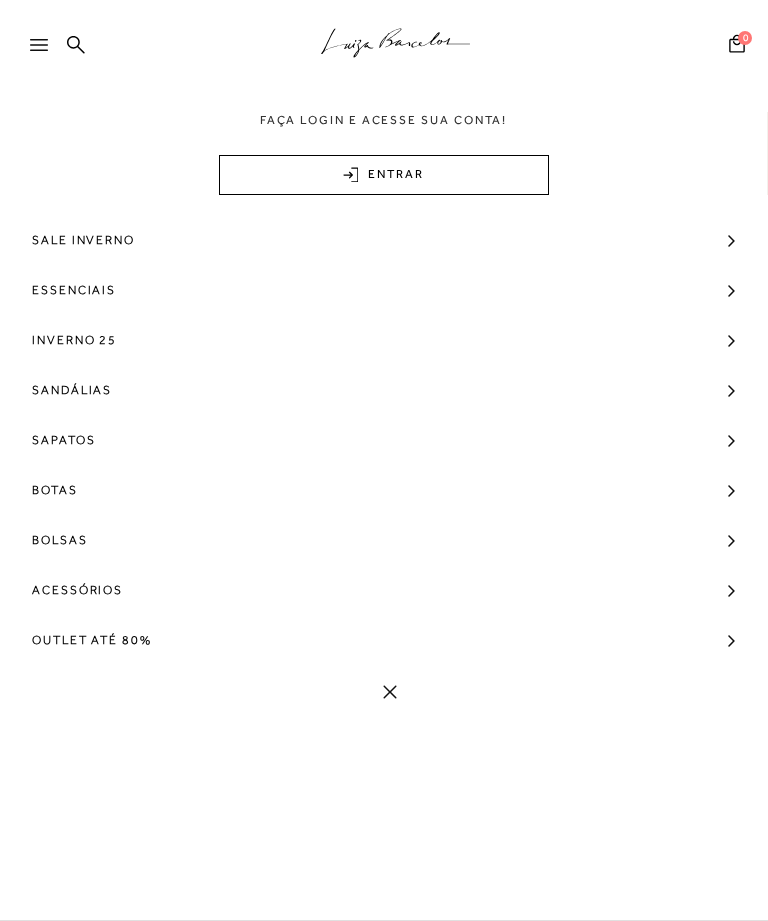 click on "Outlet até 80%" at bounding box center [92, 640] 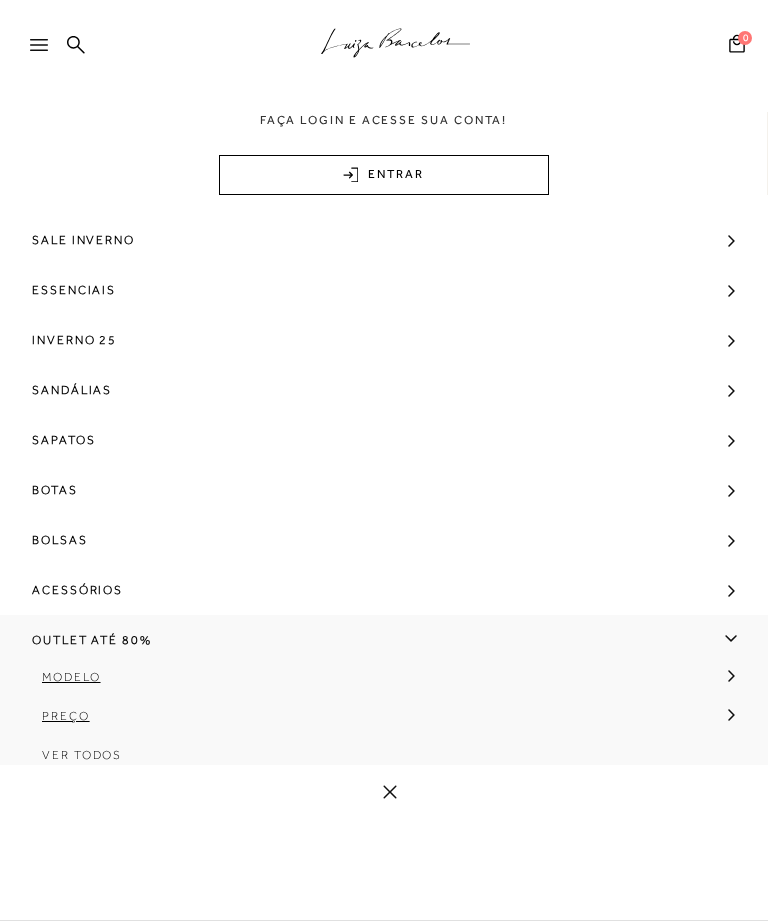click on "Ver Todos" at bounding box center [82, 755] 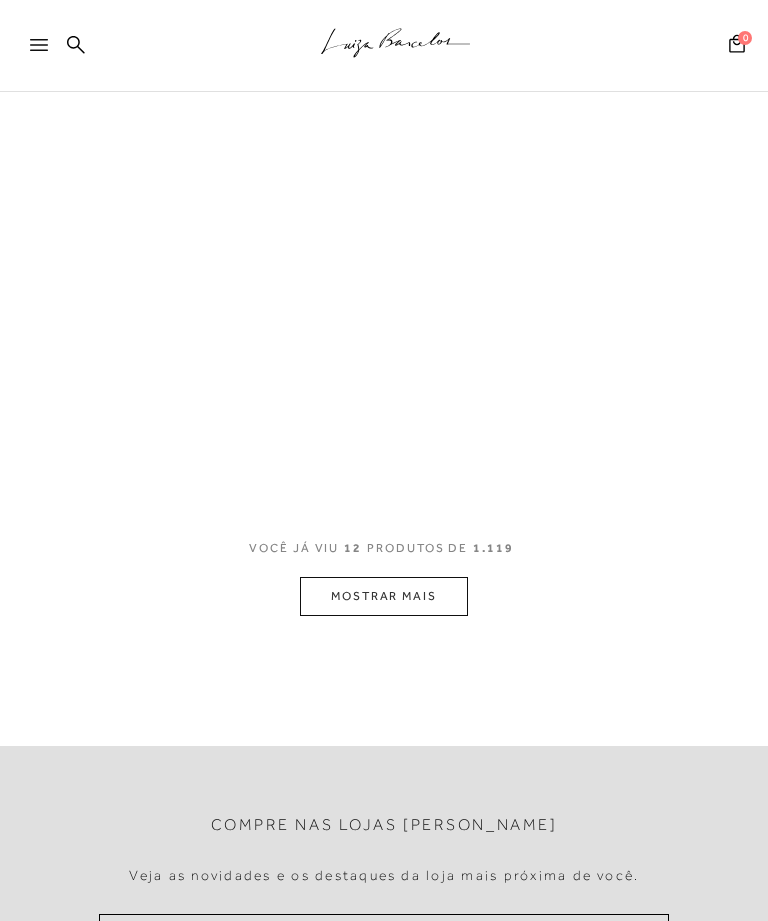 scroll, scrollTop: 77, scrollLeft: 0, axis: vertical 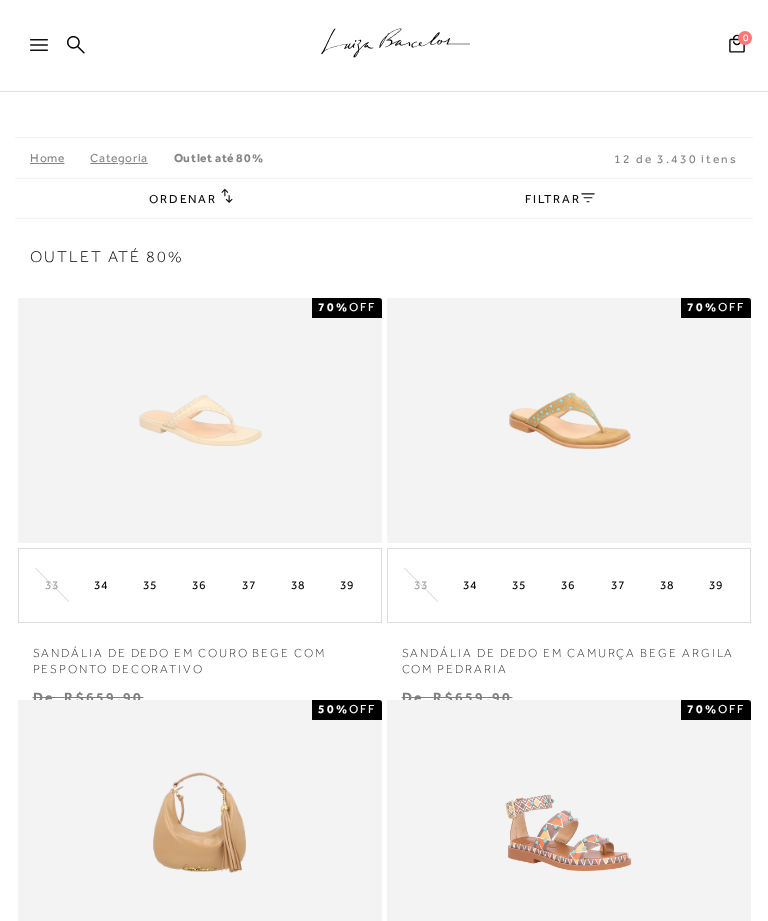 click on "FILTRAR" at bounding box center (560, 199) 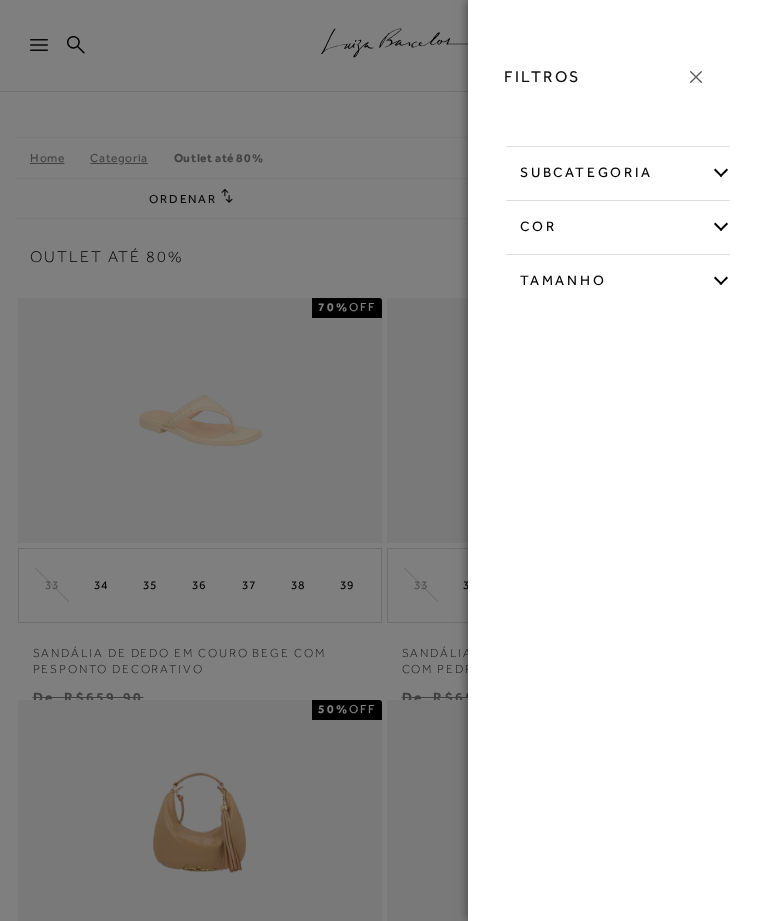 click on "Tamanho" at bounding box center (618, 277) 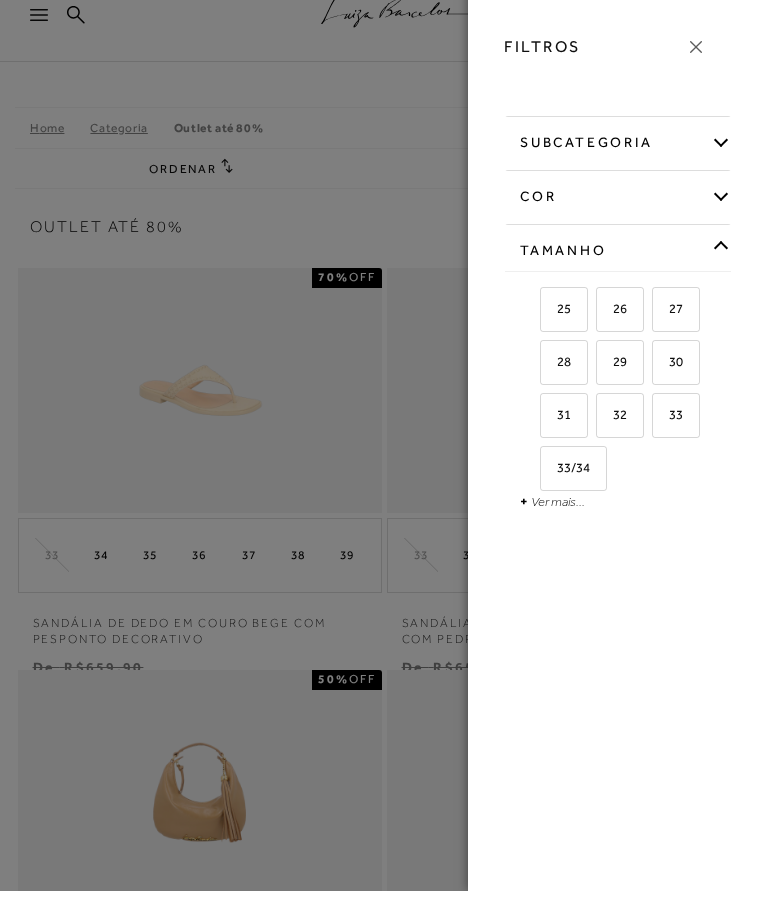 scroll, scrollTop: 54, scrollLeft: 0, axis: vertical 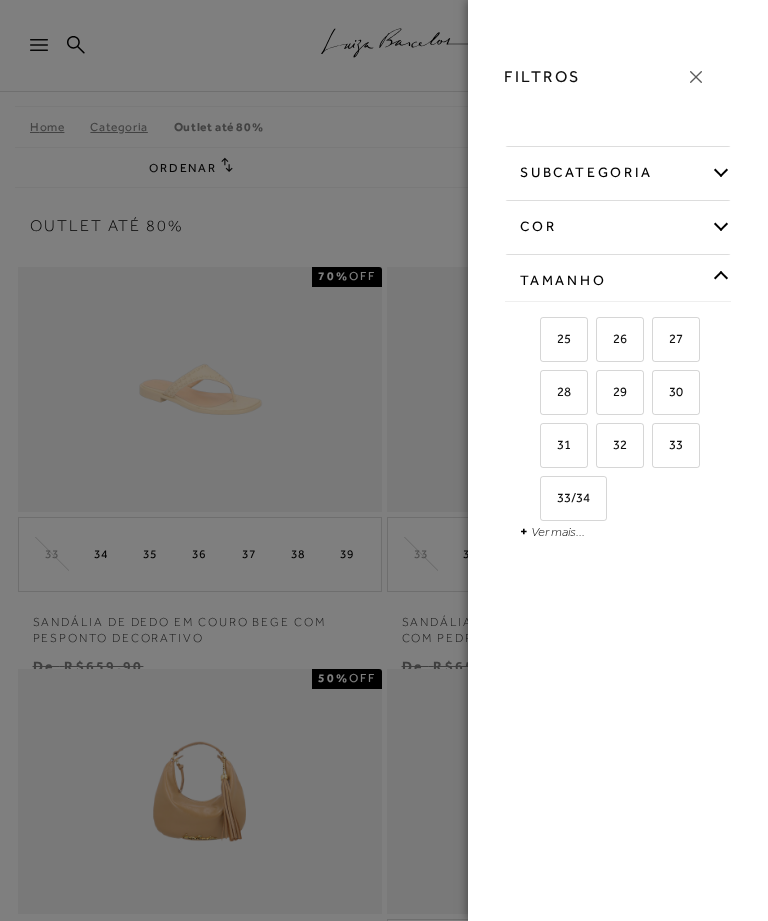 click on "Ver mais..." at bounding box center [558, 531] 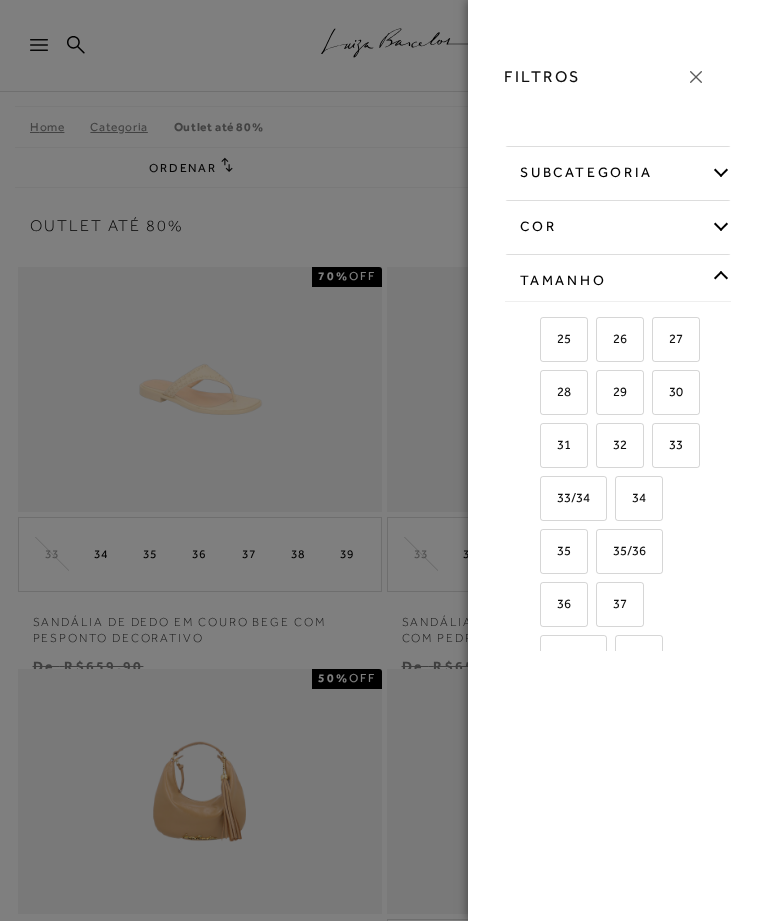 click on "35" at bounding box center [564, 551] 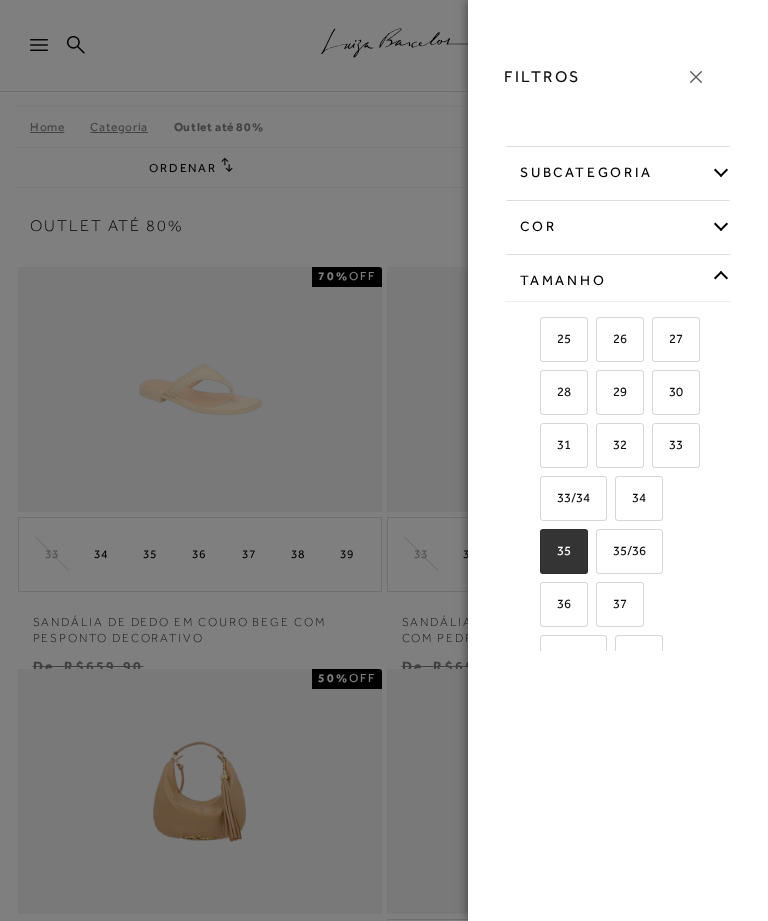 checkbox on "true" 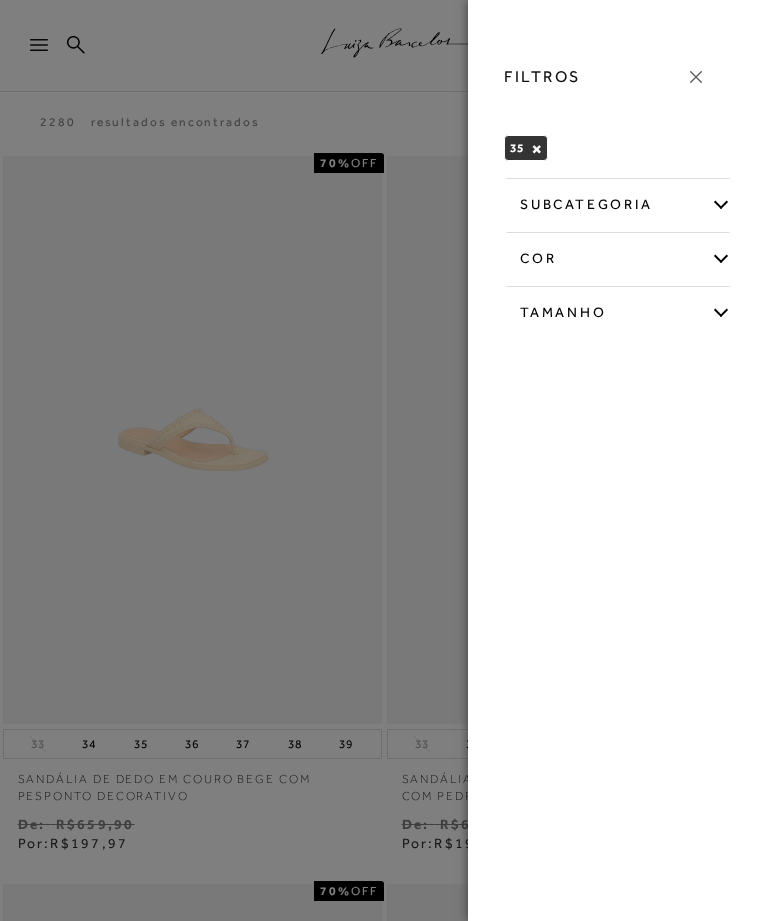 click 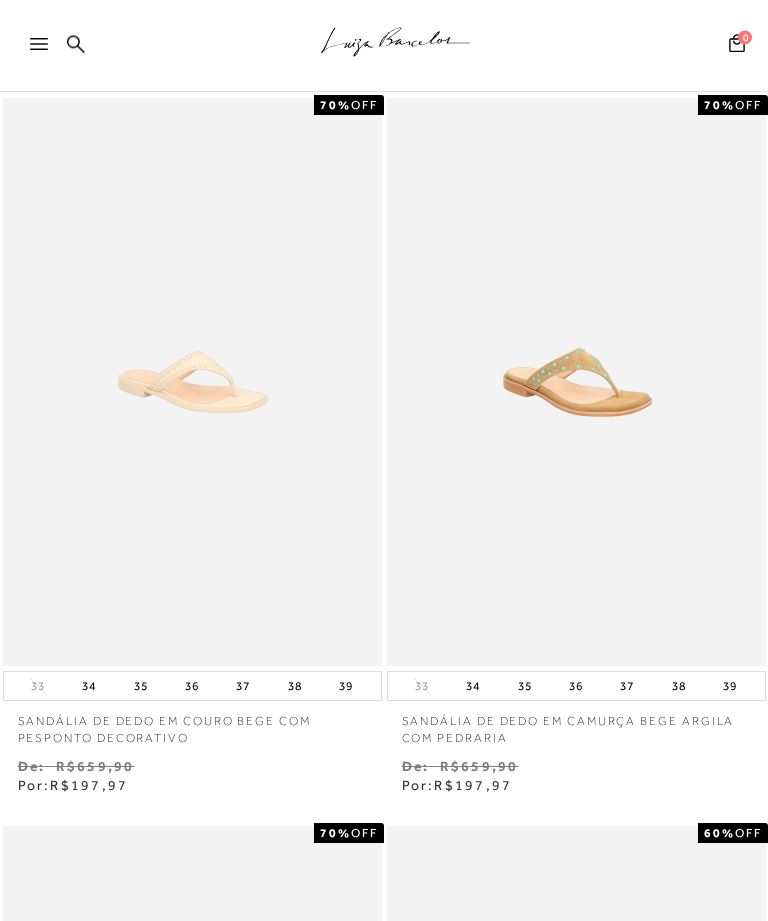 scroll, scrollTop: 0, scrollLeft: 0, axis: both 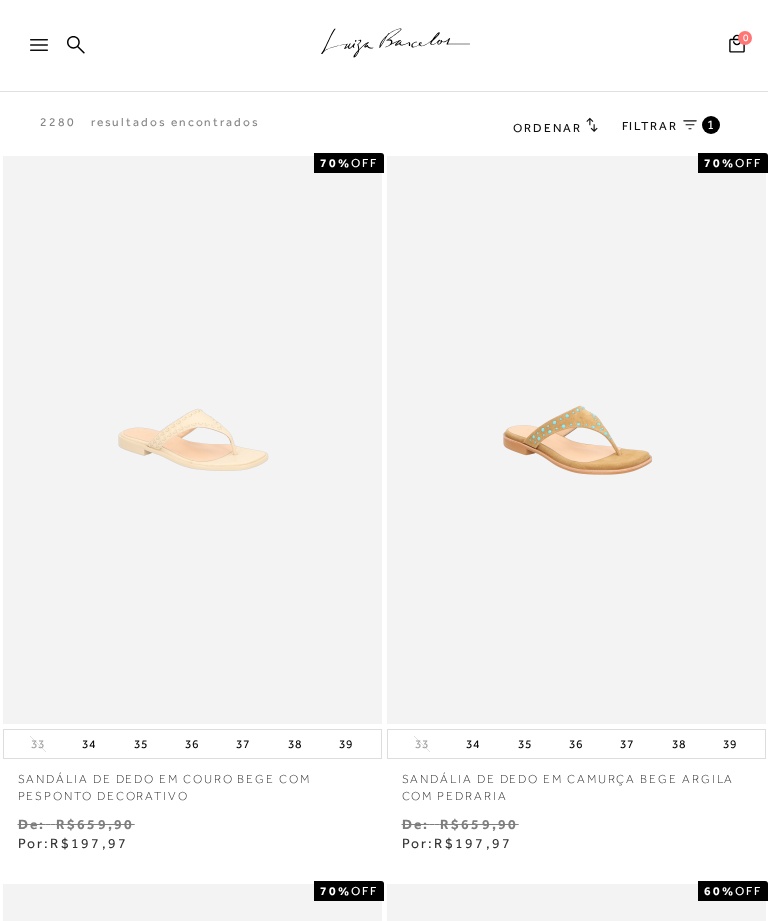 click on "FILTRAR
1" at bounding box center [671, 127] 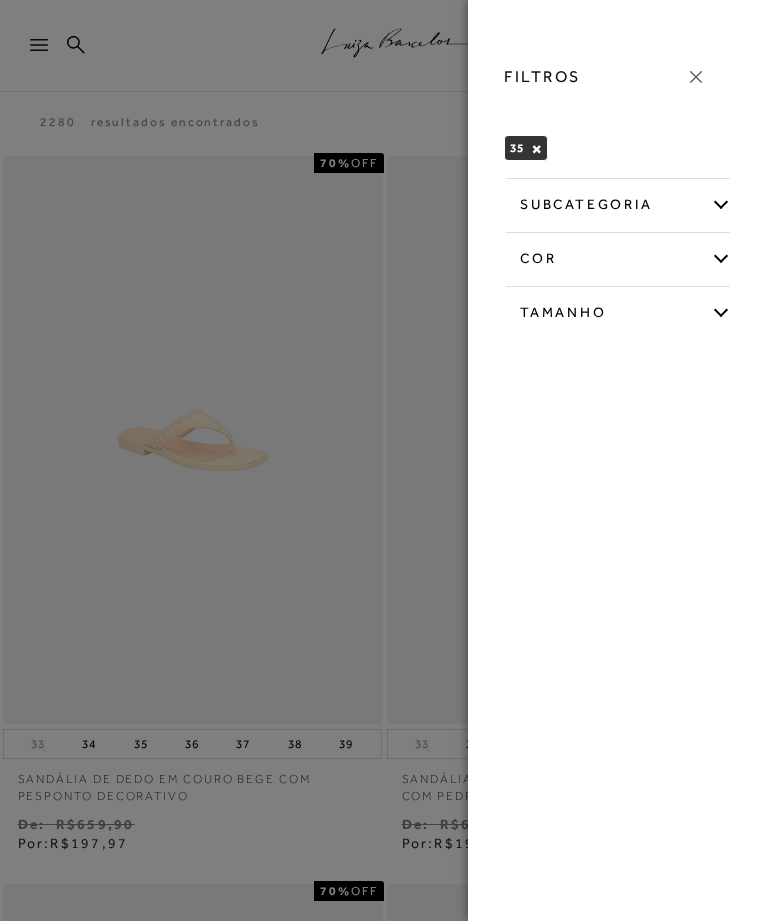 click on "subcategoria
Modelo
Preço
-" at bounding box center [618, 255] 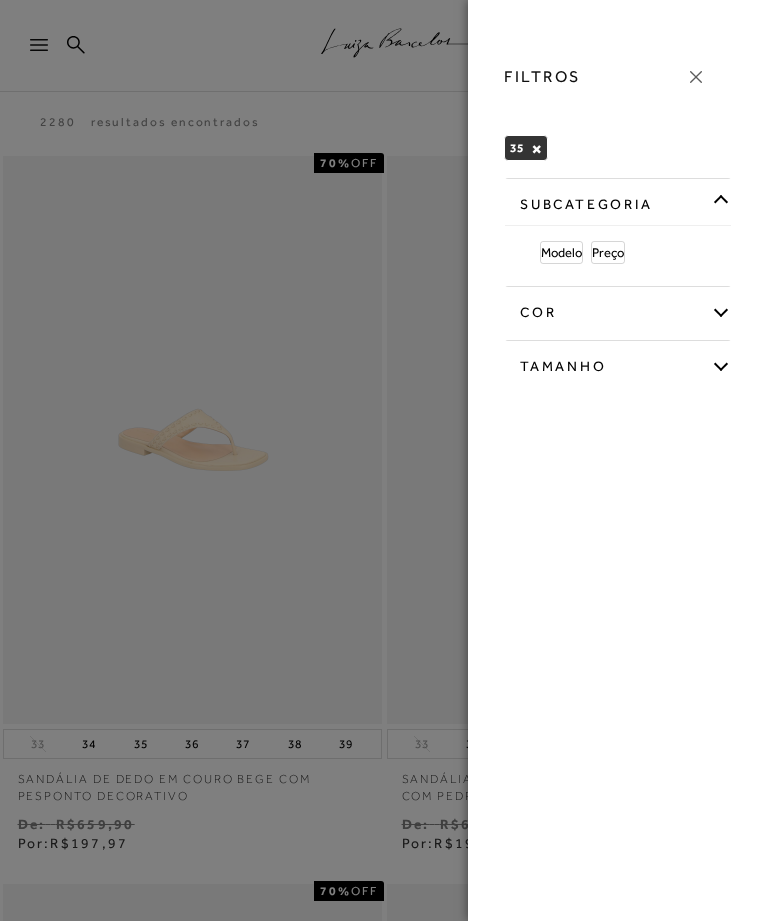 click on "Preço" at bounding box center (608, 252) 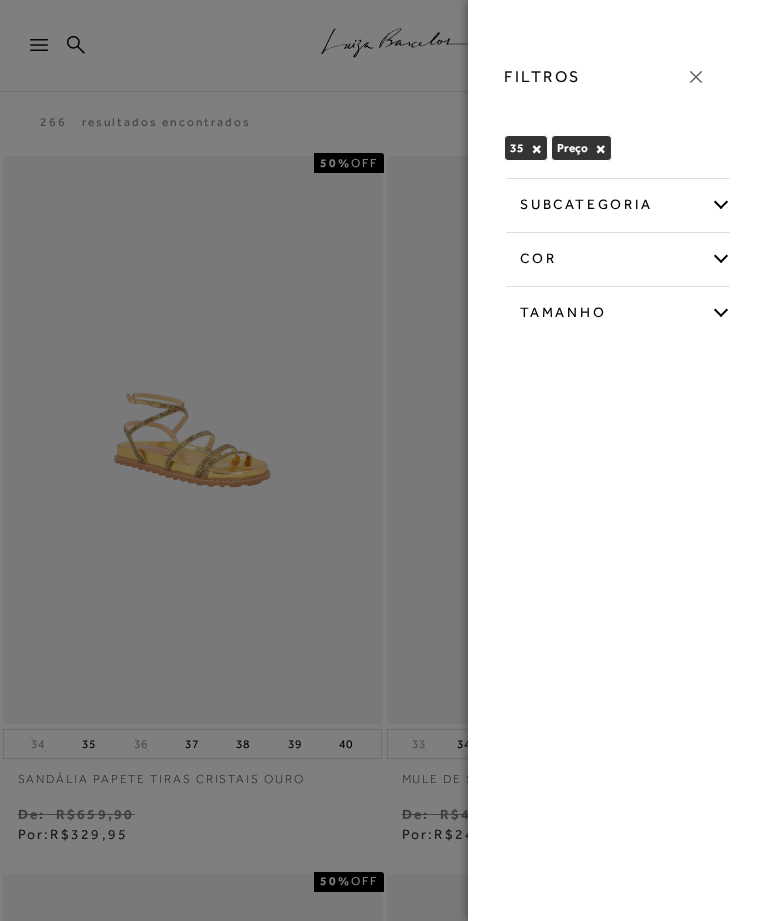 click on "subcategoria
Até 199,99
Até 299,99 Até 399,99 -" at bounding box center (618, 255) 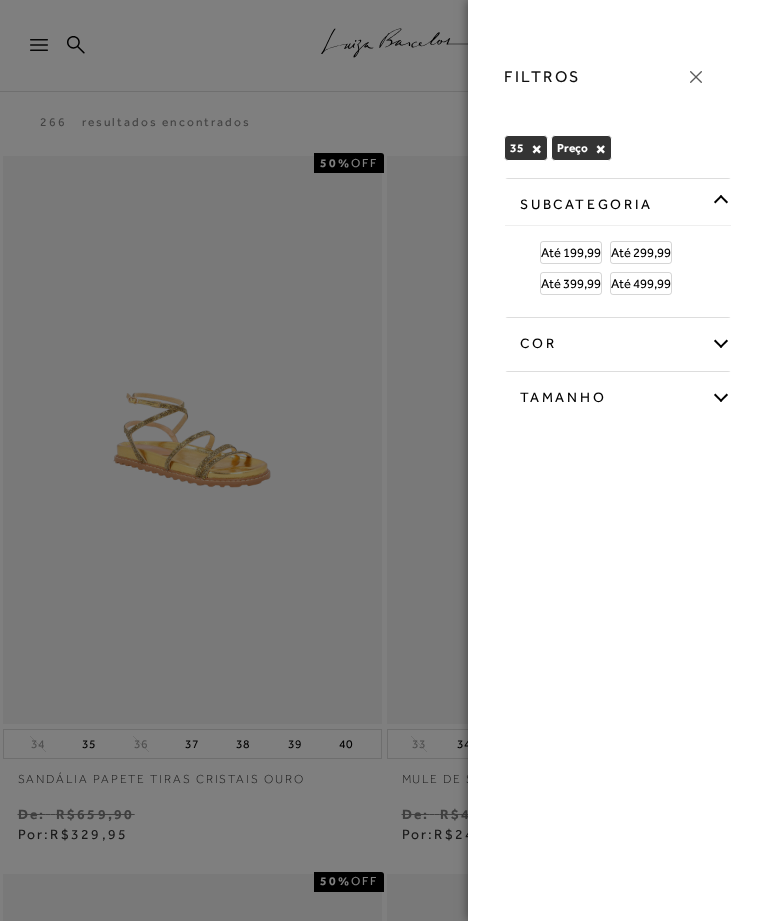 click on "Até 399,99" at bounding box center (571, 283) 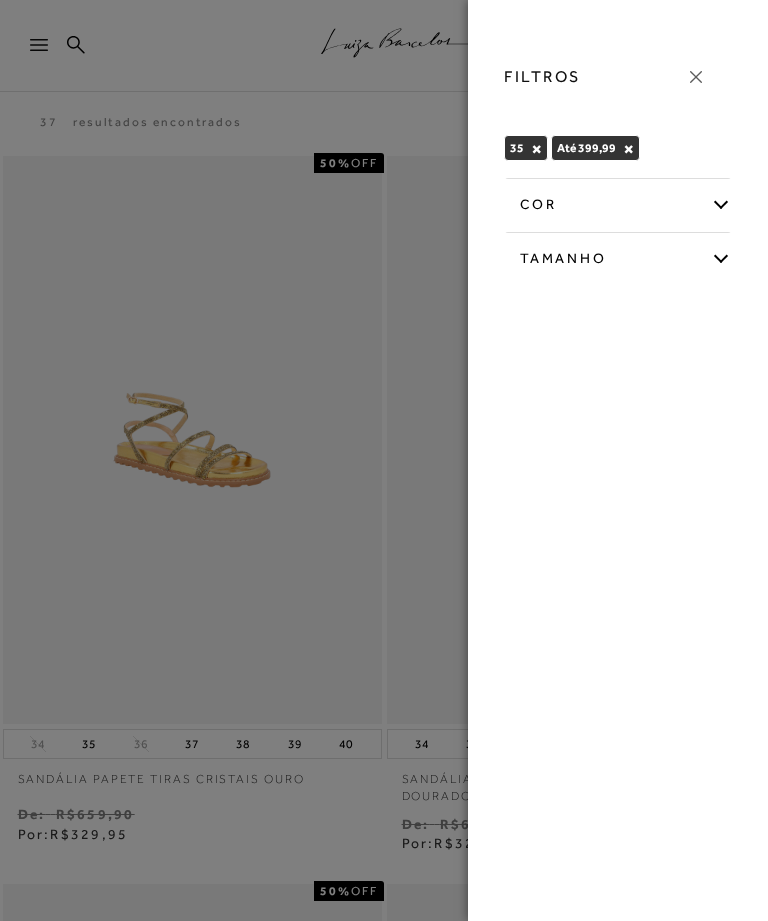 click 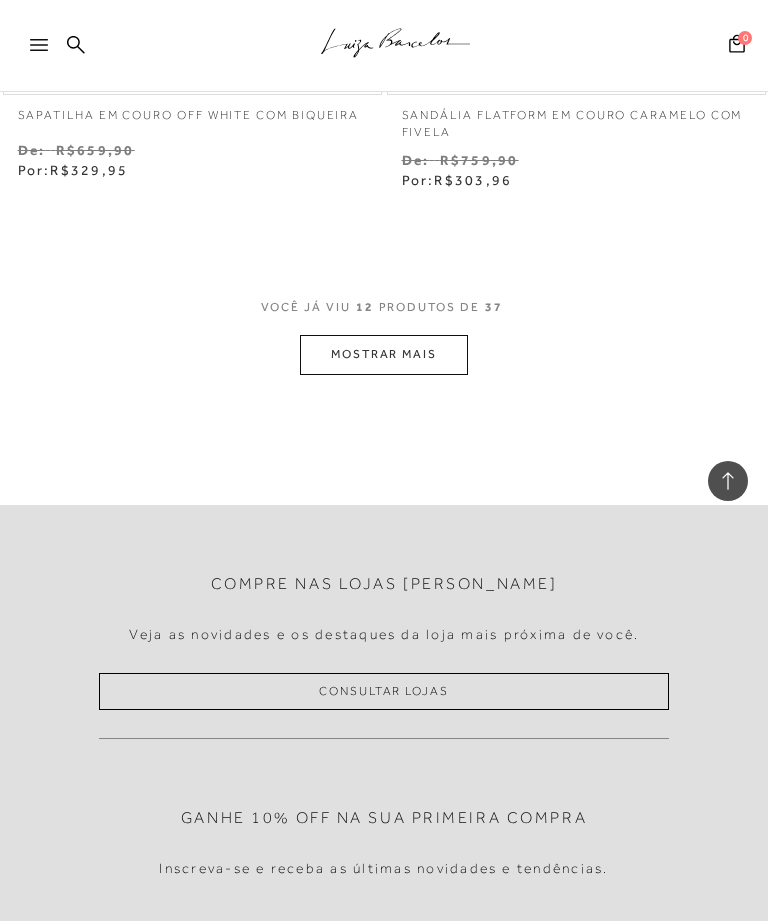 scroll, scrollTop: 4299, scrollLeft: 0, axis: vertical 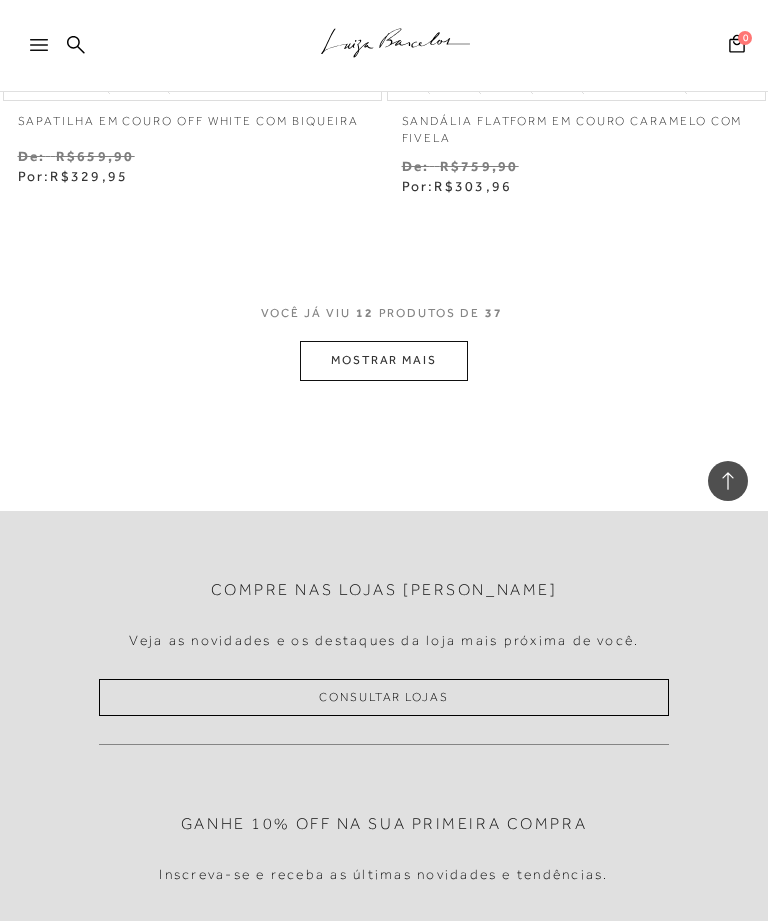 click on "MOSTRAR MAIS" at bounding box center [384, 360] 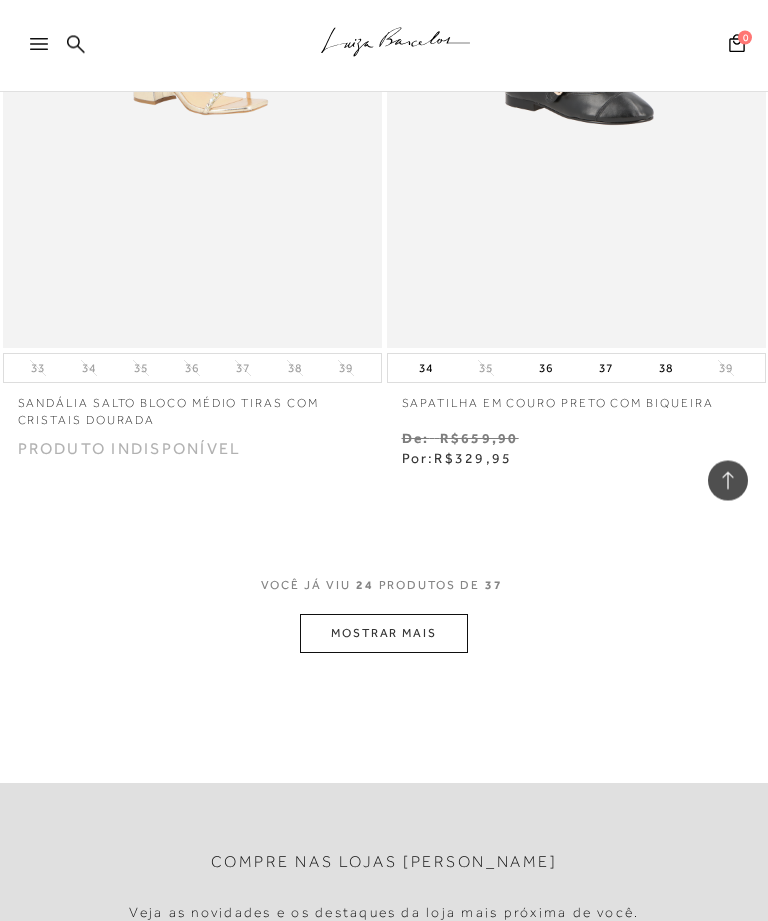 scroll, scrollTop: 8340, scrollLeft: 0, axis: vertical 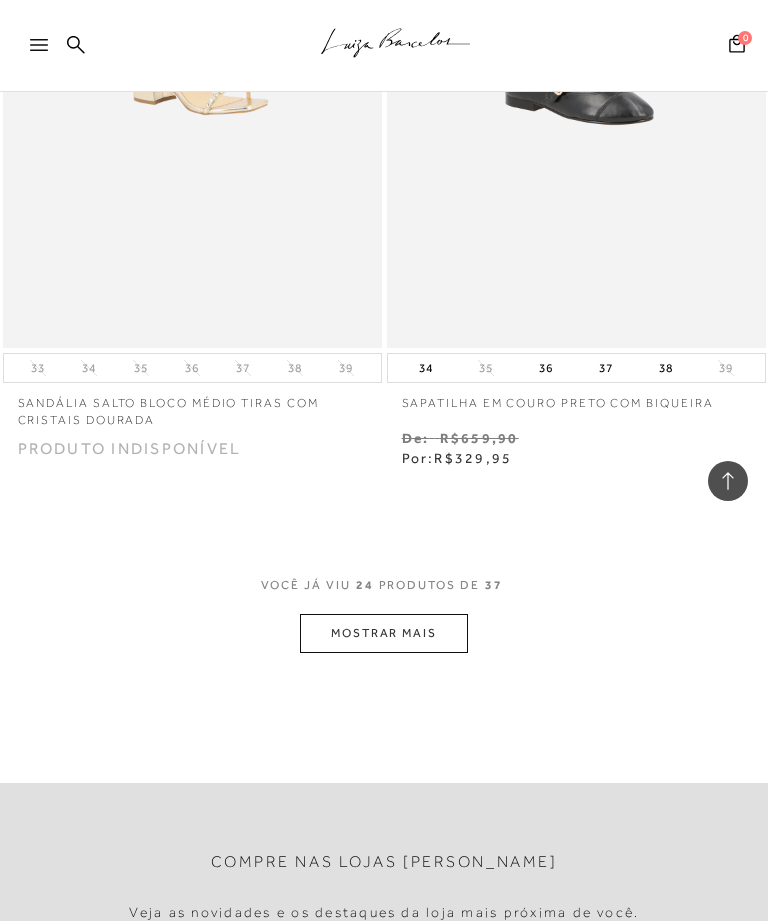 click on "MOSTRAR MAIS" at bounding box center [384, 633] 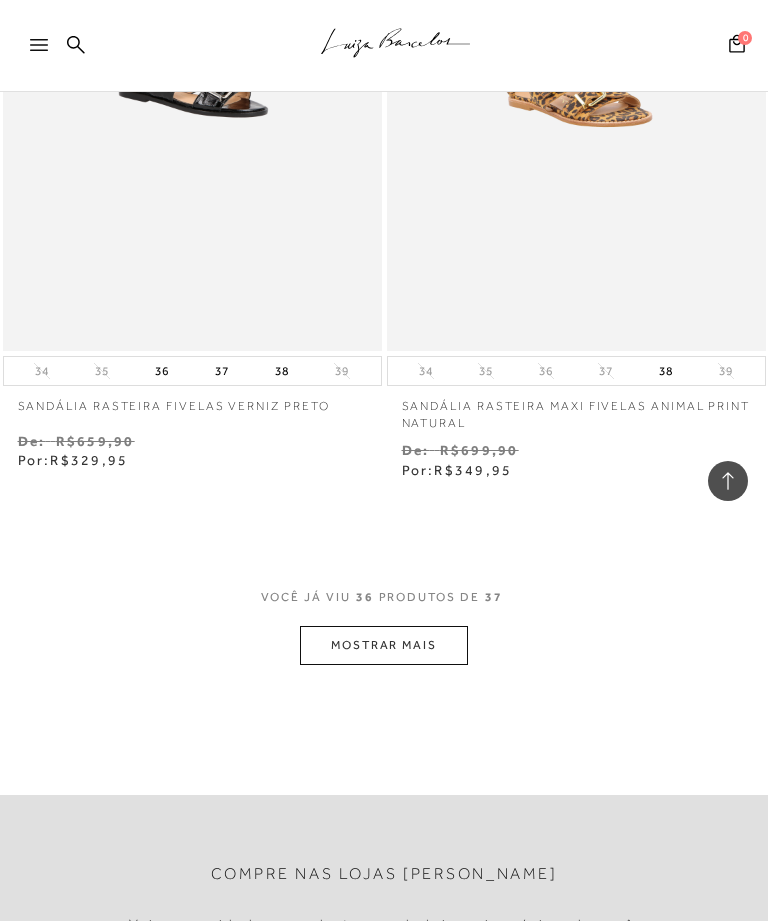 scroll, scrollTop: 12683, scrollLeft: 0, axis: vertical 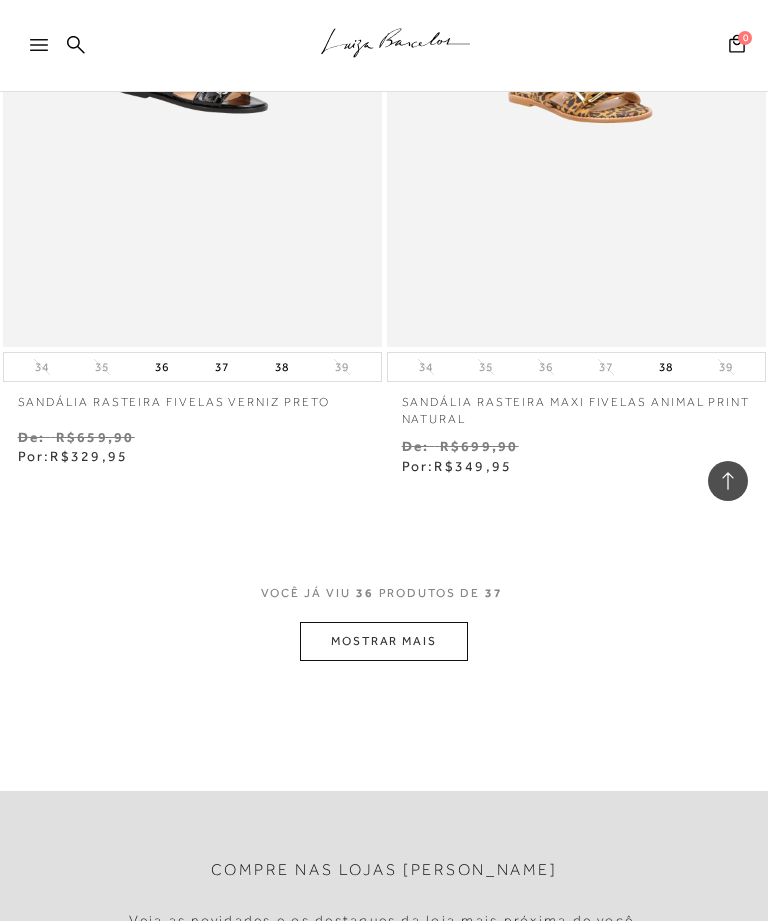 click on "MOSTRAR MAIS" at bounding box center (384, 641) 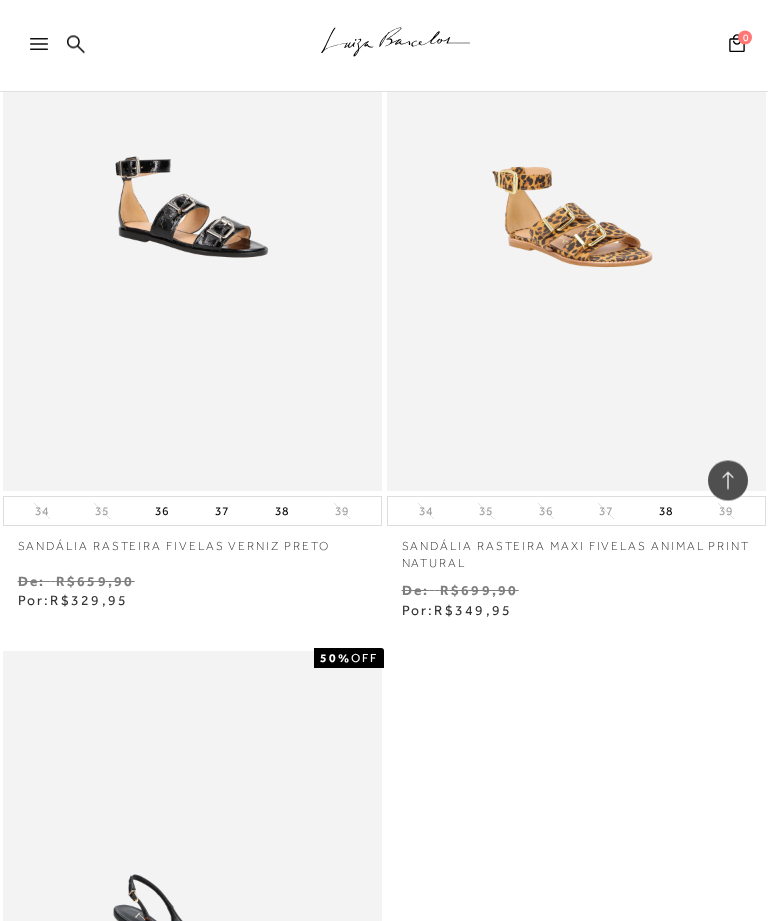 scroll, scrollTop: 12537, scrollLeft: 0, axis: vertical 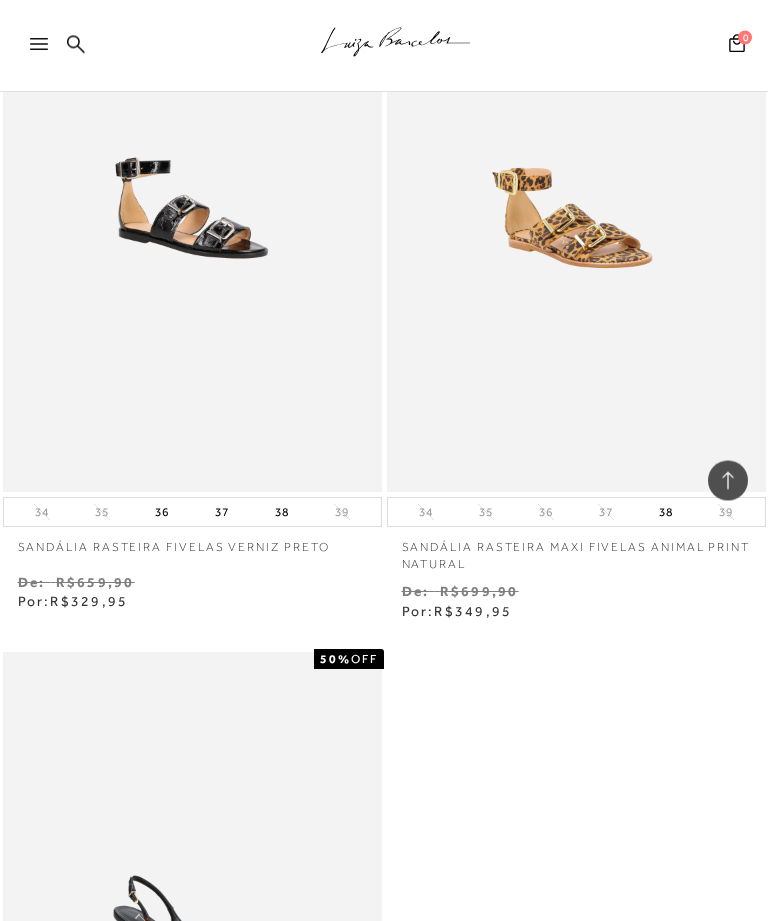 click at bounding box center (48, 51) 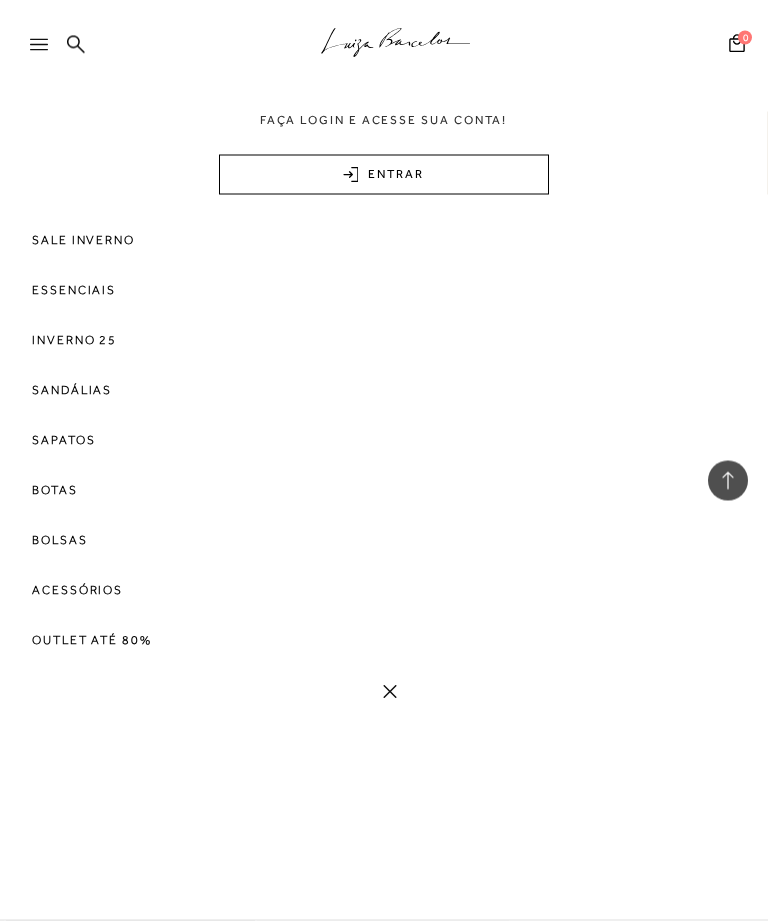 scroll, scrollTop: 12538, scrollLeft: 0, axis: vertical 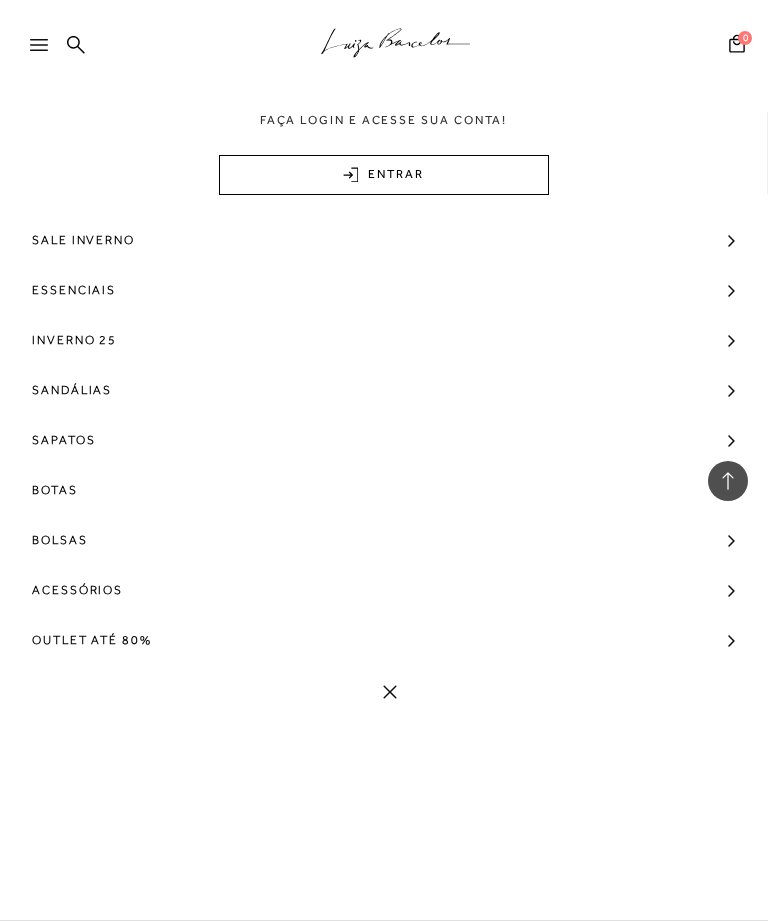 click on "Sandálias" at bounding box center [384, 390] 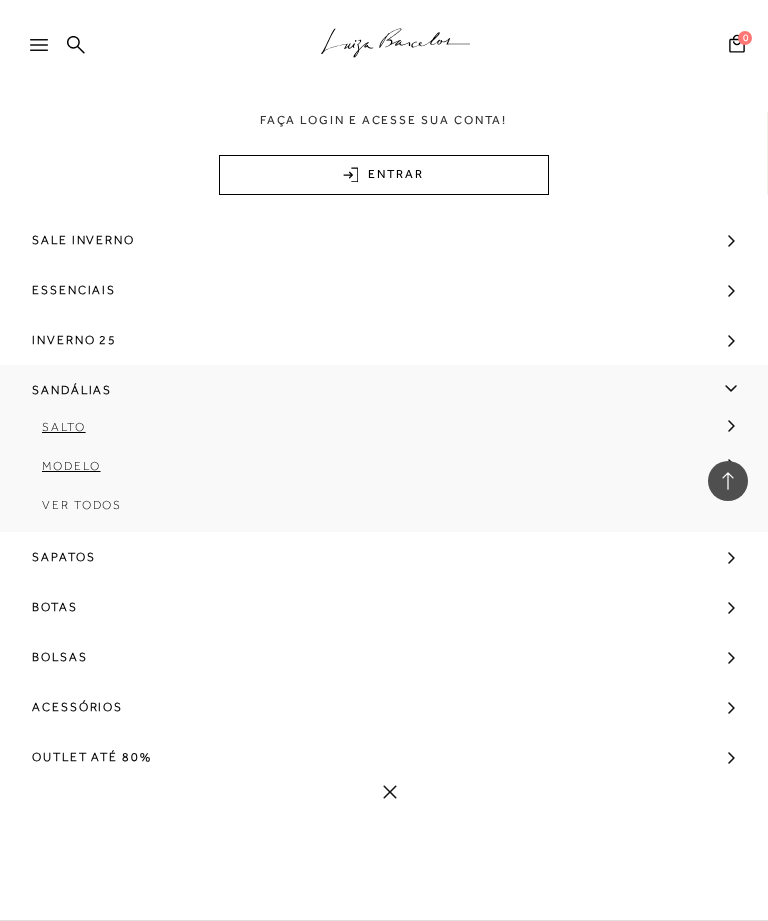 click on "Salto" at bounding box center (64, 427) 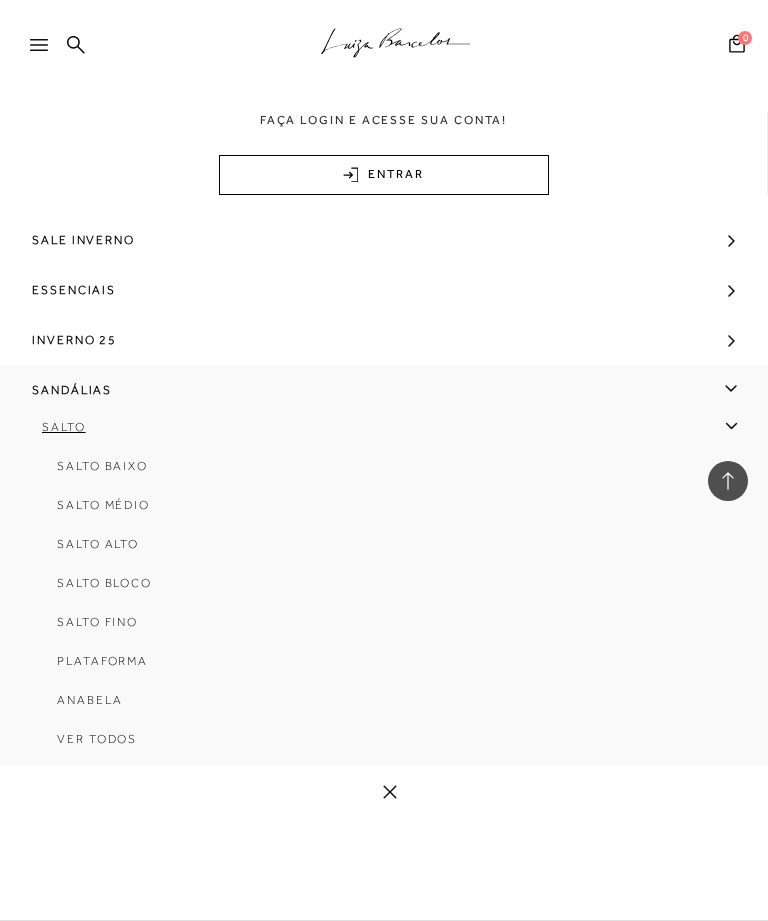 click on "Salto Alto" at bounding box center [98, 544] 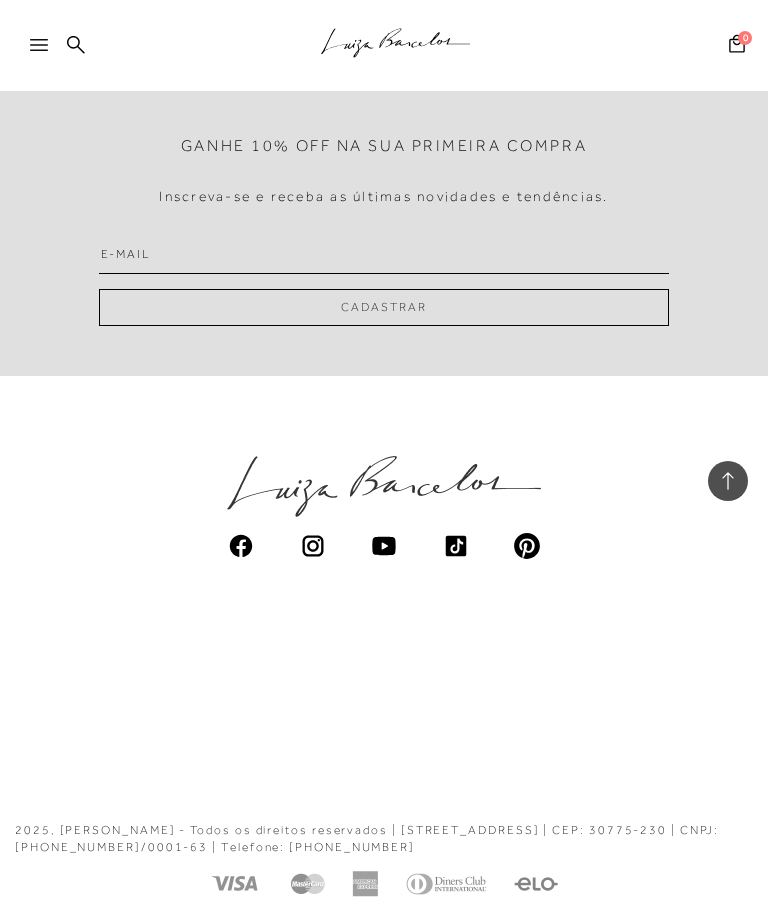 scroll, scrollTop: 0, scrollLeft: 0, axis: both 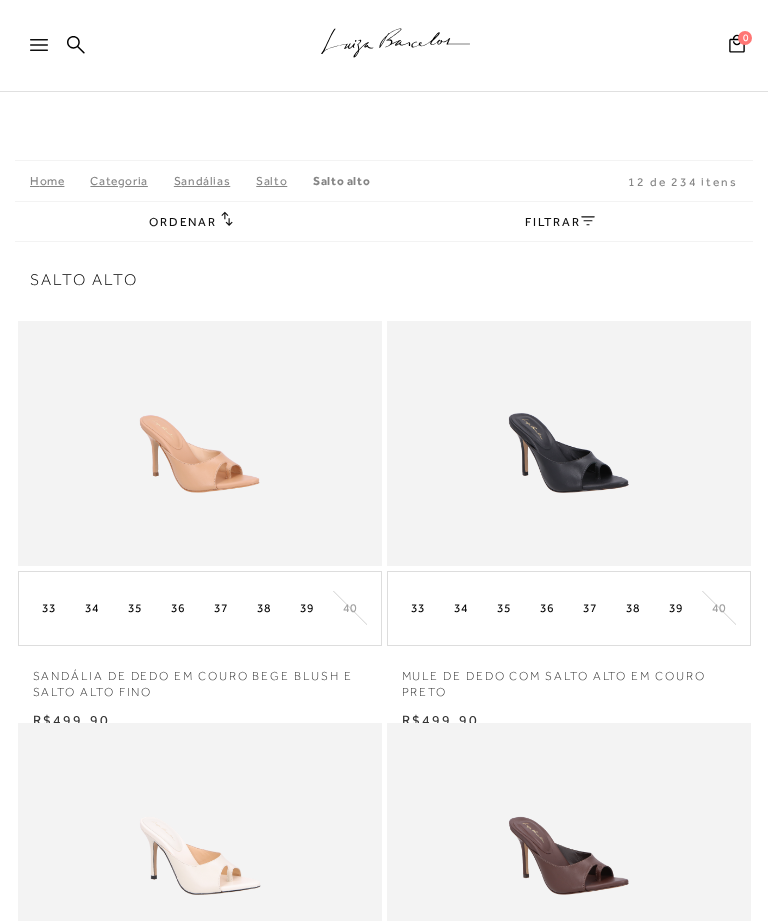 click on "FILTRAR" at bounding box center (560, 222) 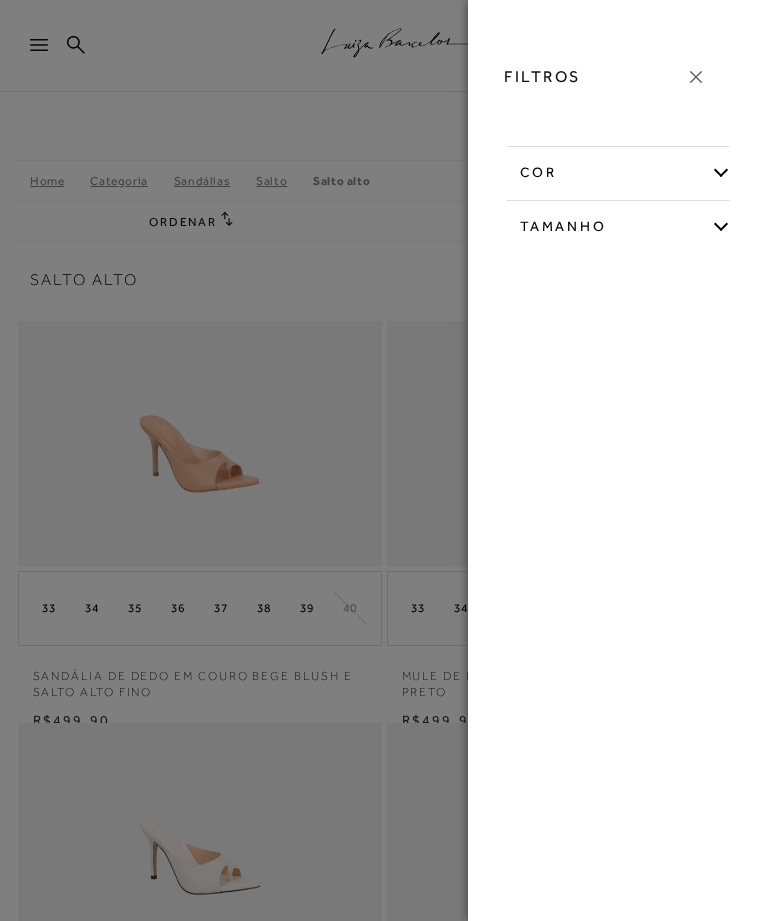 click on "Tamanho" at bounding box center [618, 223] 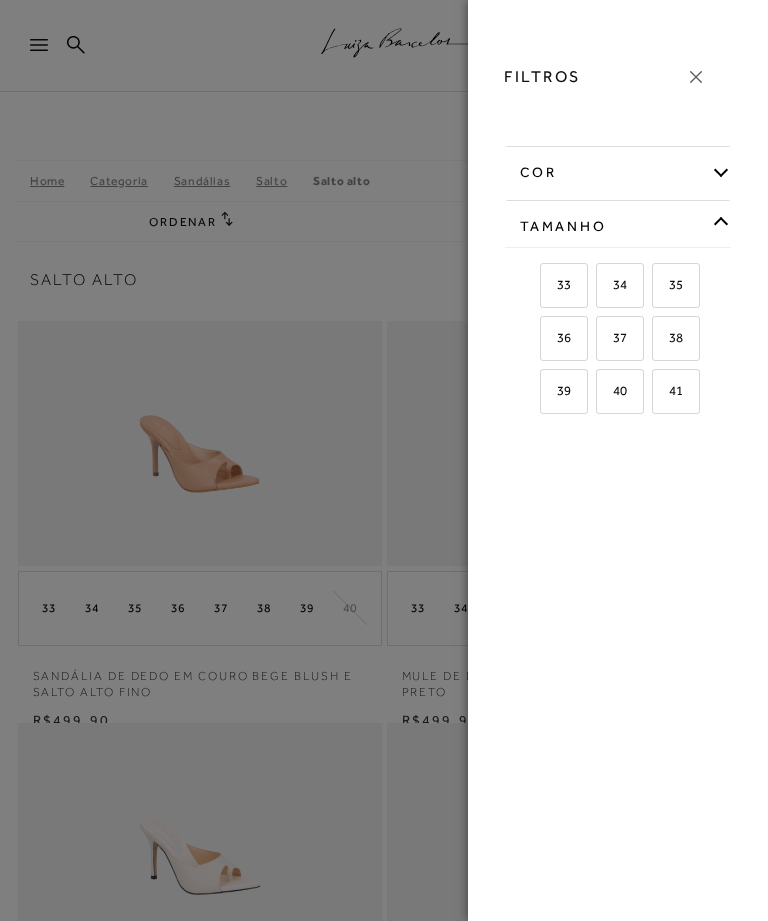 click on "35" at bounding box center (668, 284) 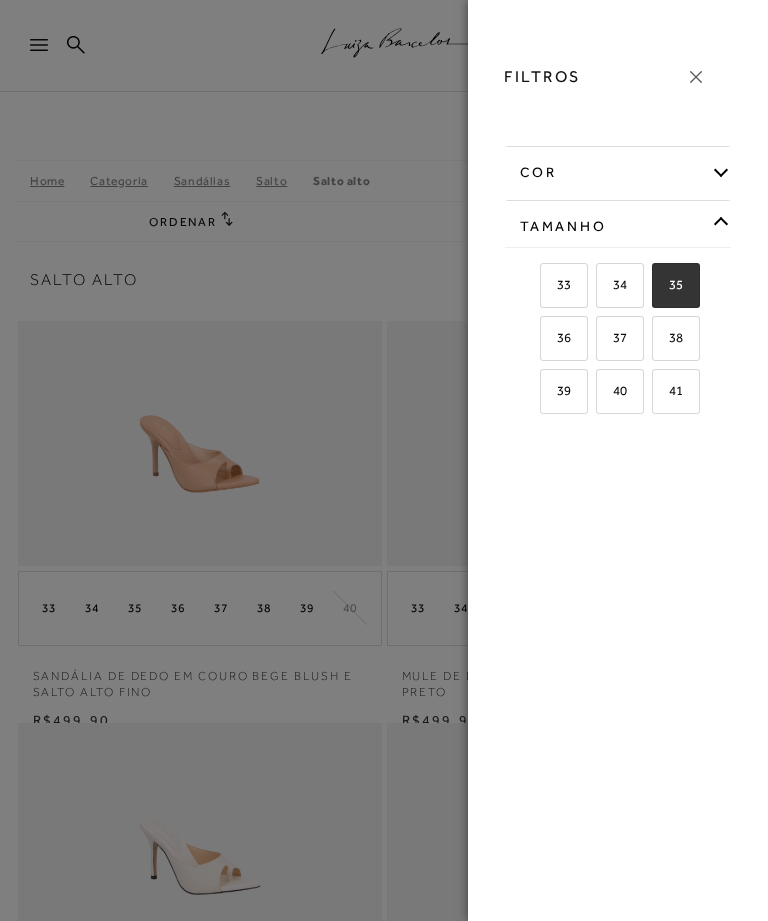 checkbox on "true" 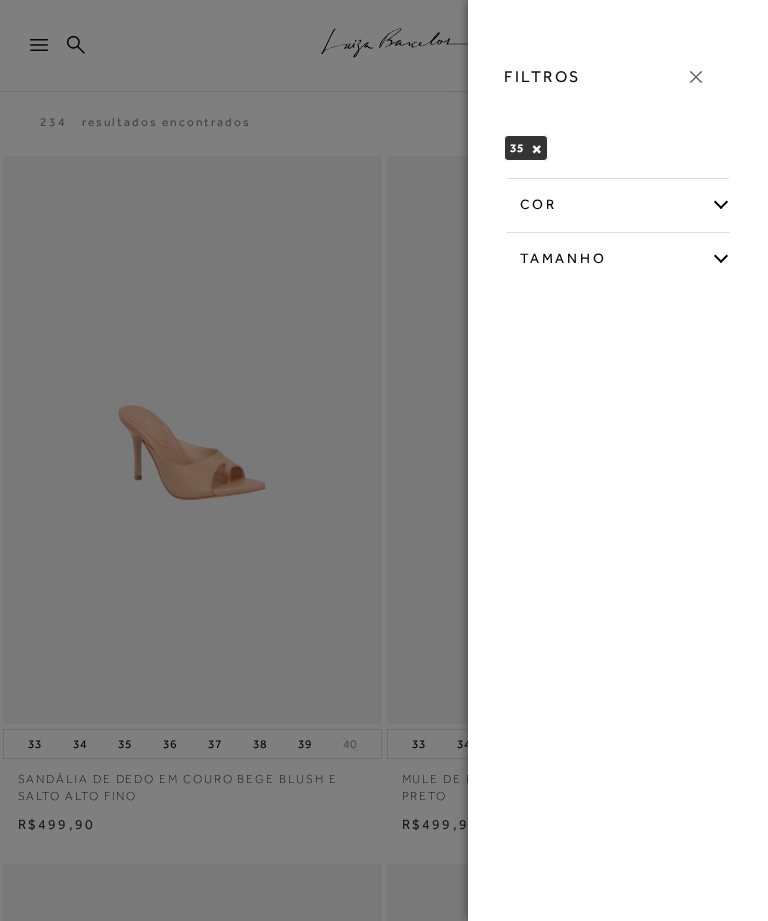 click 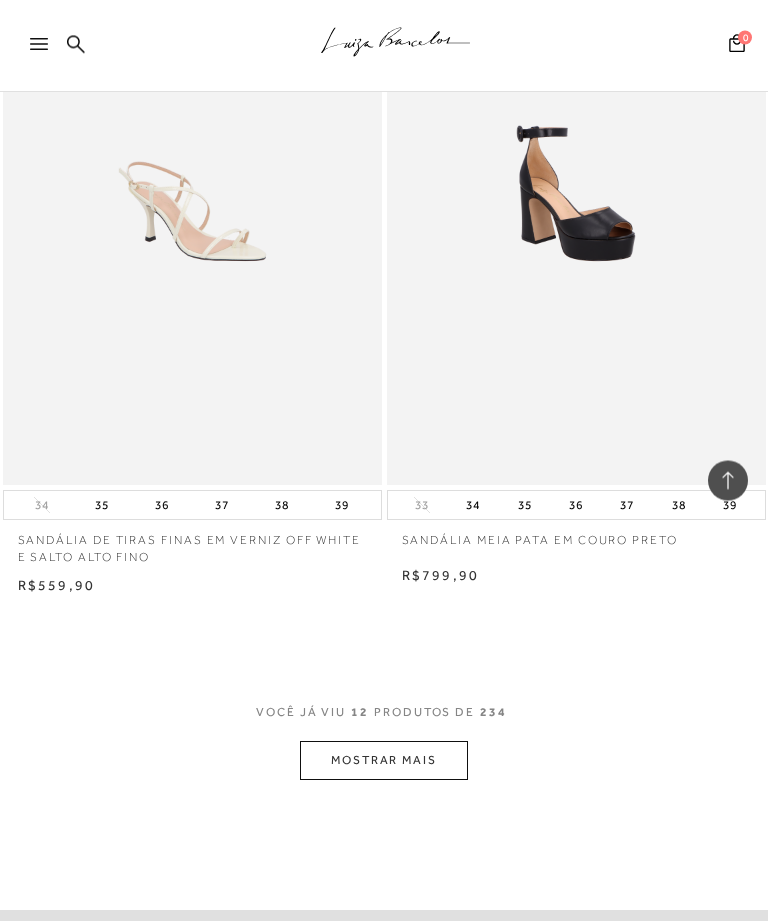 scroll, scrollTop: 3782, scrollLeft: 0, axis: vertical 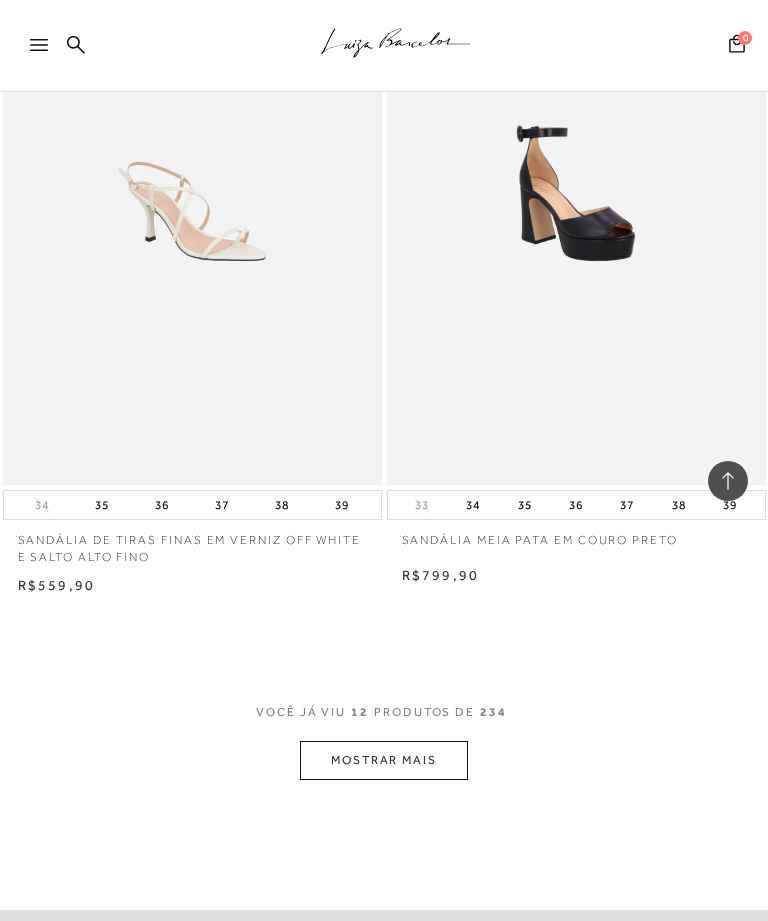 click on "MOSTRAR MAIS" at bounding box center [384, 760] 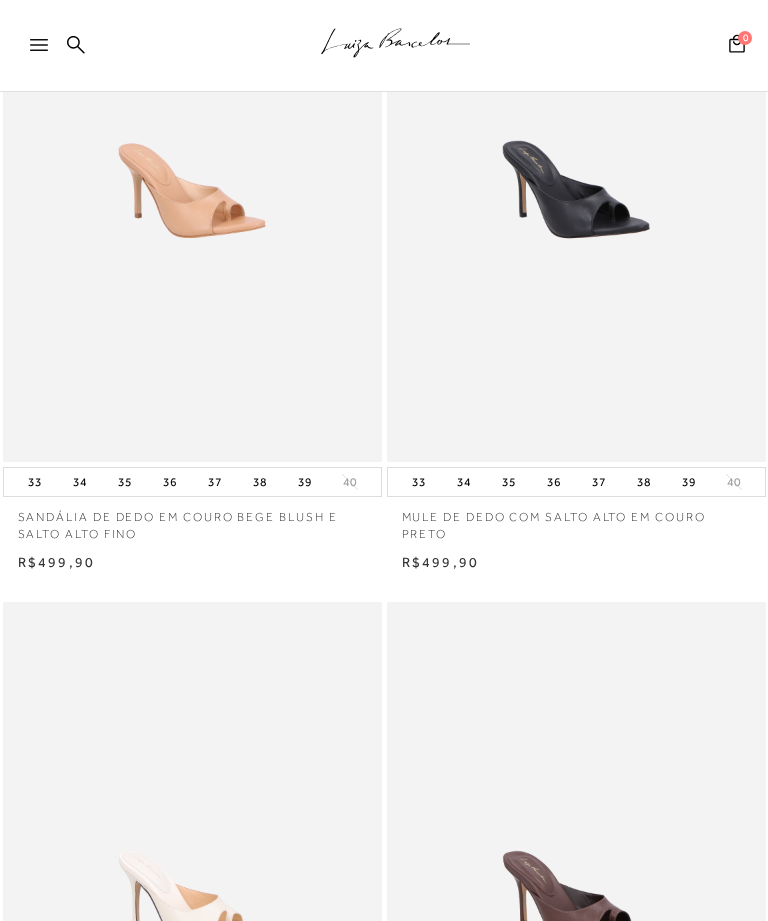scroll, scrollTop: 0, scrollLeft: 0, axis: both 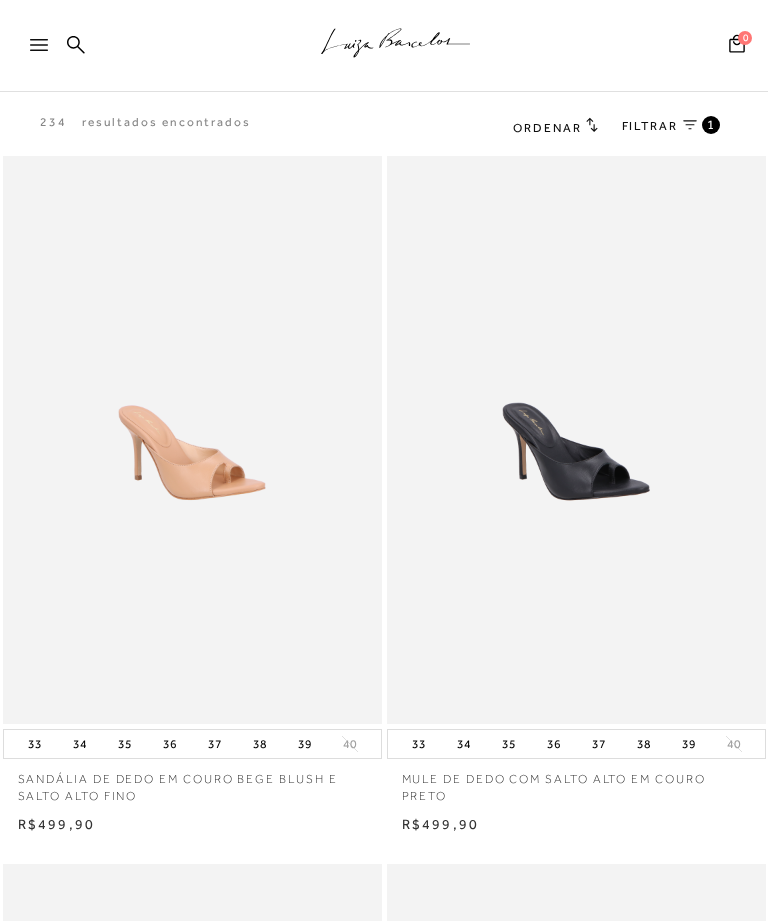 click 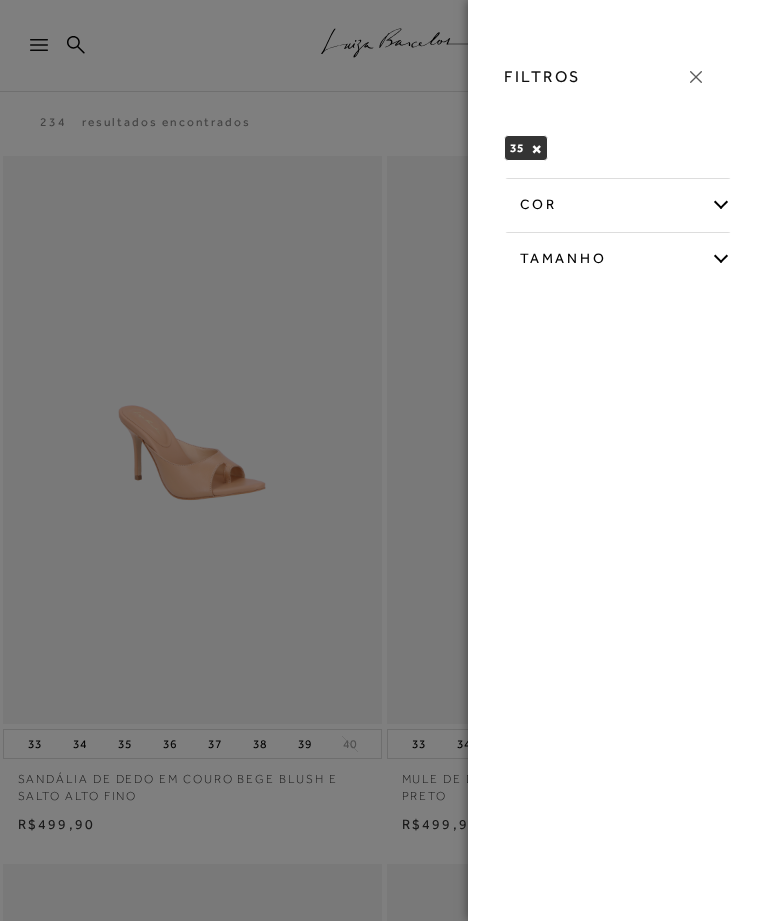 click at bounding box center (384, 460) 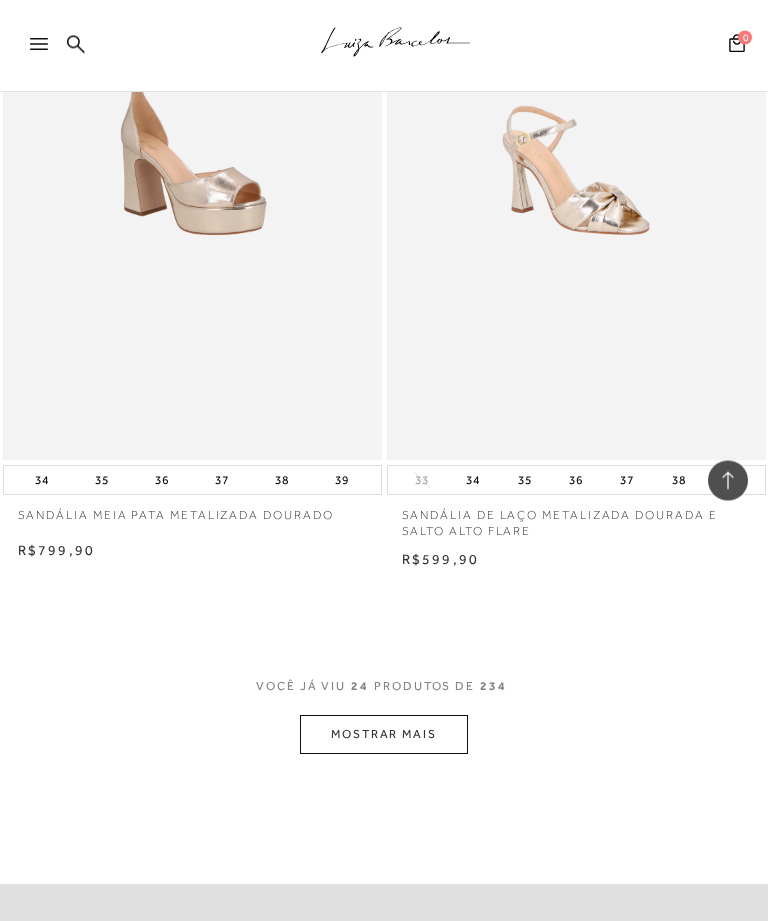 scroll, scrollTop: 8056, scrollLeft: 0, axis: vertical 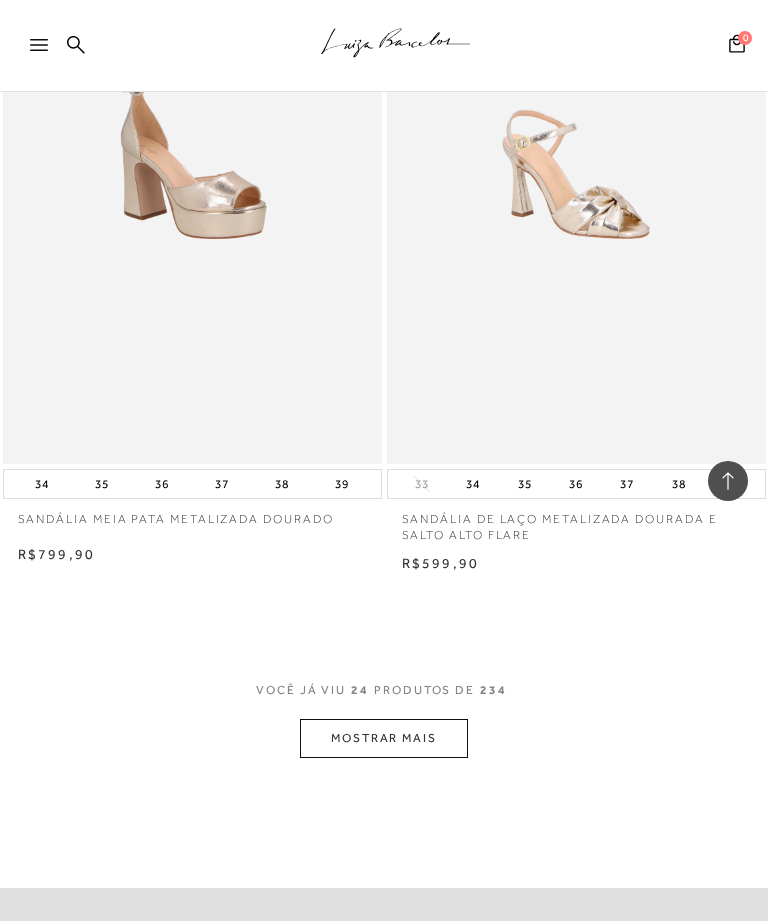 click on "MOSTRAR MAIS" at bounding box center [384, 738] 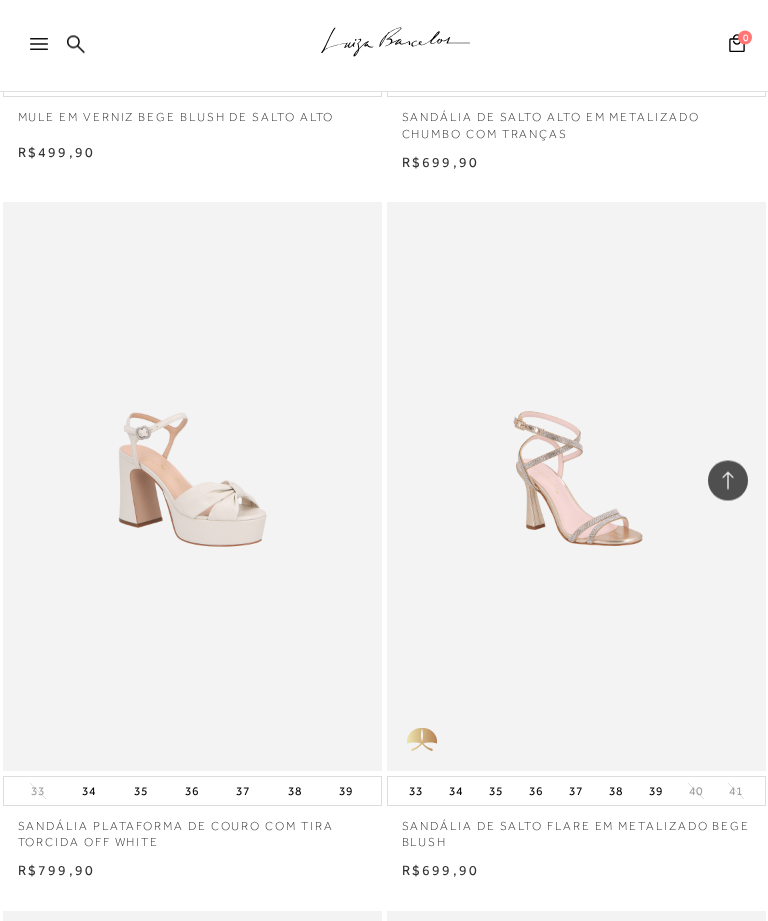scroll, scrollTop: 9875, scrollLeft: 0, axis: vertical 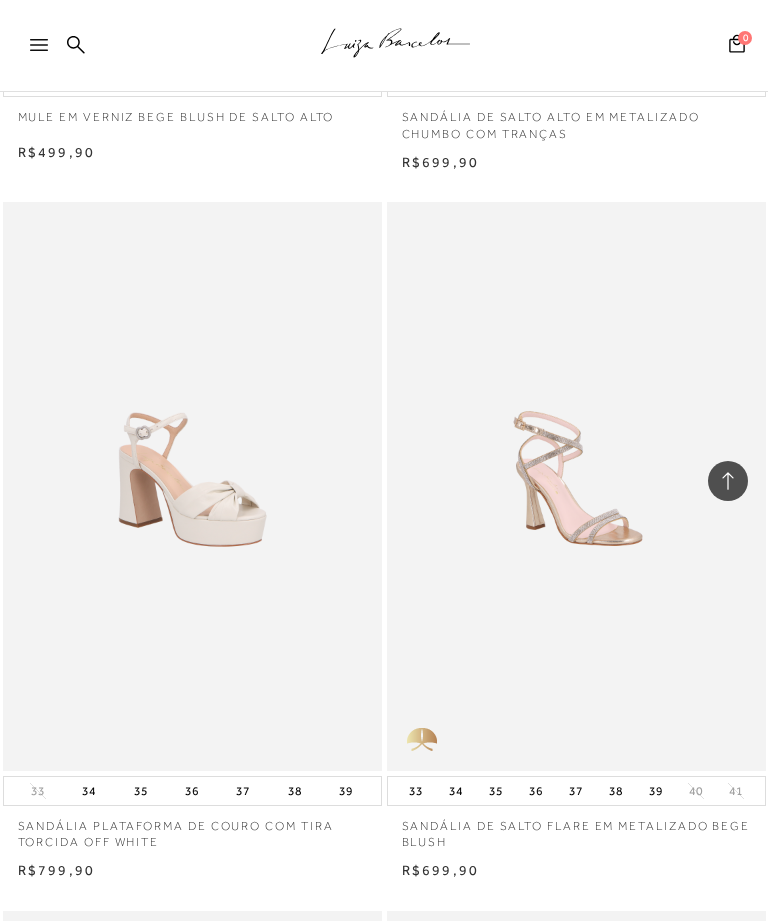 click at bounding box center (576, 486) 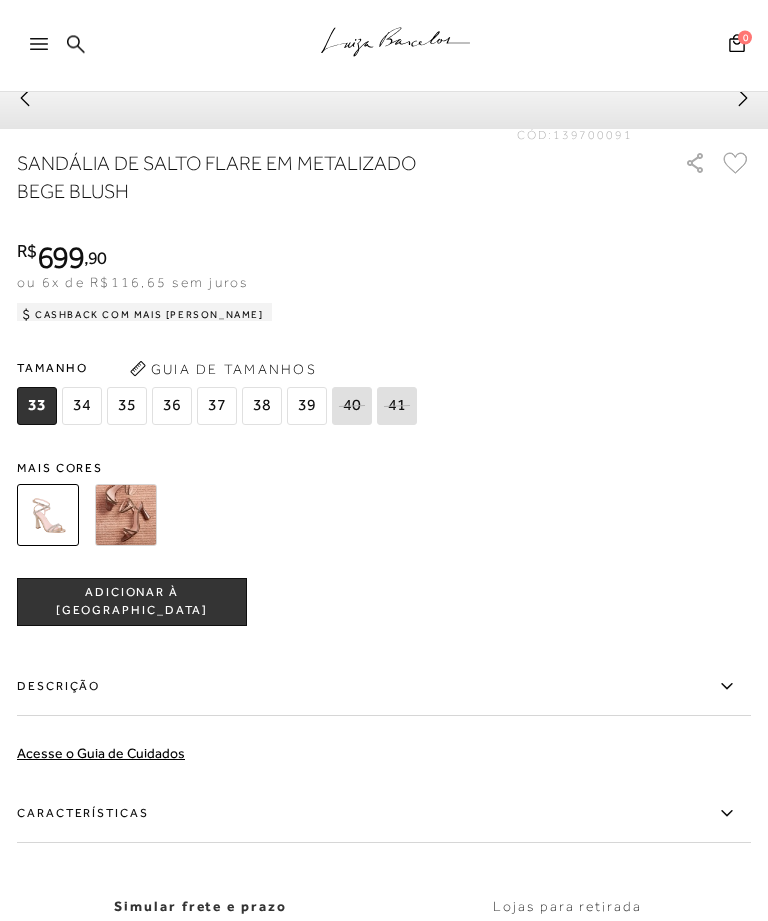 scroll, scrollTop: 1246, scrollLeft: 0, axis: vertical 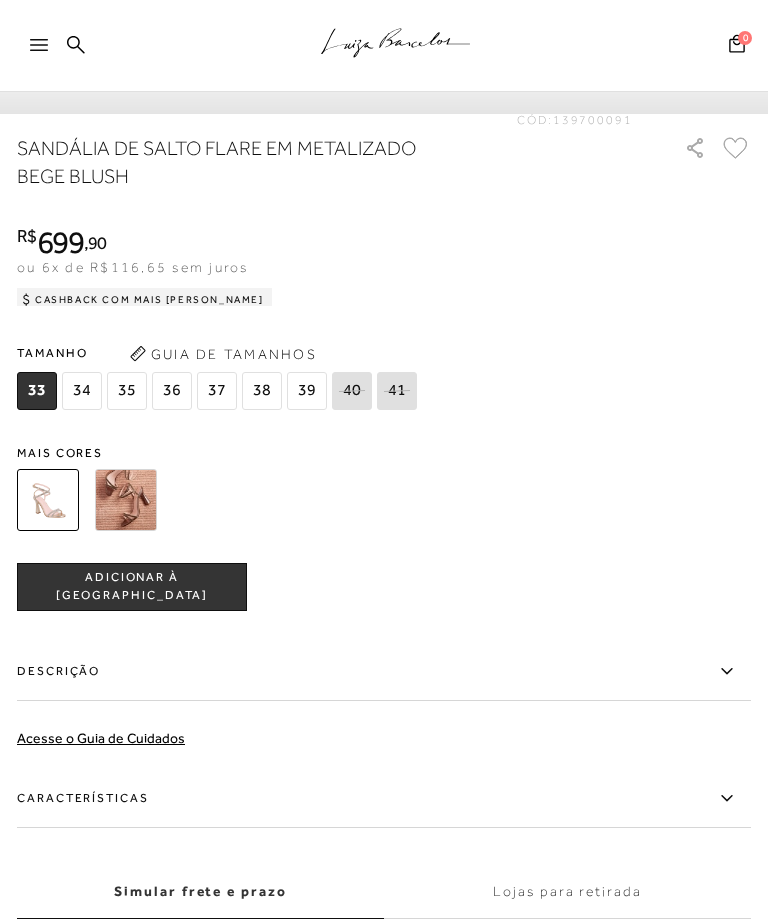 click on "Descrição" at bounding box center (384, 672) 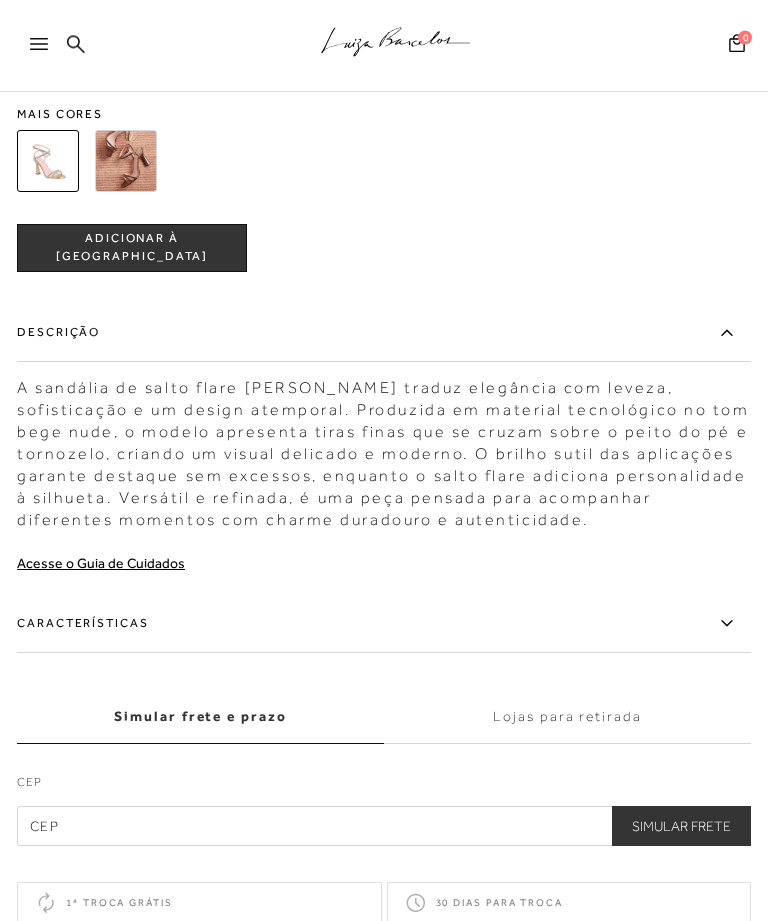 scroll, scrollTop: 1585, scrollLeft: 0, axis: vertical 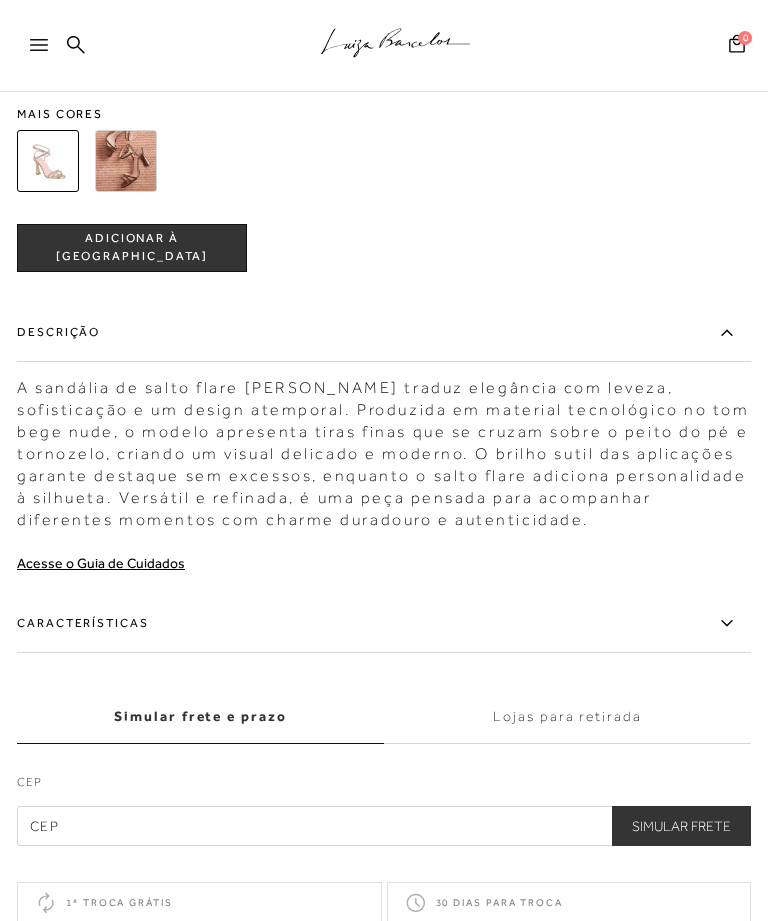click on "Características" at bounding box center (384, 624) 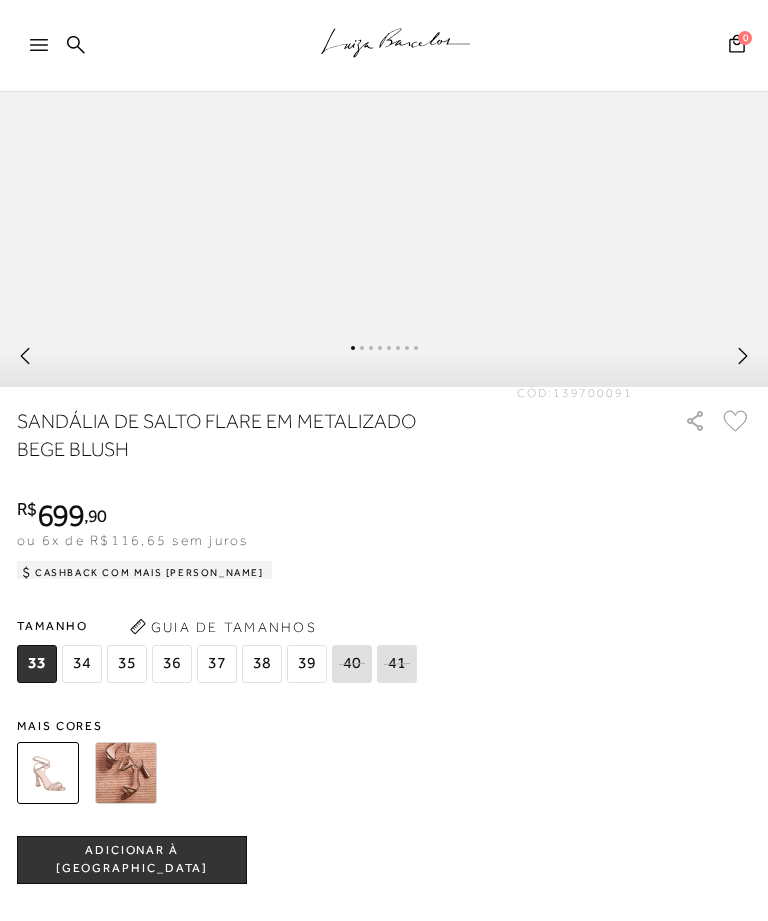 scroll, scrollTop: 972, scrollLeft: 0, axis: vertical 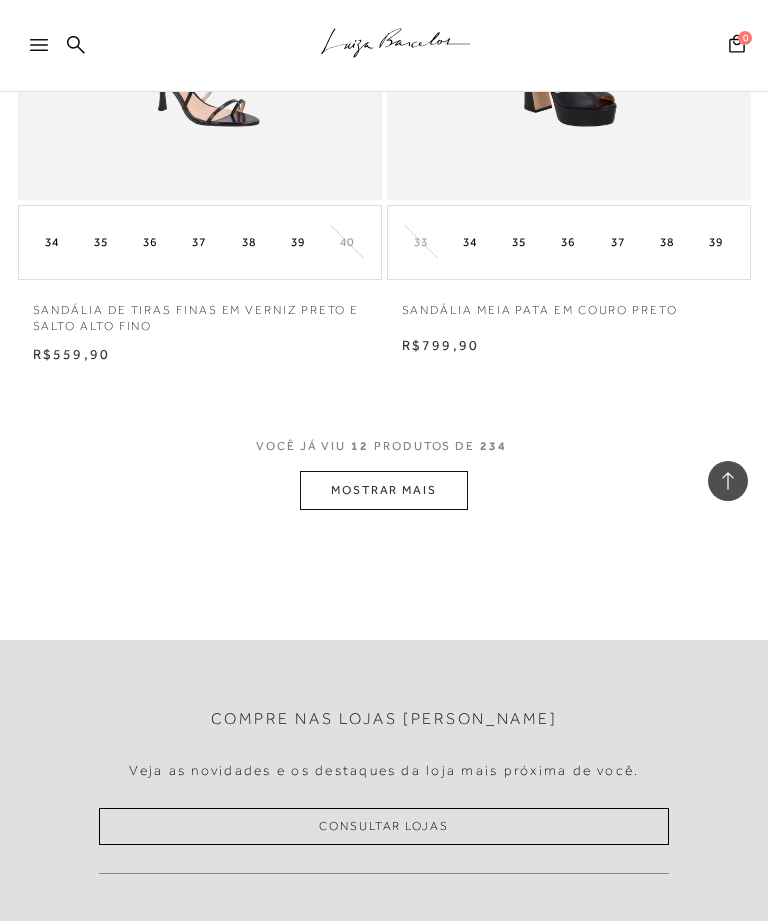 click on "MOSTRAR MAIS" at bounding box center (384, 490) 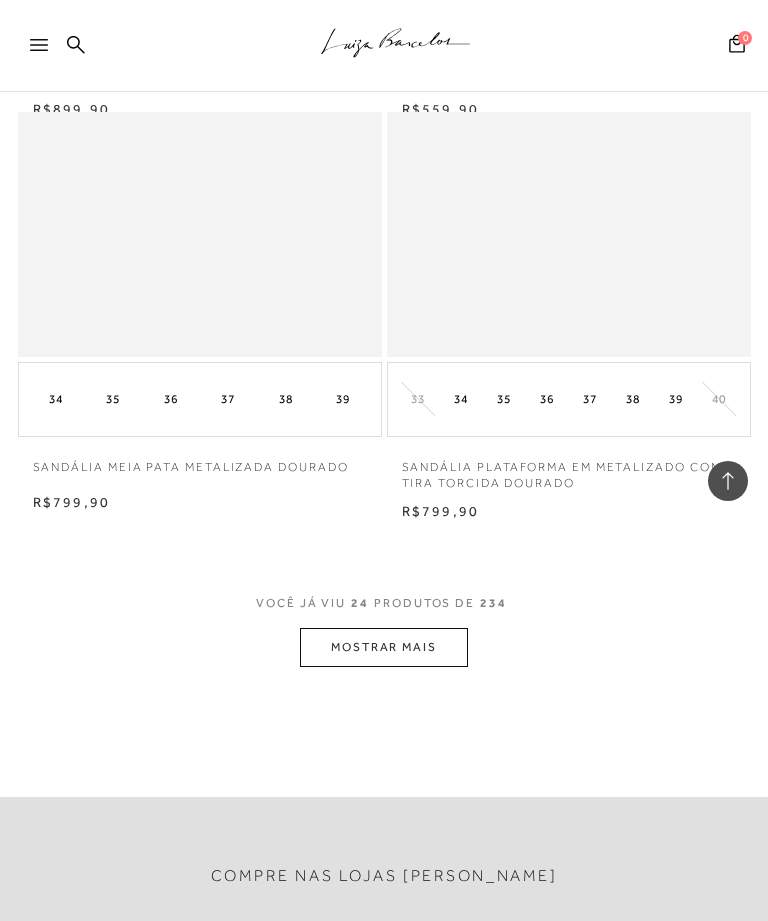 scroll, scrollTop: 4633, scrollLeft: 0, axis: vertical 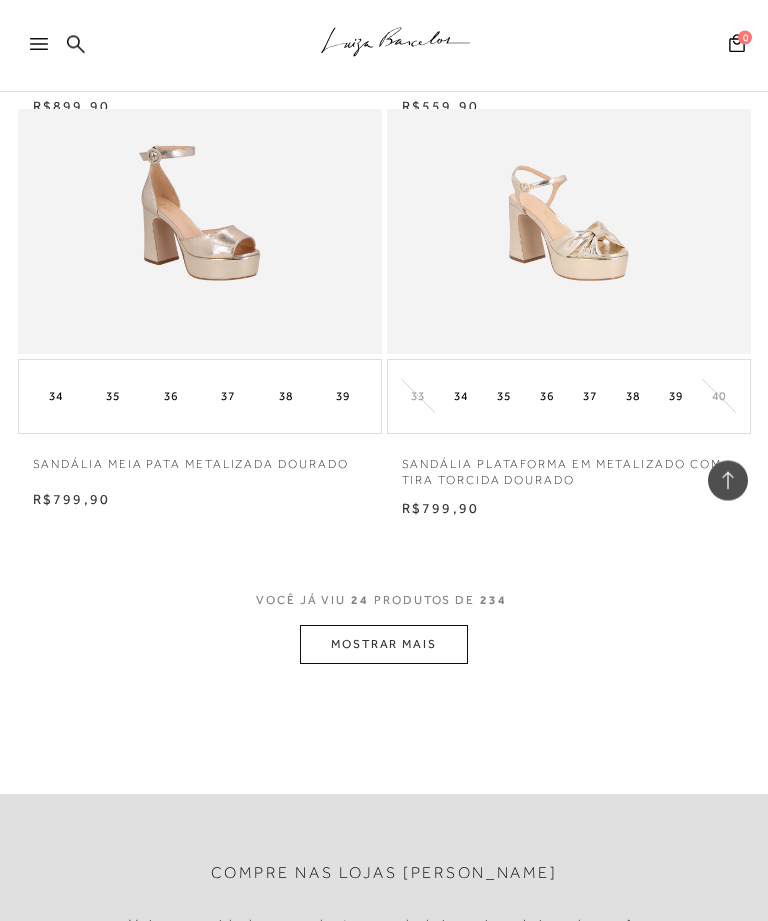 click on "MOSTRAR MAIS" at bounding box center [384, 645] 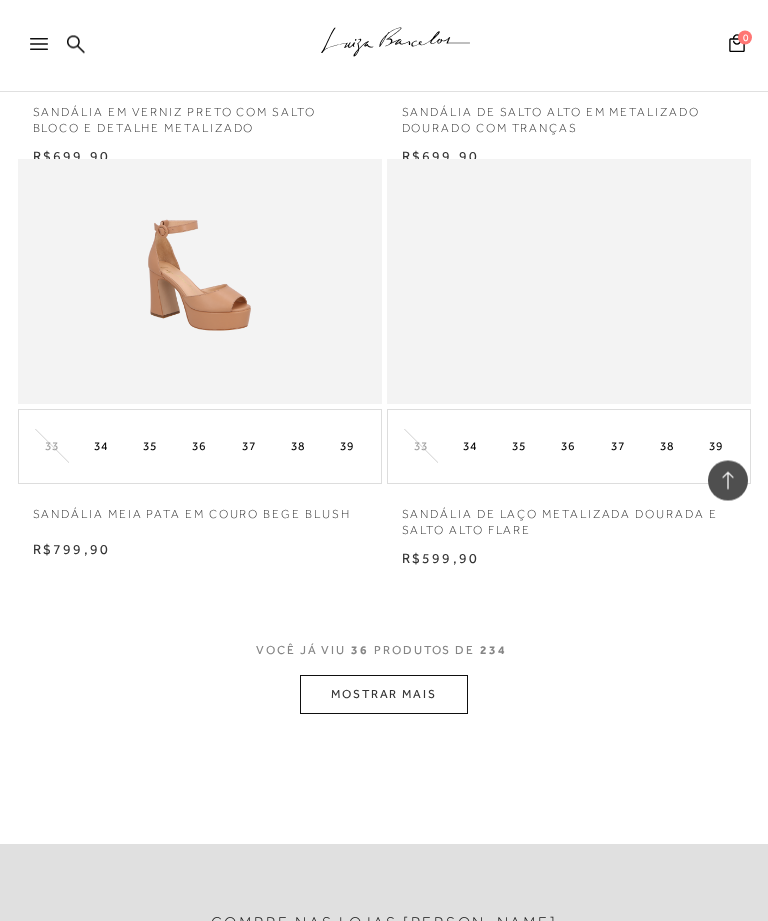 scroll, scrollTop: 6991, scrollLeft: 0, axis: vertical 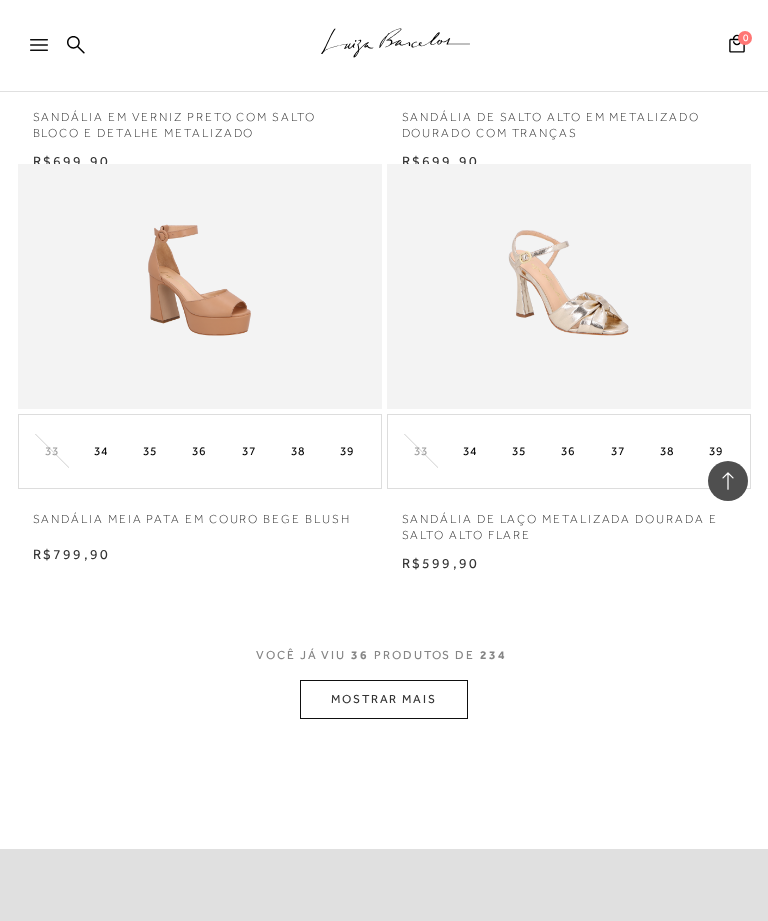 click on "MOSTRAR MAIS" at bounding box center (384, 699) 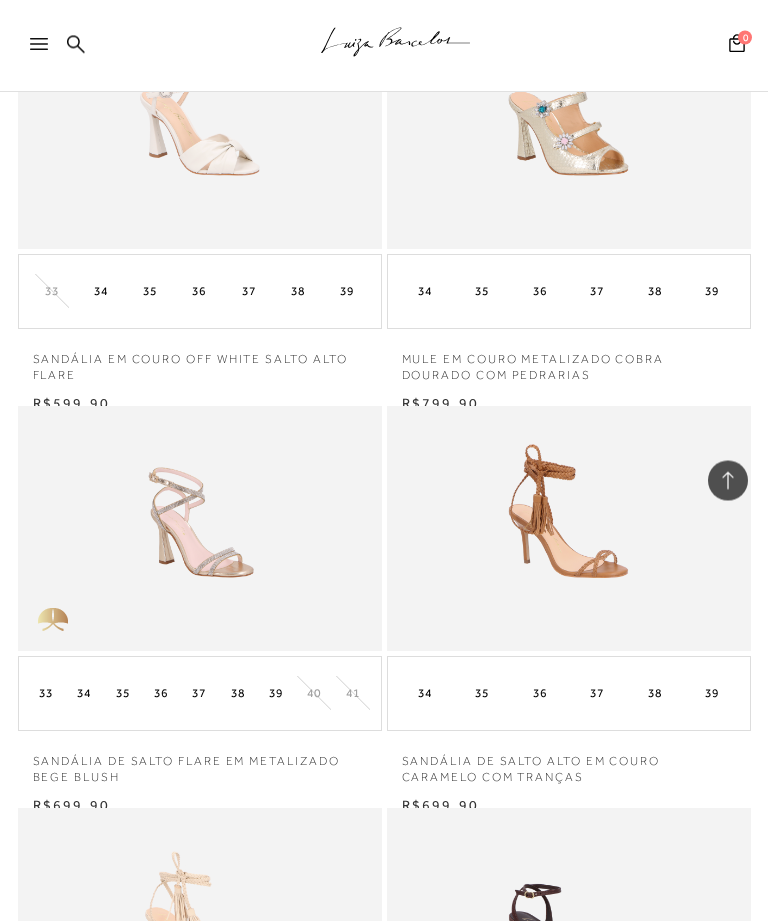 scroll, scrollTop: 7955, scrollLeft: 0, axis: vertical 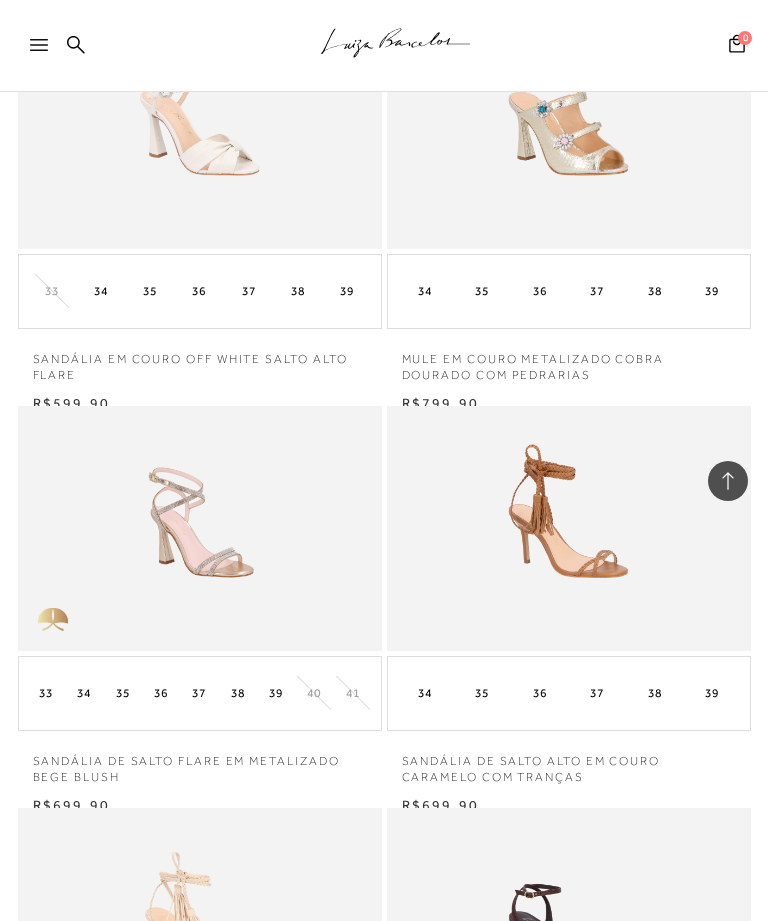 click on "SANDÁLIA DE SALTO ALTO EM COURO CARAMELO COM TRANÇAS" at bounding box center [569, 764] 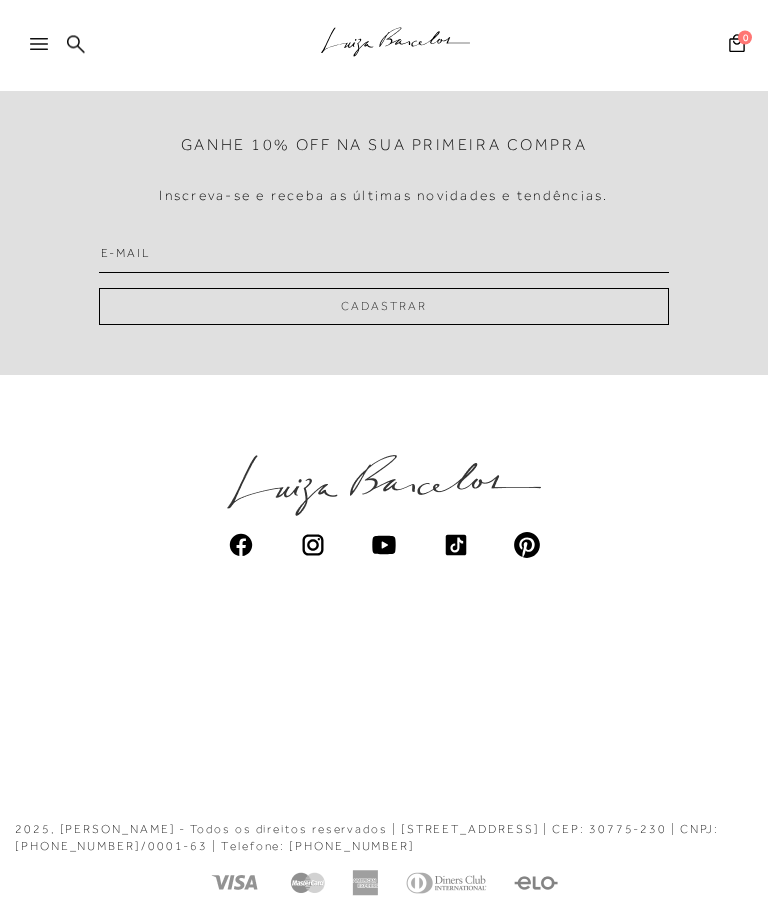 scroll, scrollTop: 0, scrollLeft: 0, axis: both 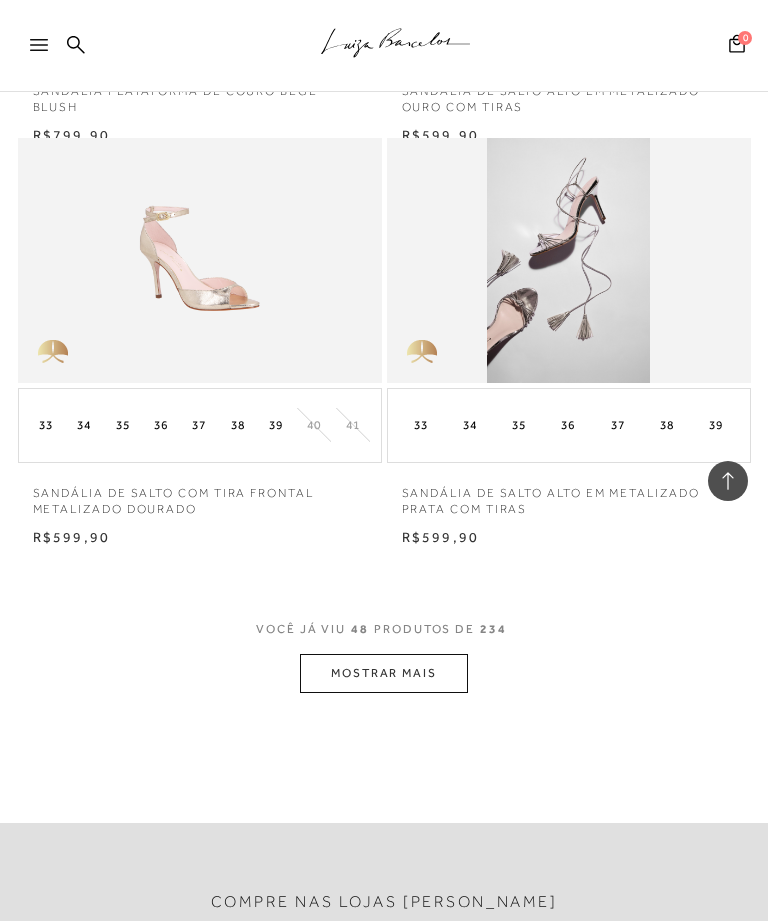click on "MOSTRAR MAIS" at bounding box center [384, 673] 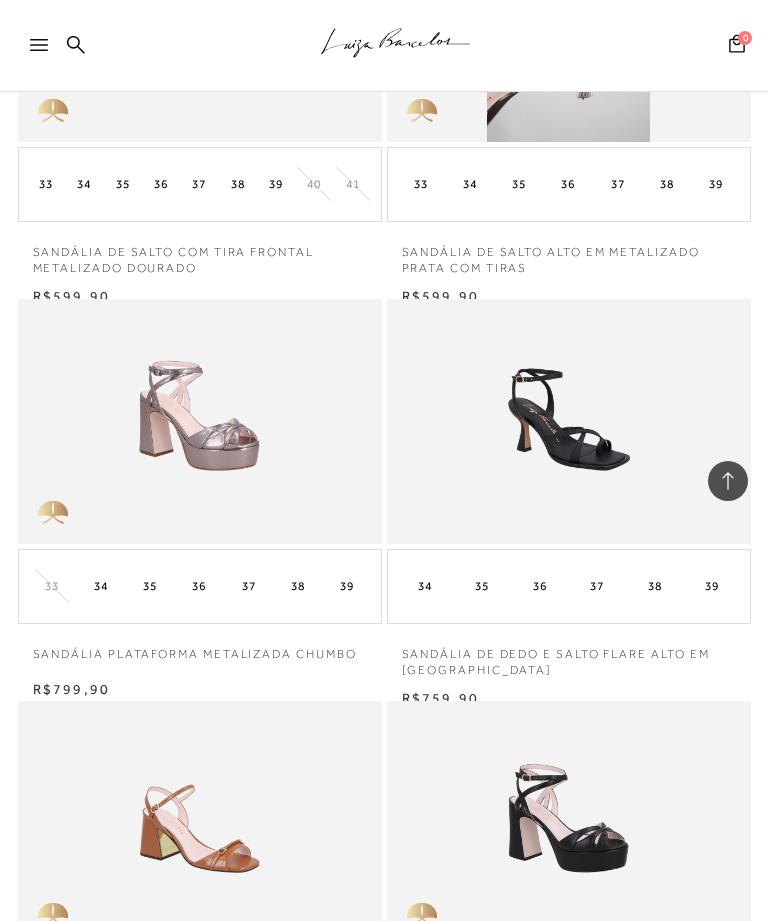 scroll, scrollTop: 9711, scrollLeft: 0, axis: vertical 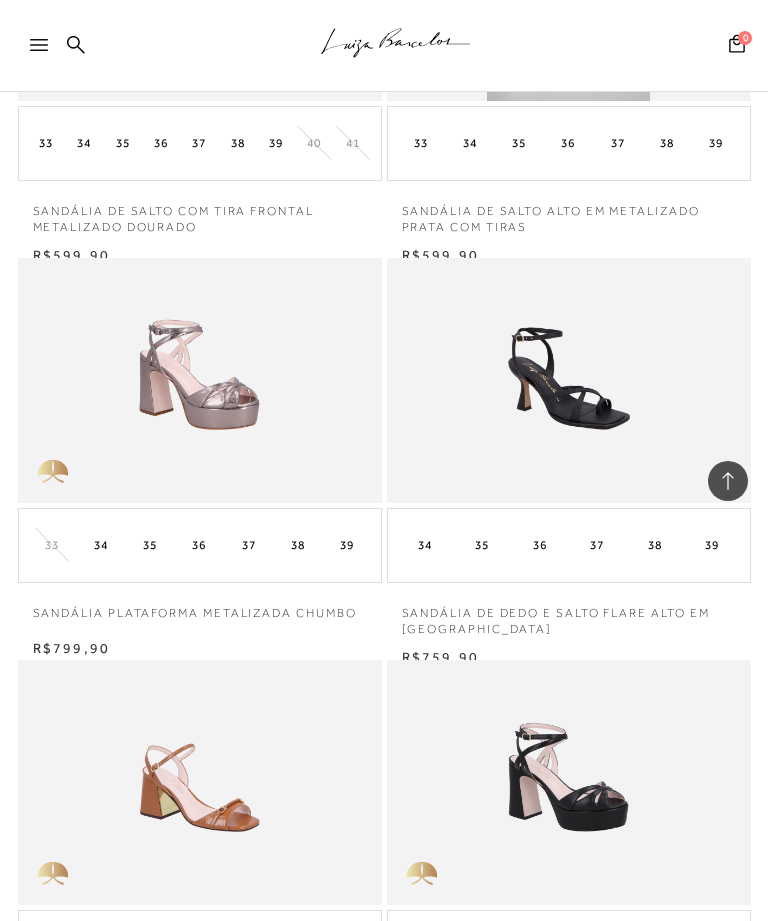 click at bounding box center (568, 380) 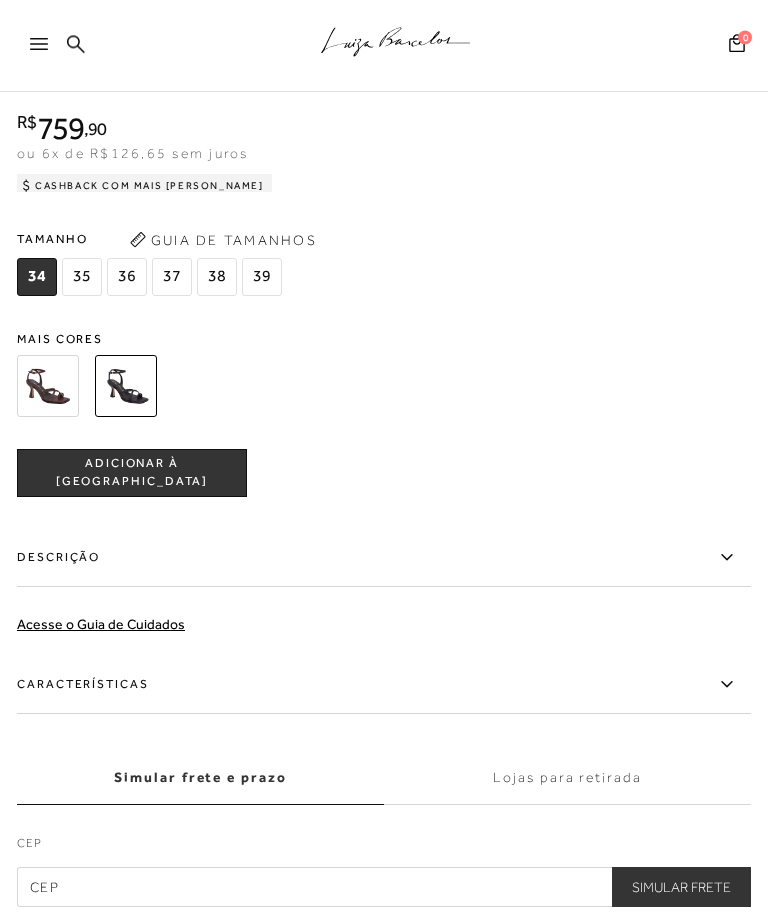 scroll, scrollTop: 1363, scrollLeft: 0, axis: vertical 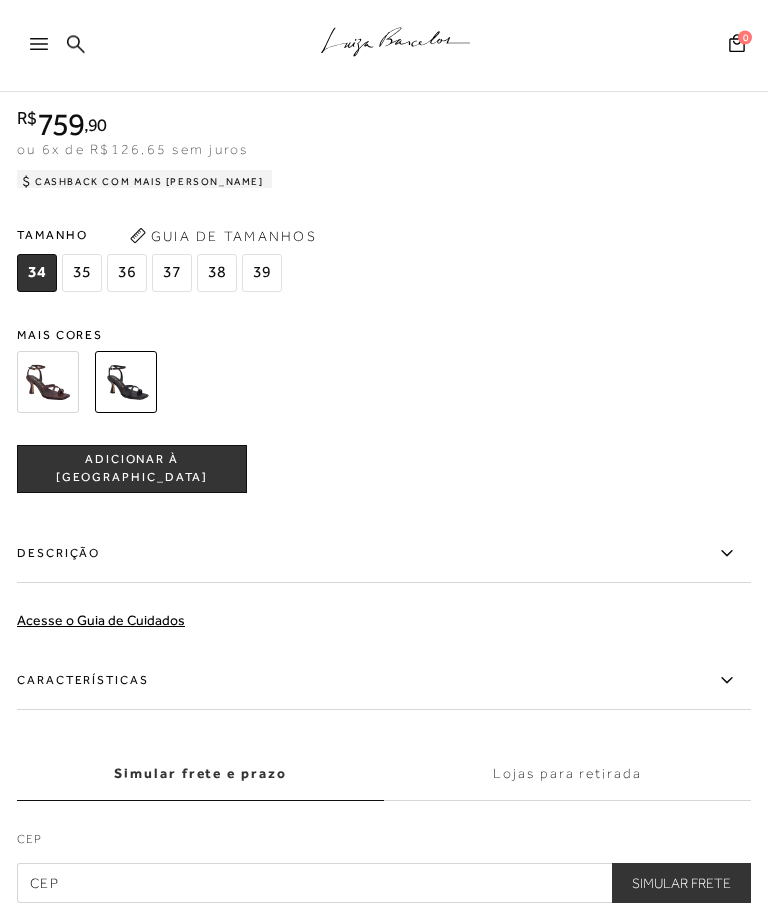 click on "Características" at bounding box center [384, 682] 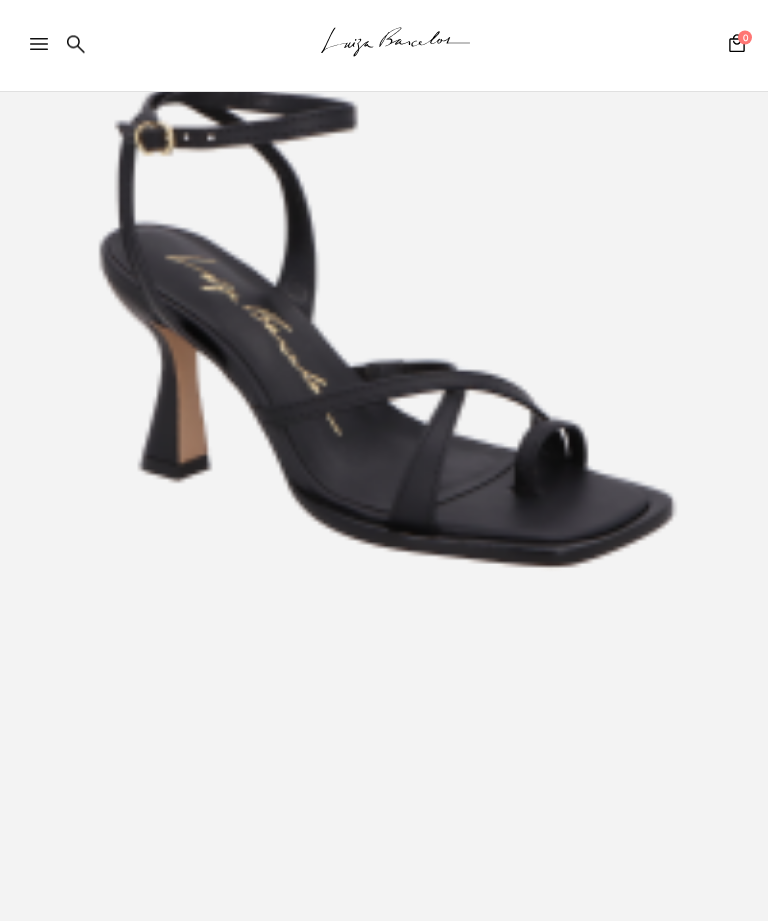 scroll, scrollTop: 390, scrollLeft: 0, axis: vertical 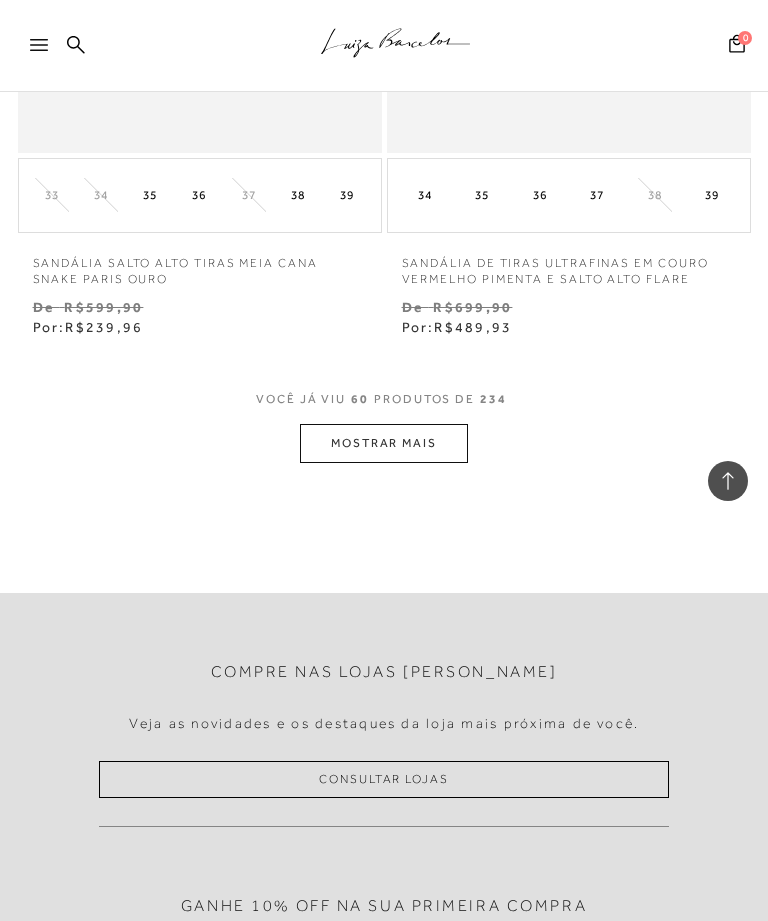 click on "MOSTRAR MAIS" at bounding box center (384, 443) 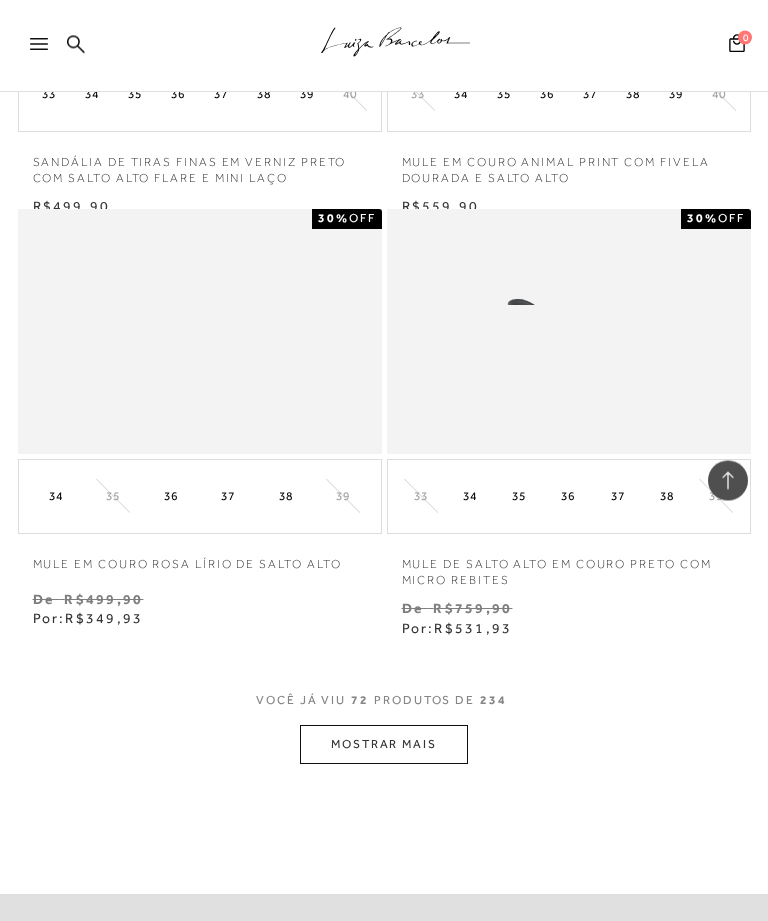 scroll, scrollTop: 14182, scrollLeft: 0, axis: vertical 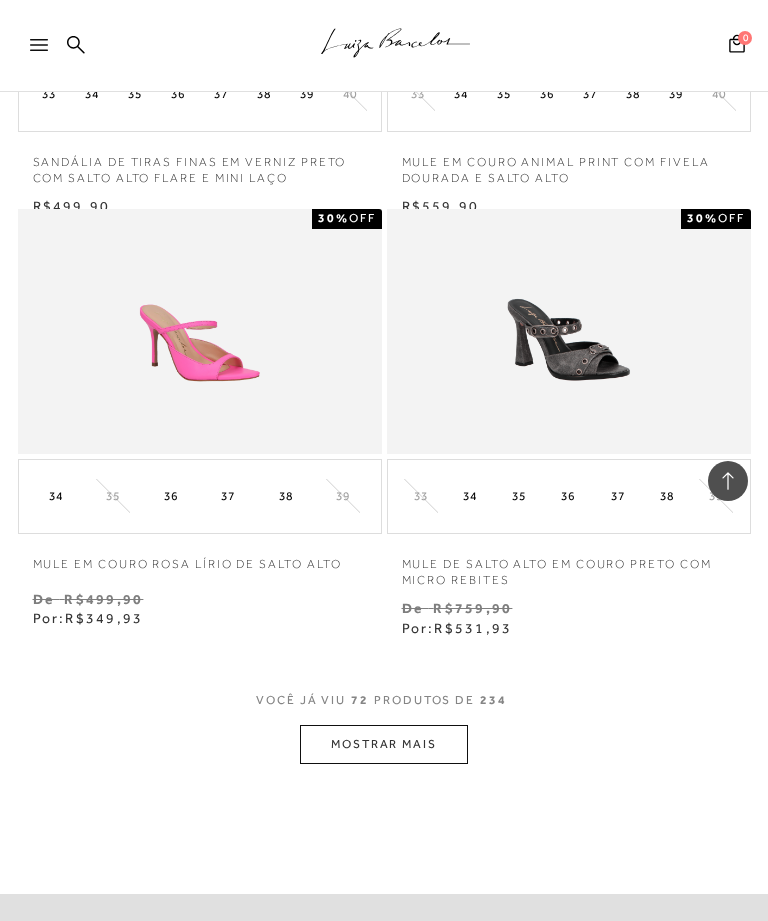 click on "MOSTRAR MAIS" at bounding box center (384, 744) 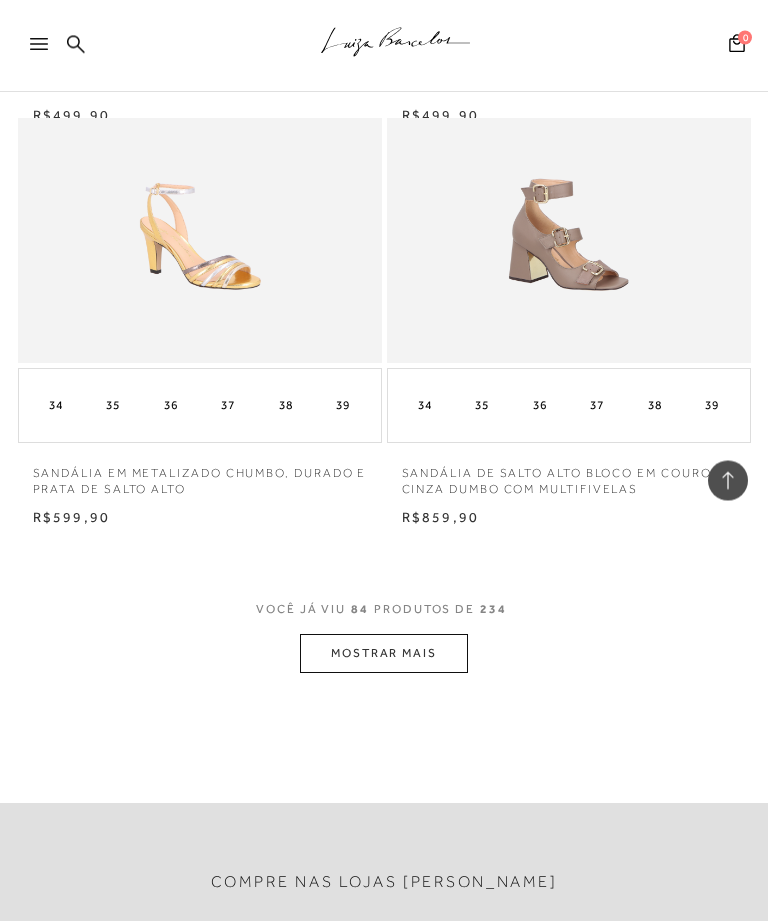 scroll, scrollTop: 16685, scrollLeft: 0, axis: vertical 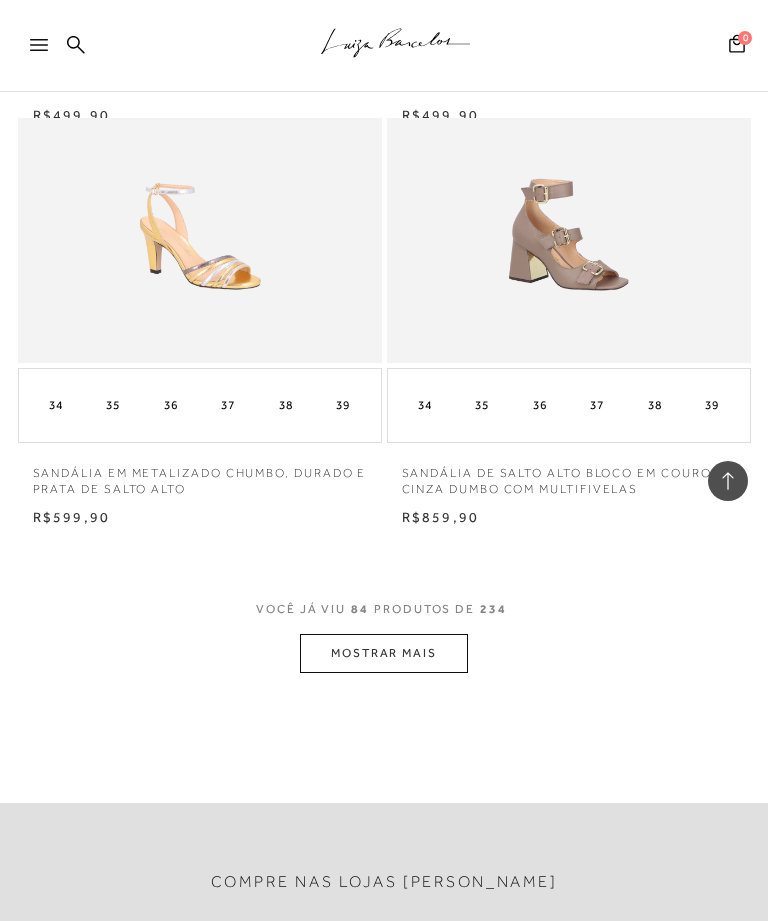 click on "MOSTRAR MAIS" at bounding box center [384, 653] 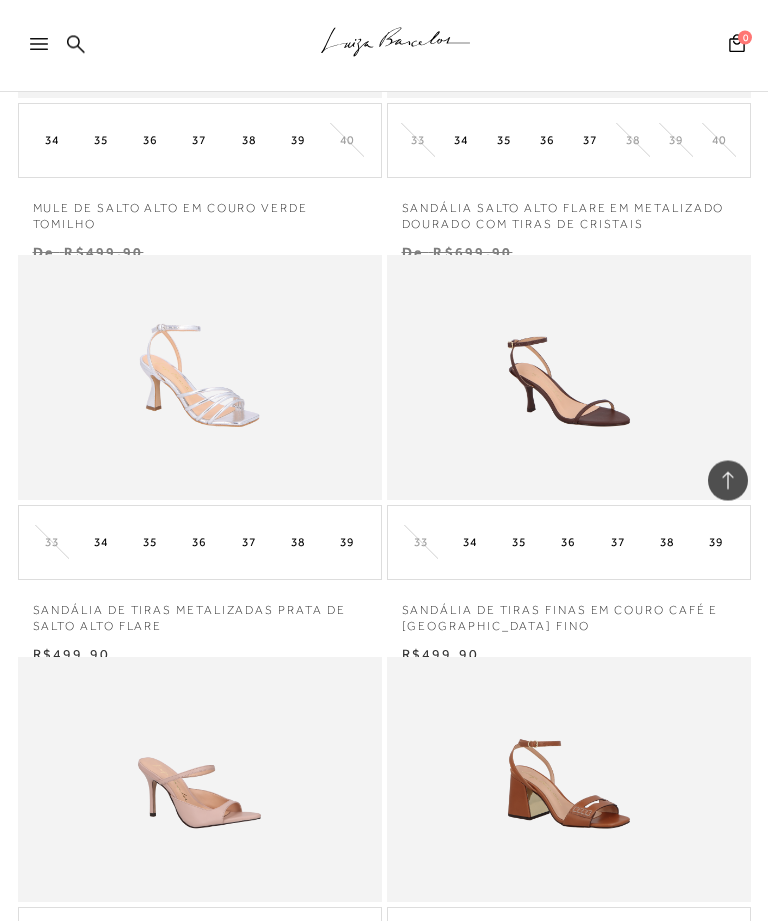 scroll, scrollTop: 17373, scrollLeft: 0, axis: vertical 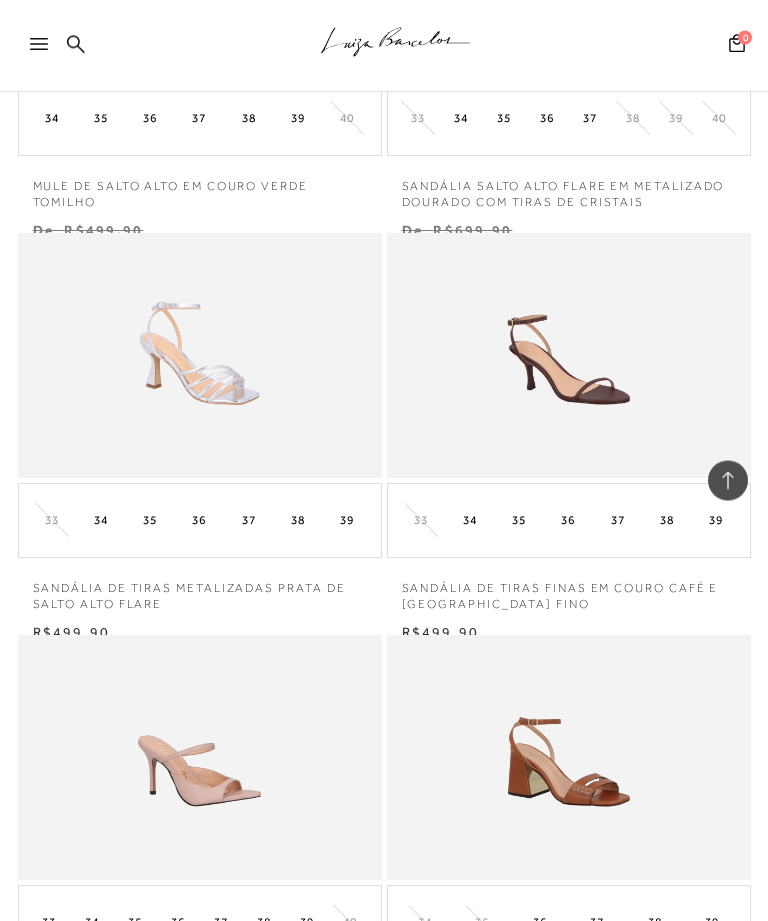 click at bounding box center (199, 356) 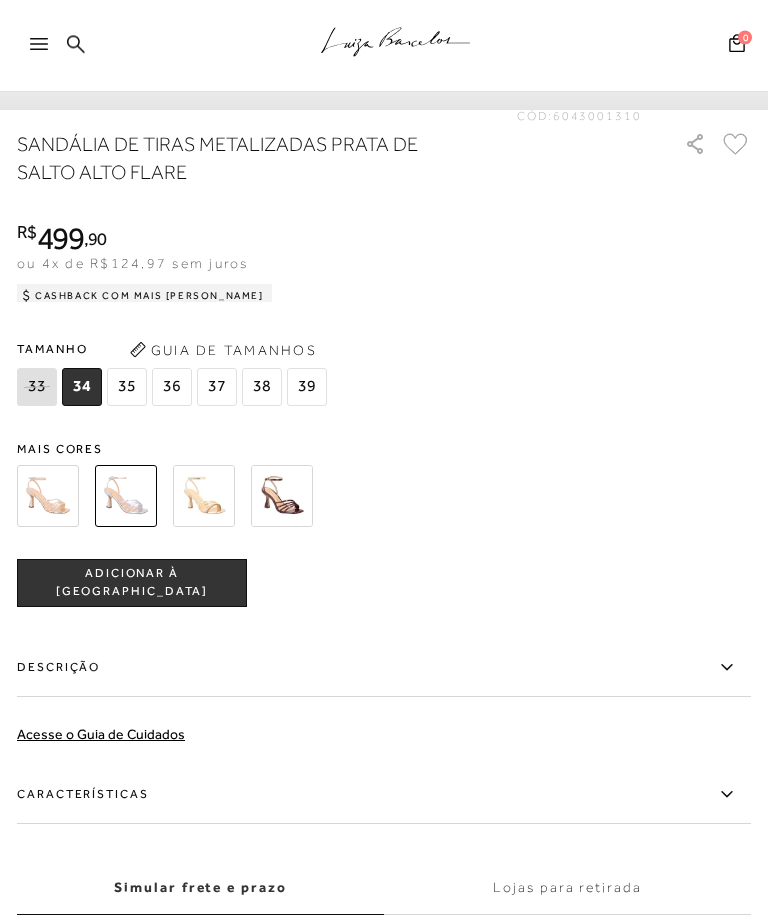 scroll, scrollTop: 1201, scrollLeft: 0, axis: vertical 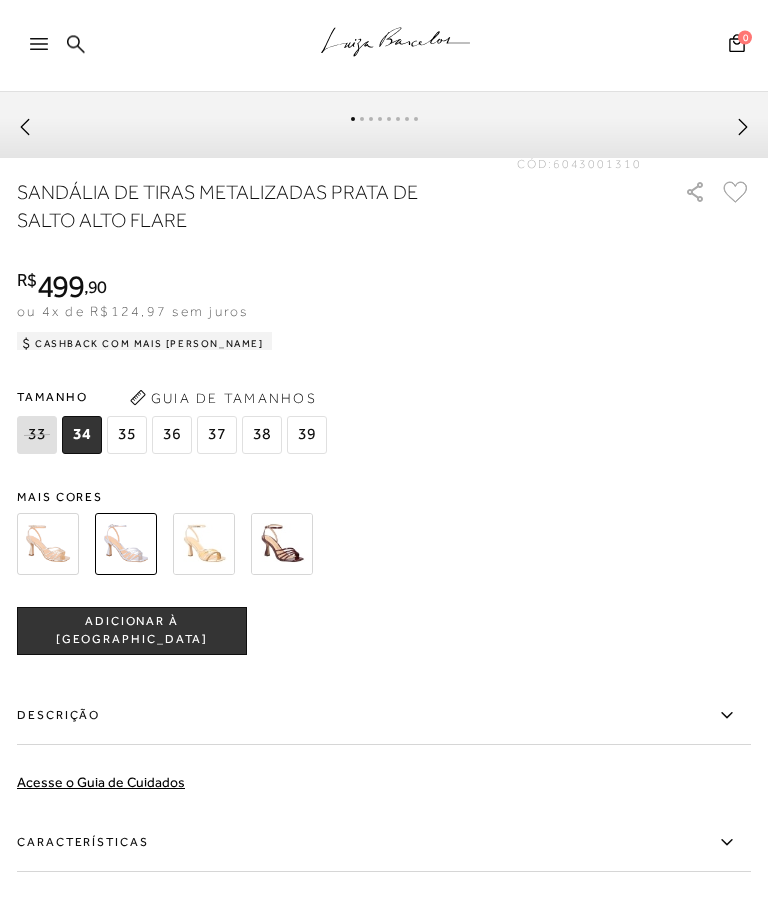 click at bounding box center [48, 545] 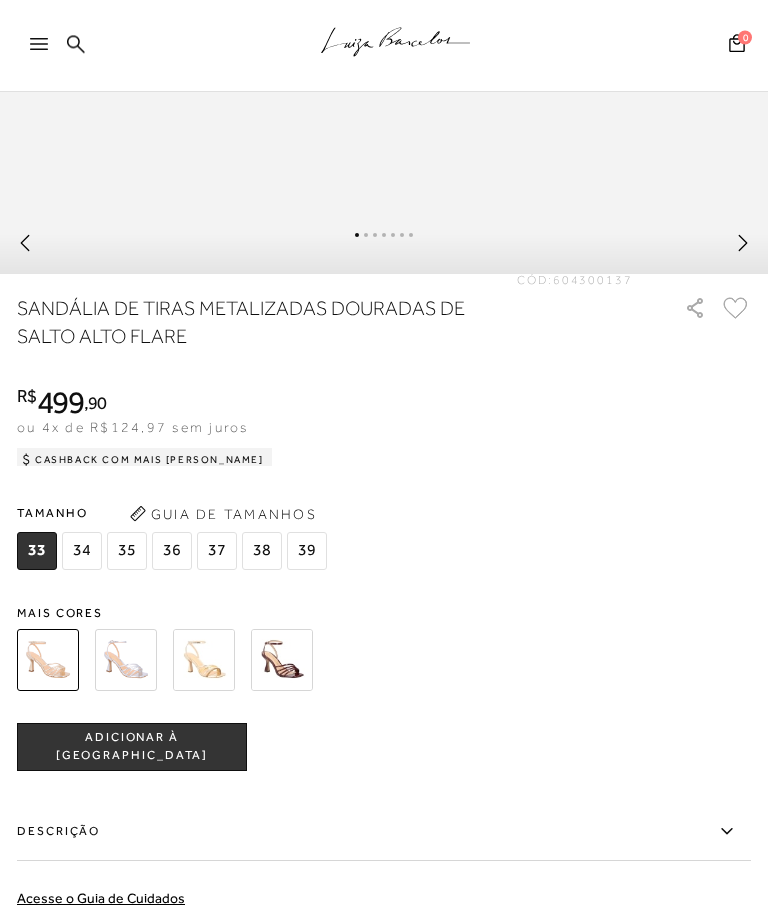 scroll, scrollTop: 1112, scrollLeft: 0, axis: vertical 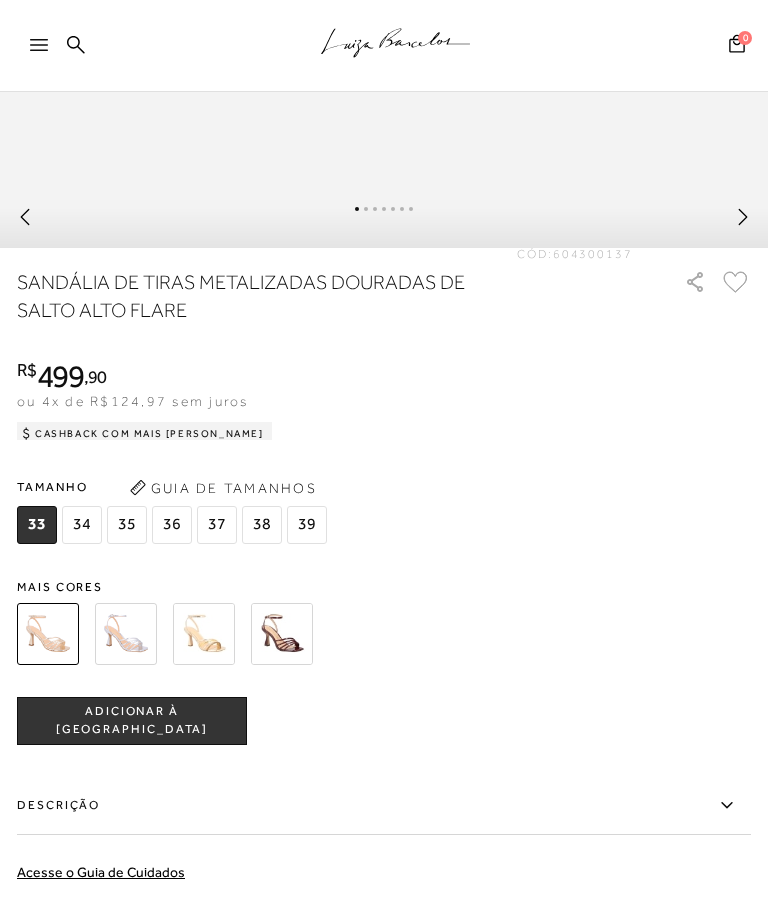 click at bounding box center [282, 634] 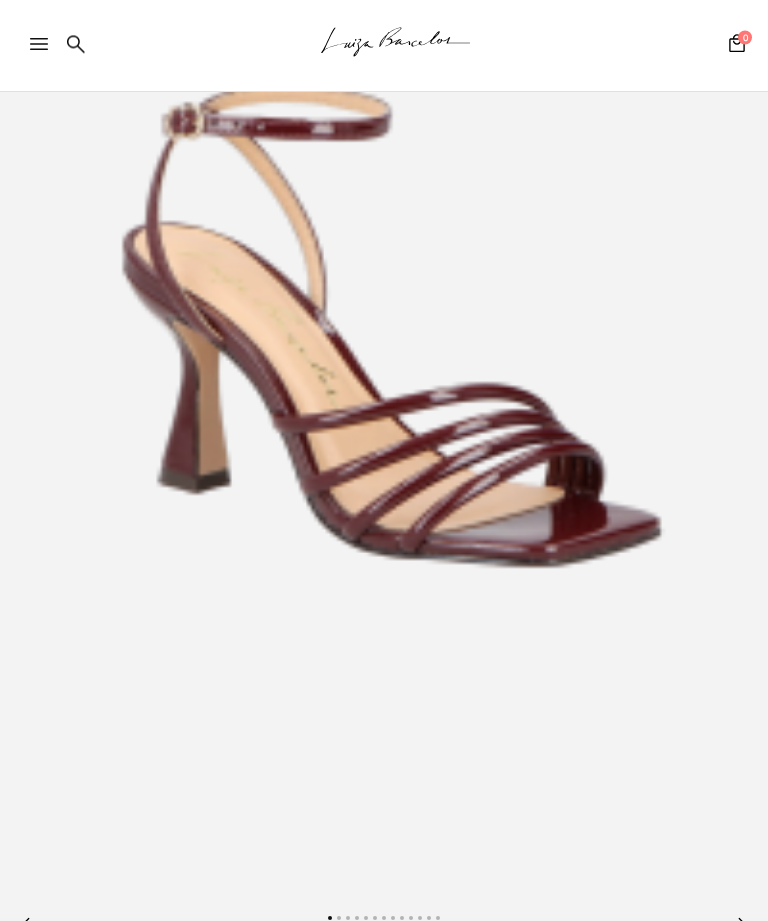 scroll, scrollTop: 46, scrollLeft: 0, axis: vertical 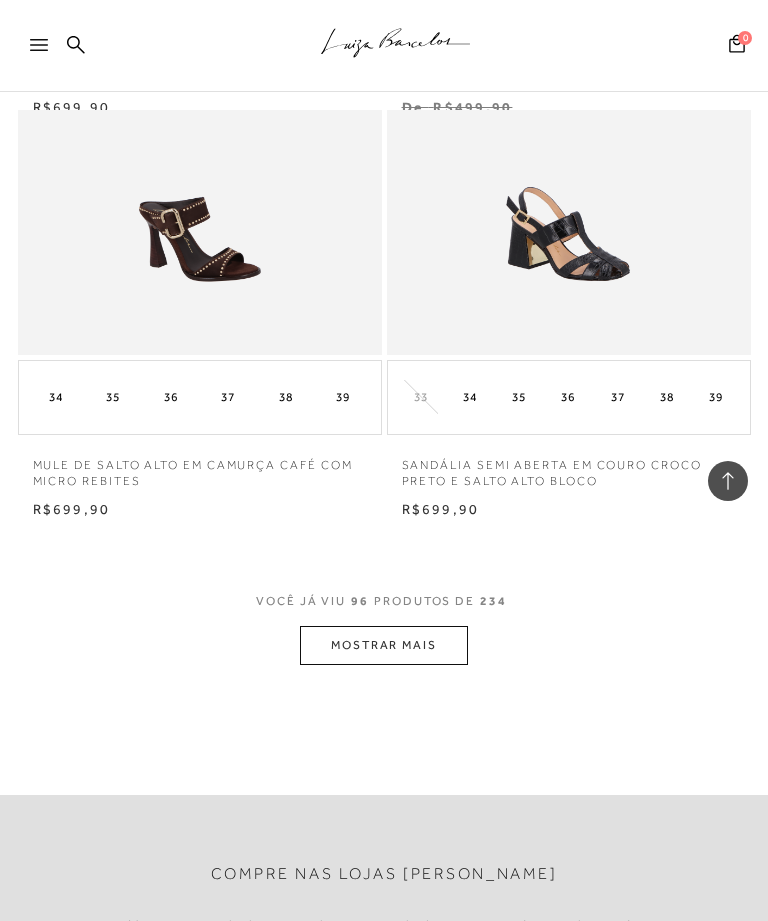 click on "MOSTRAR MAIS" at bounding box center (384, 645) 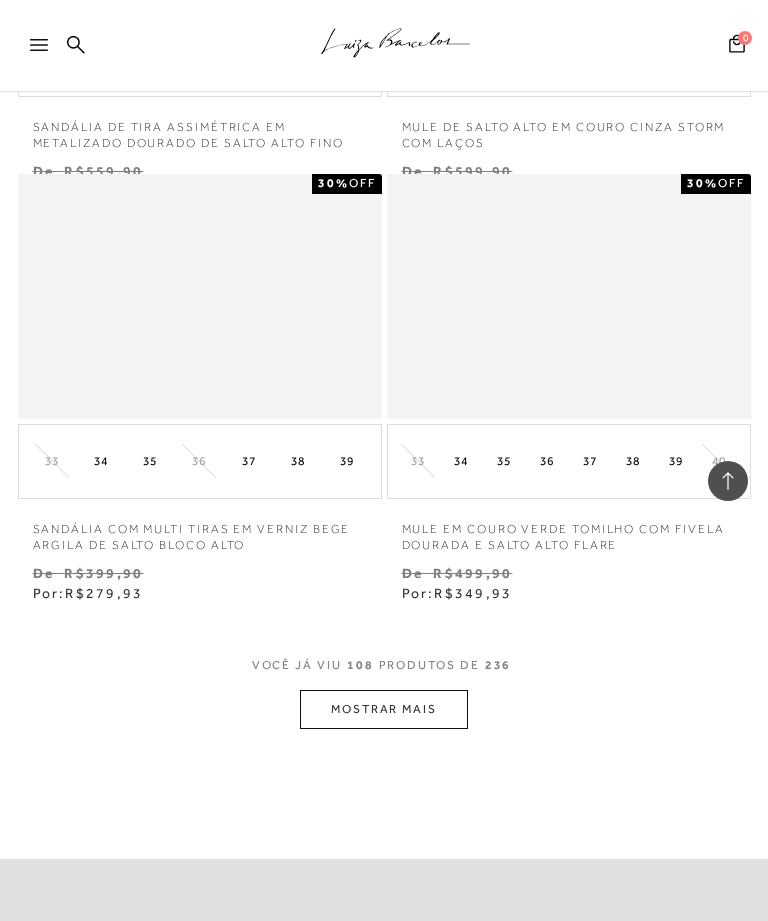 scroll, scrollTop: 21550, scrollLeft: 0, axis: vertical 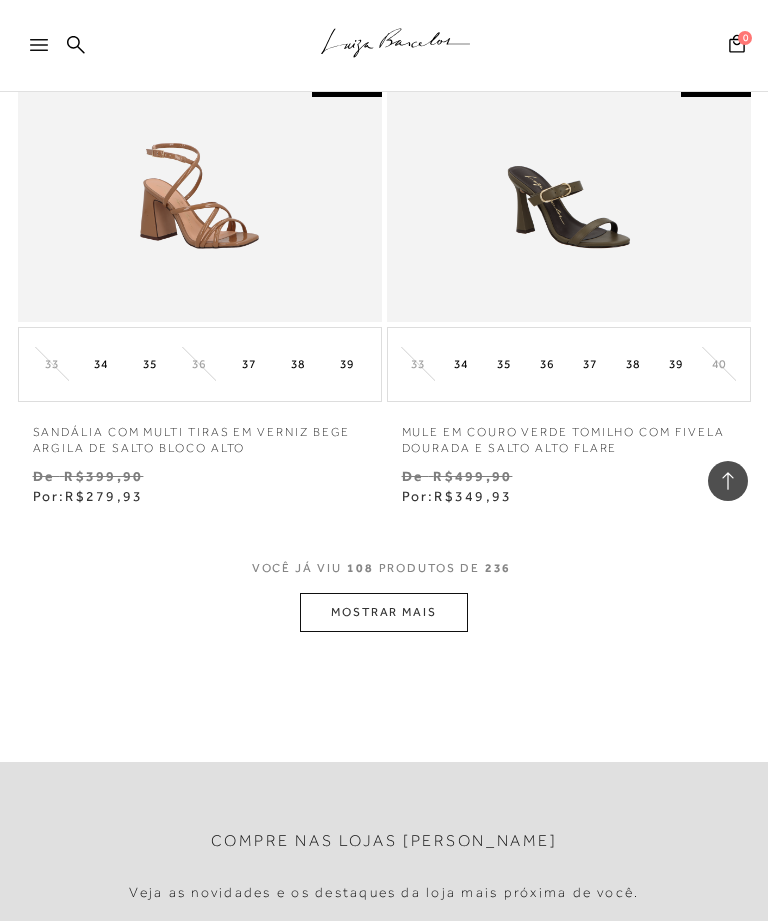 click on "MOSTRAR MAIS" at bounding box center [384, 612] 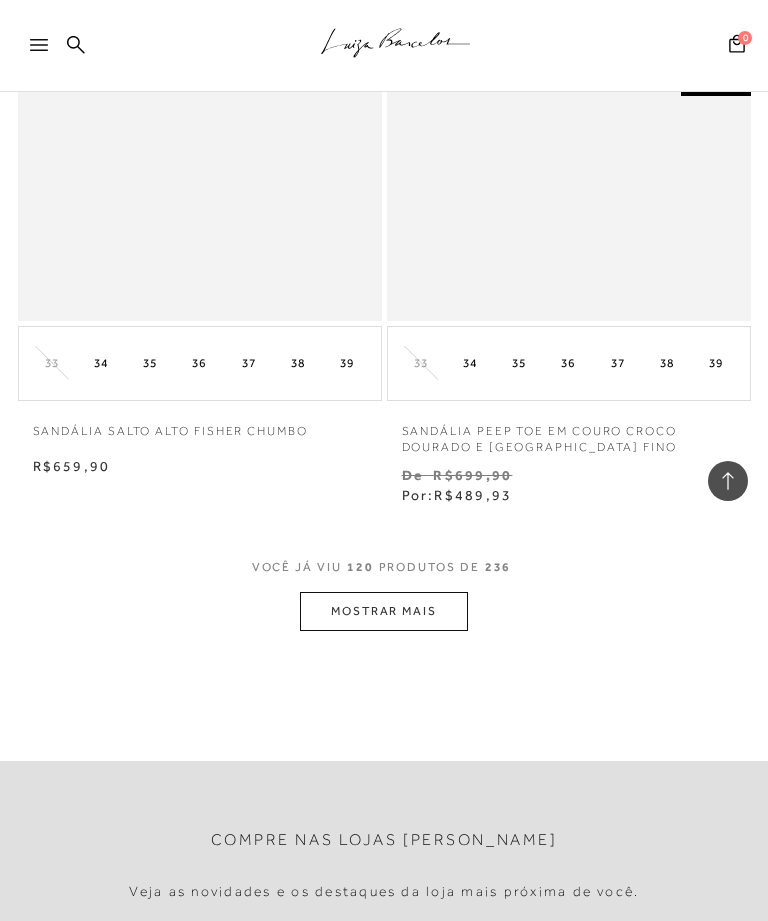 scroll, scrollTop: 24195, scrollLeft: 0, axis: vertical 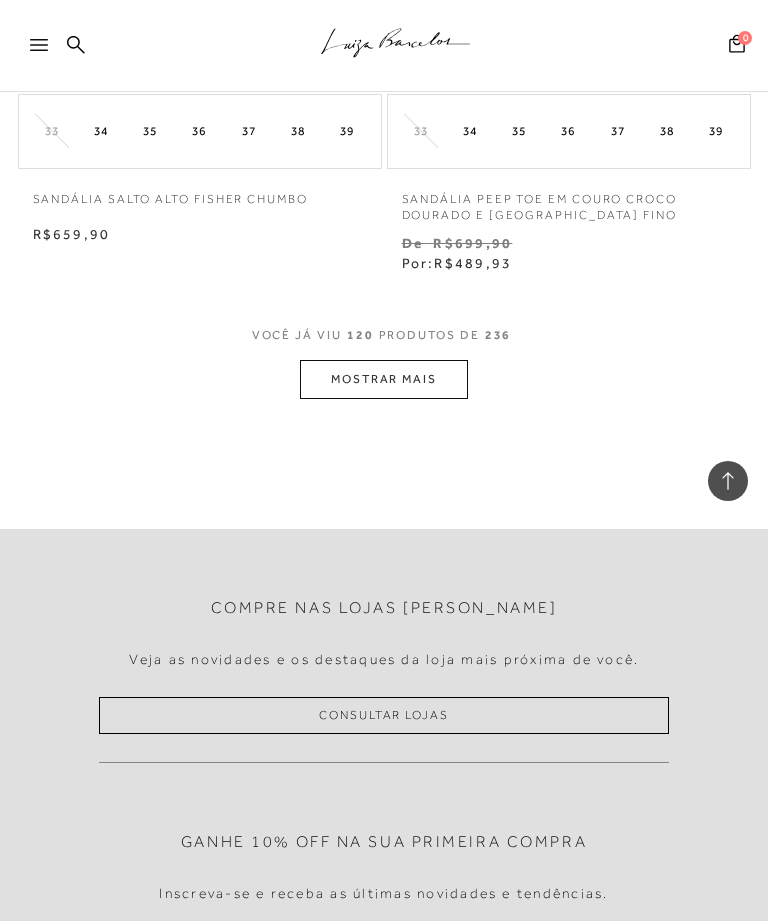 click on "MOSTRAR MAIS" at bounding box center (384, 379) 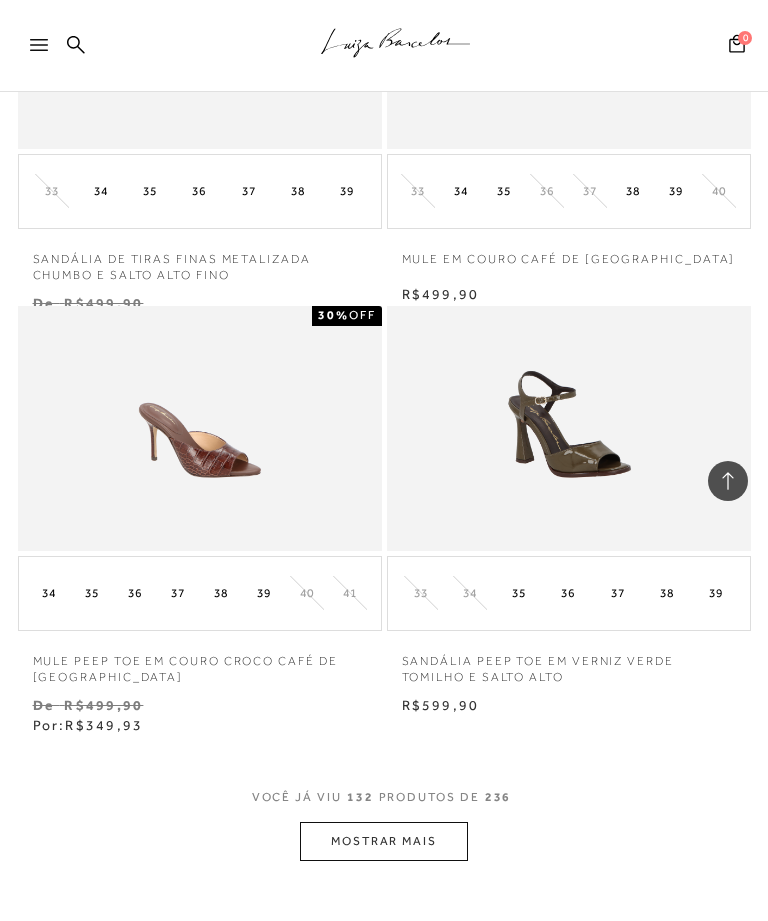 scroll, scrollTop: 26375, scrollLeft: 0, axis: vertical 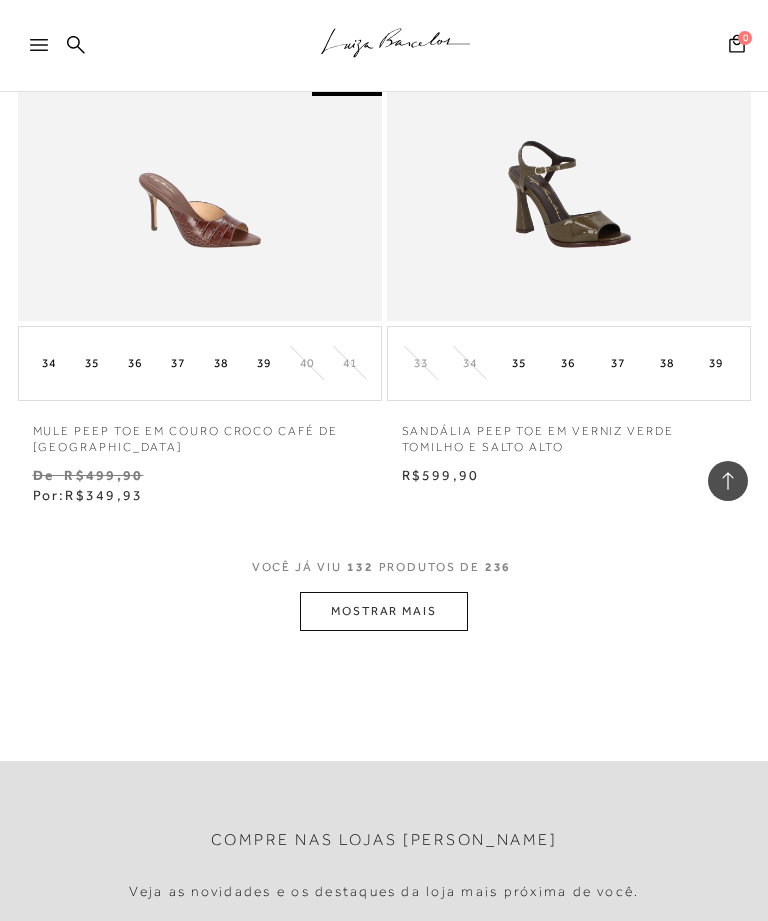 click on "MOSTRAR MAIS" at bounding box center [384, 611] 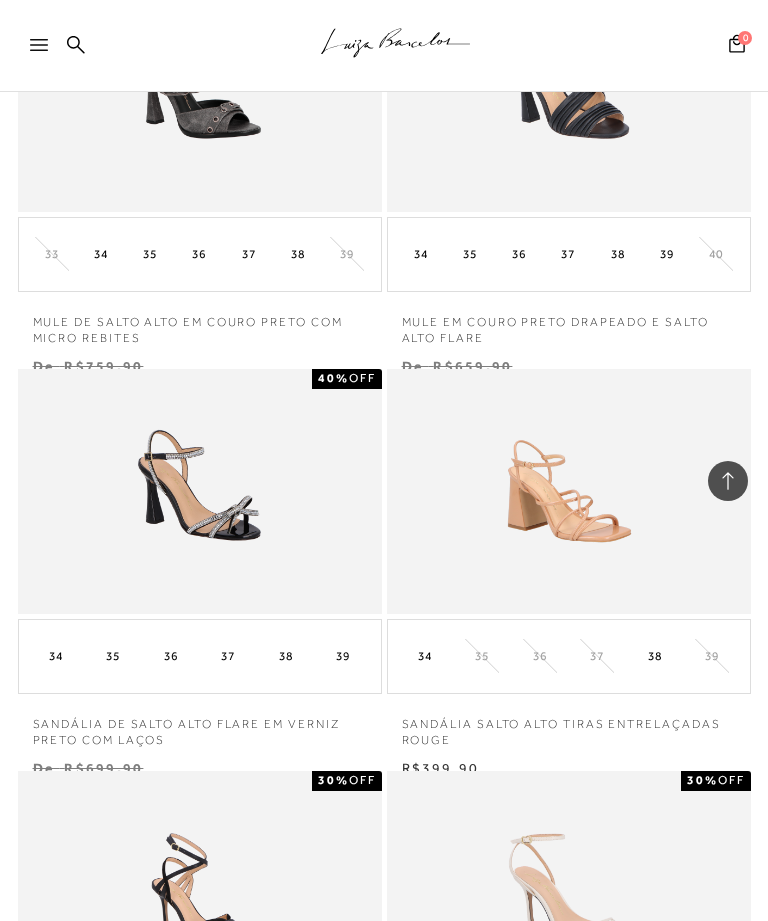 scroll, scrollTop: 28739, scrollLeft: 0, axis: vertical 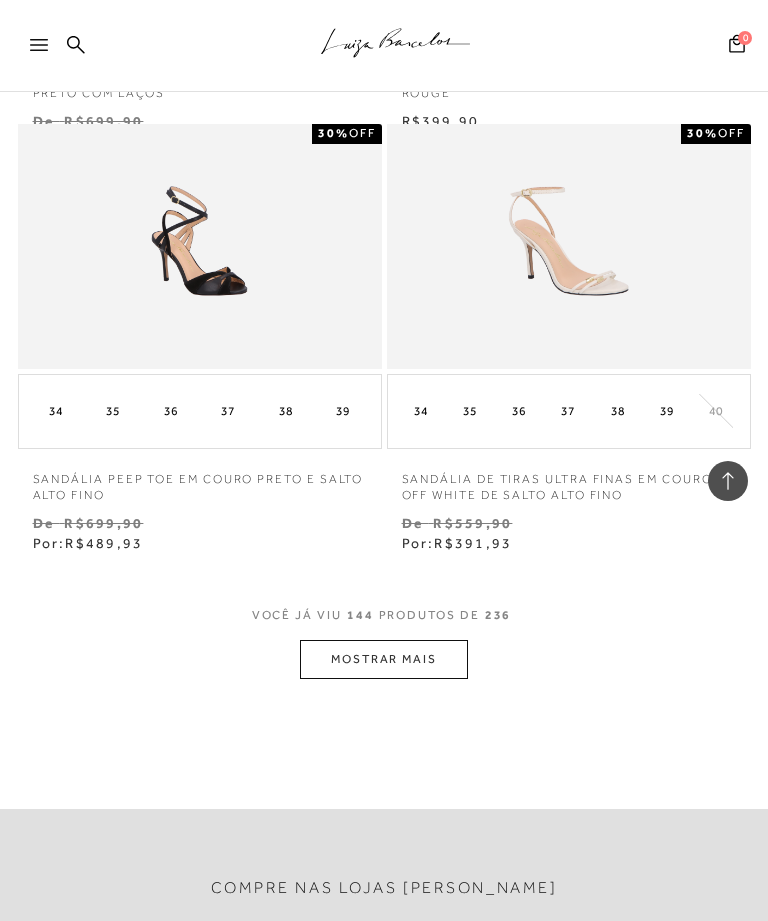 click on "MOSTRAR MAIS" at bounding box center [384, 659] 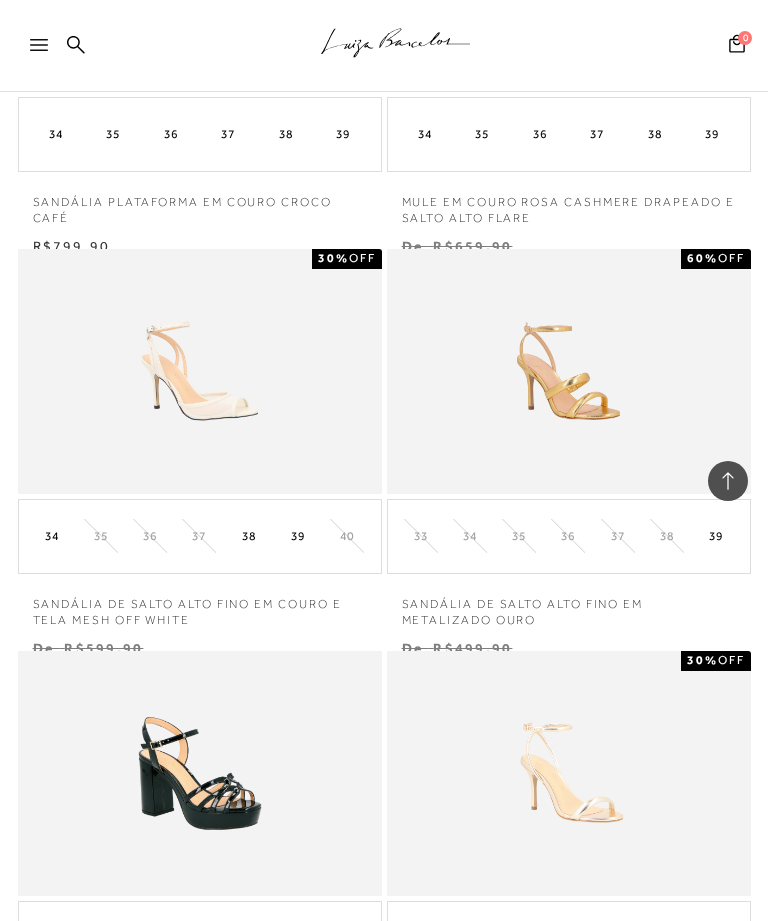 scroll, scrollTop: 30925, scrollLeft: 0, axis: vertical 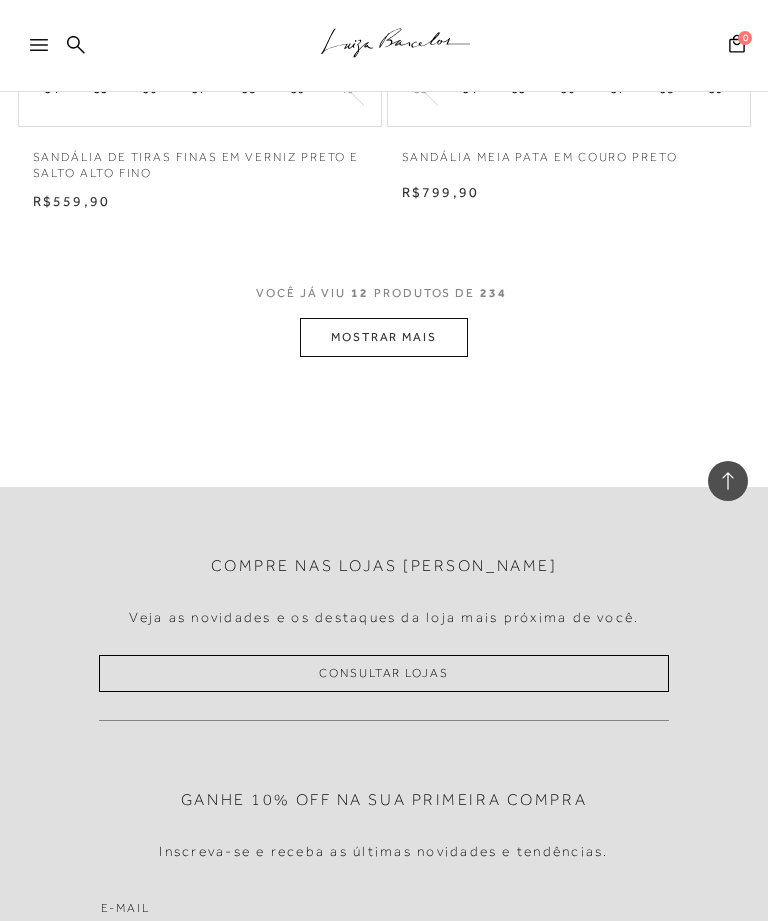 click on "MOSTRAR MAIS" at bounding box center (384, 337) 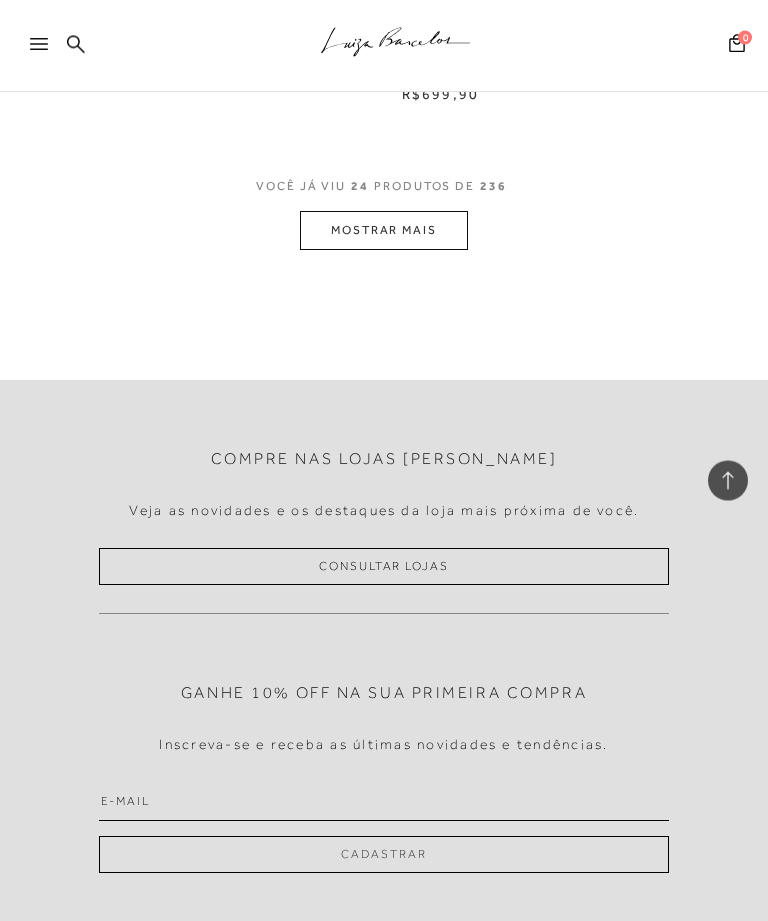 click on "MOSTRAR MAIS" at bounding box center [384, 231] 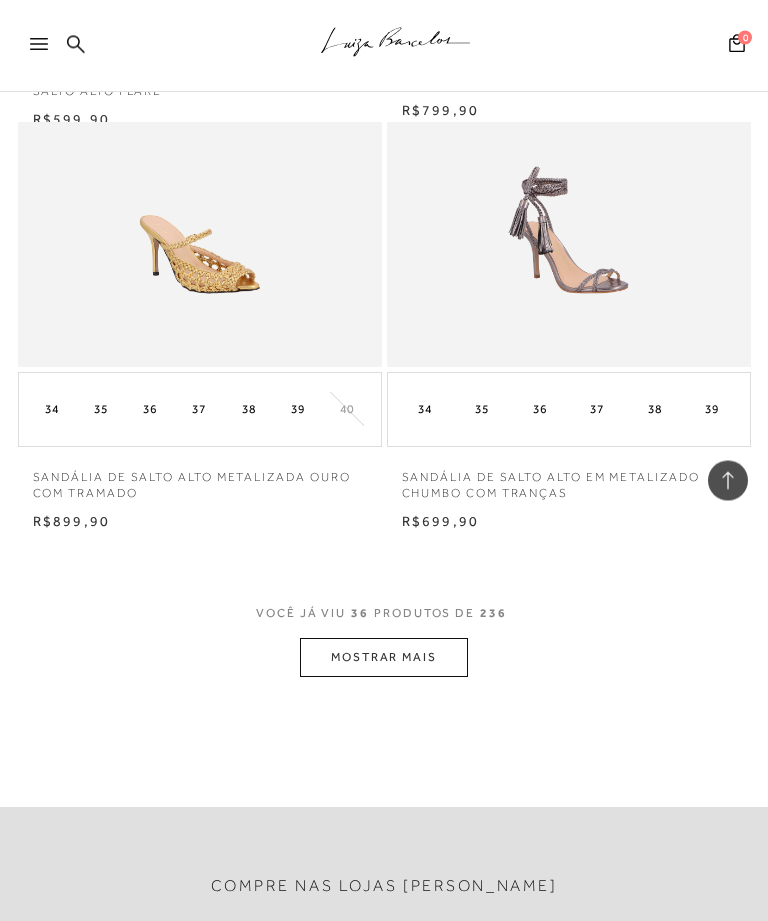 click on "MOSTRAR MAIS" at bounding box center [384, 658] 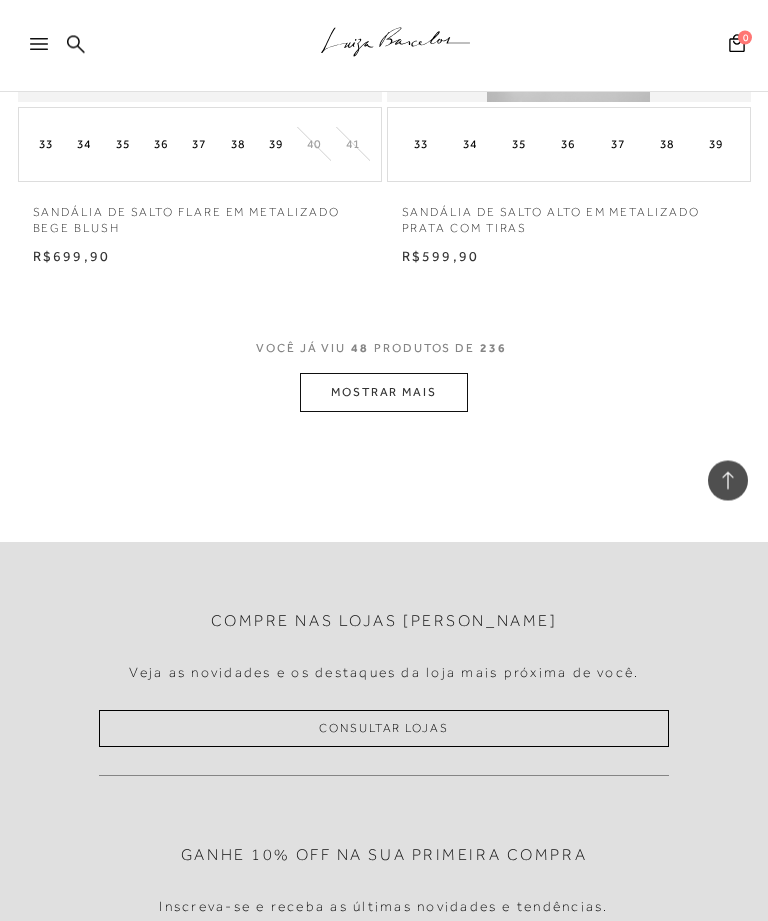 scroll, scrollTop: 9693, scrollLeft: 0, axis: vertical 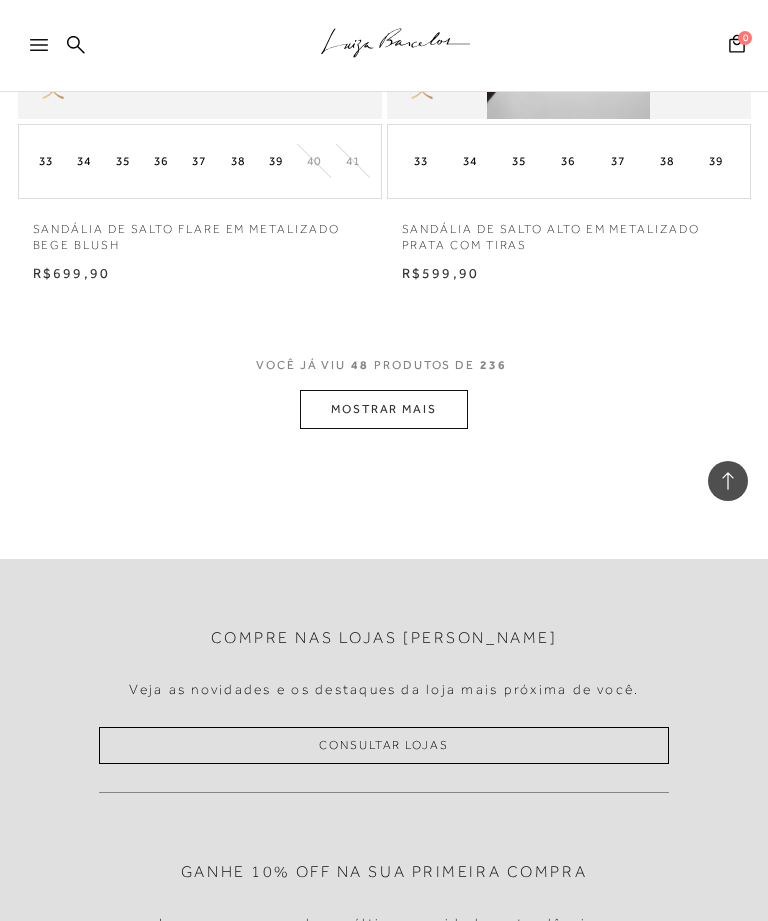 click on "MOSTRAR MAIS" at bounding box center [384, 409] 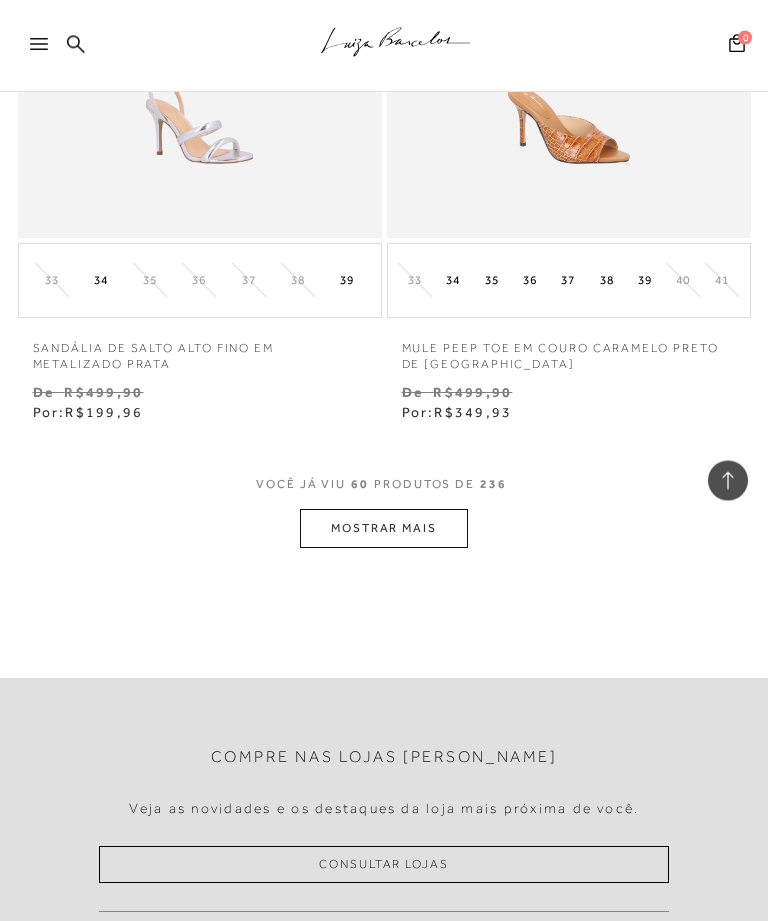 scroll, scrollTop: 12009, scrollLeft: 0, axis: vertical 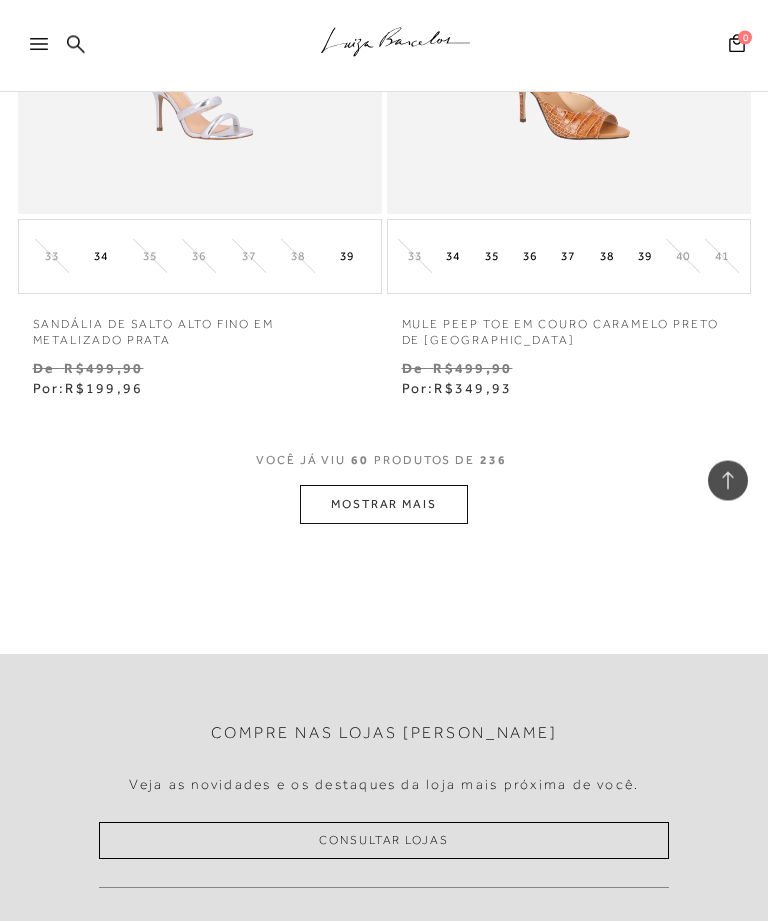 click on "MOSTRAR MAIS" at bounding box center [384, 505] 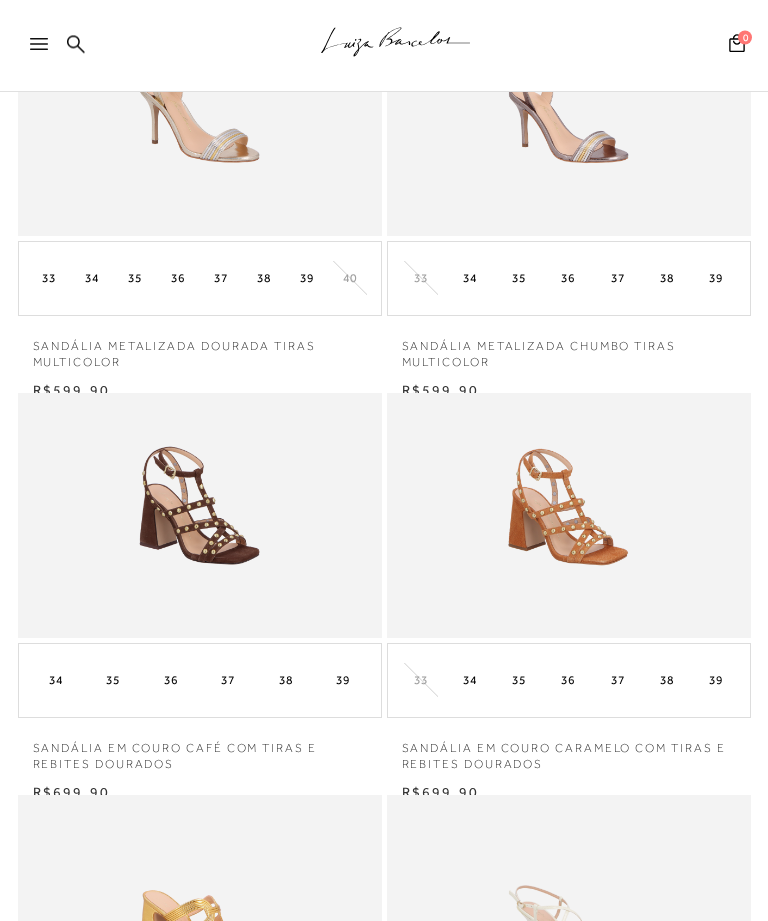 scroll, scrollTop: 0, scrollLeft: 0, axis: both 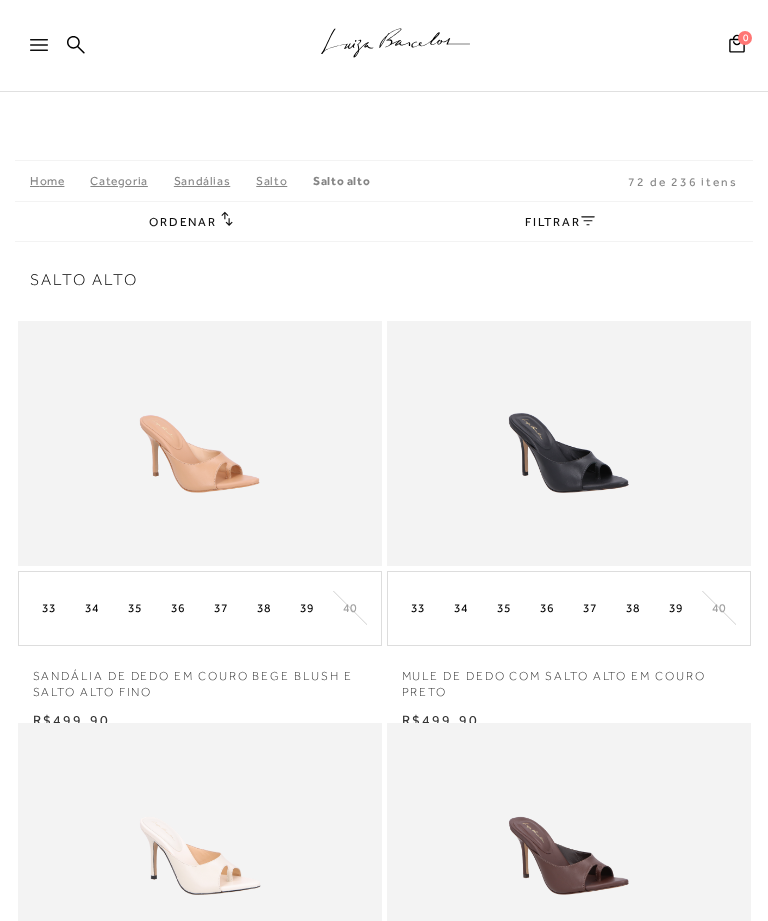 click 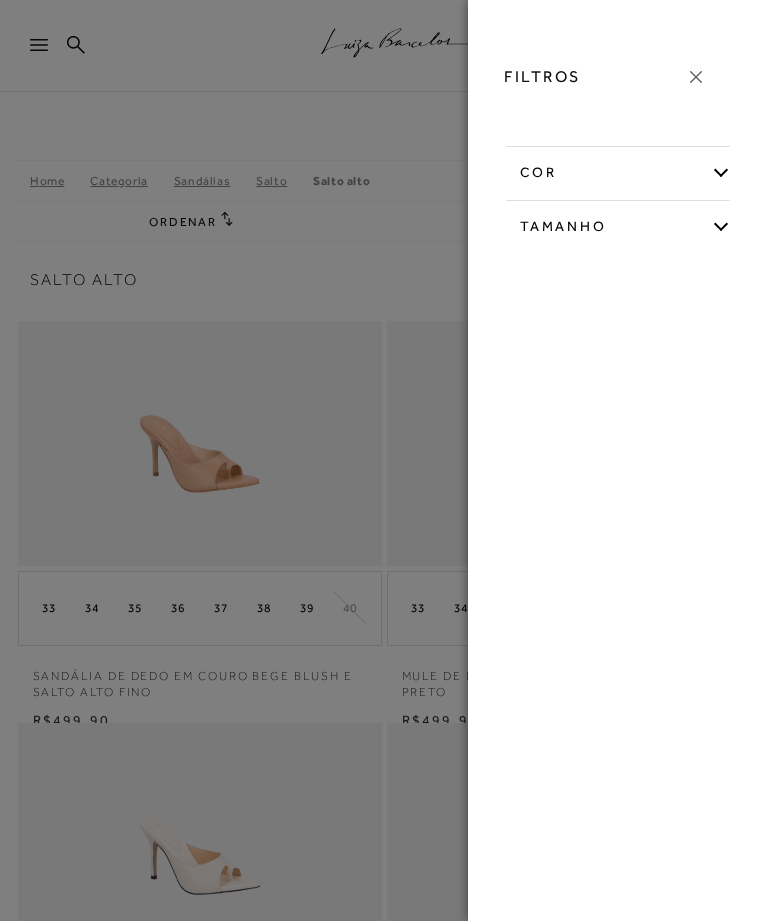 click on "Tamanho" at bounding box center (618, 223) 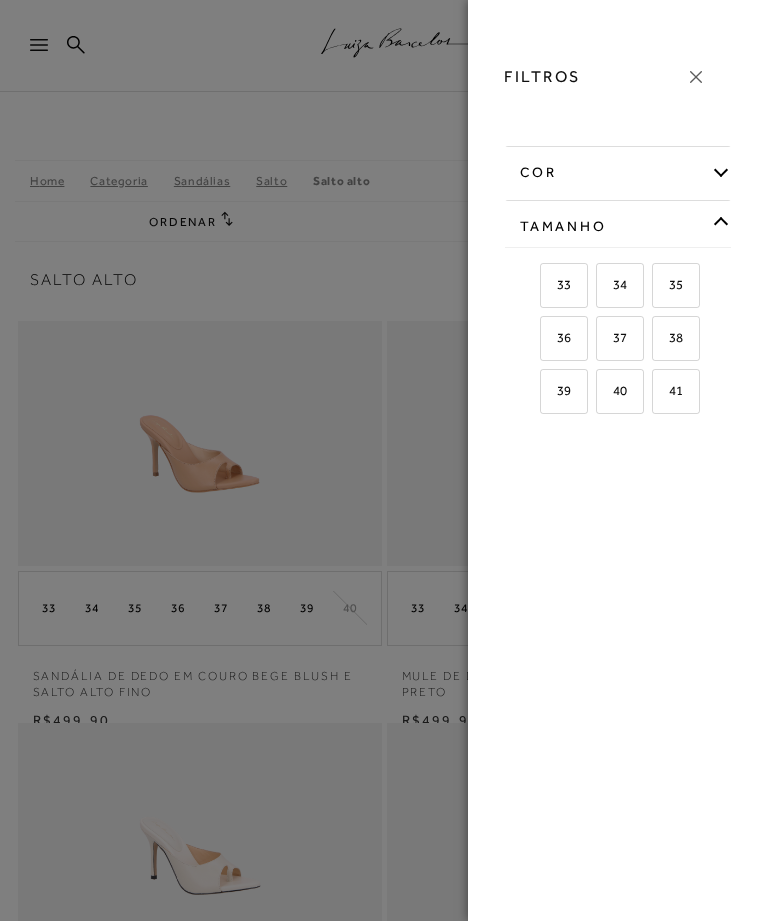 click on "35" at bounding box center [676, 285] 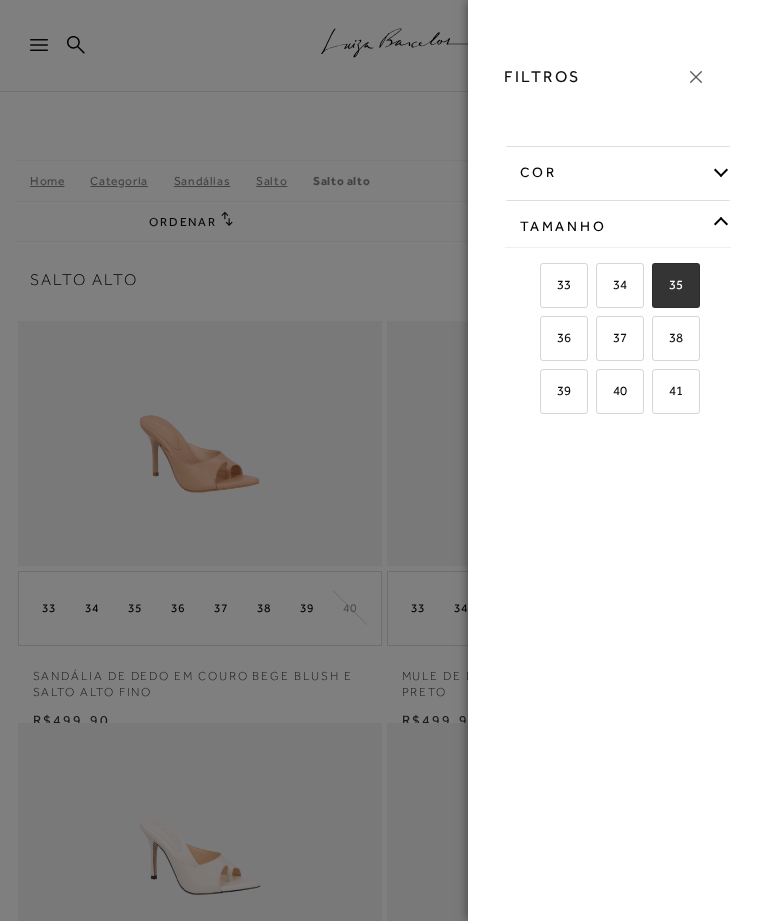 checkbox on "true" 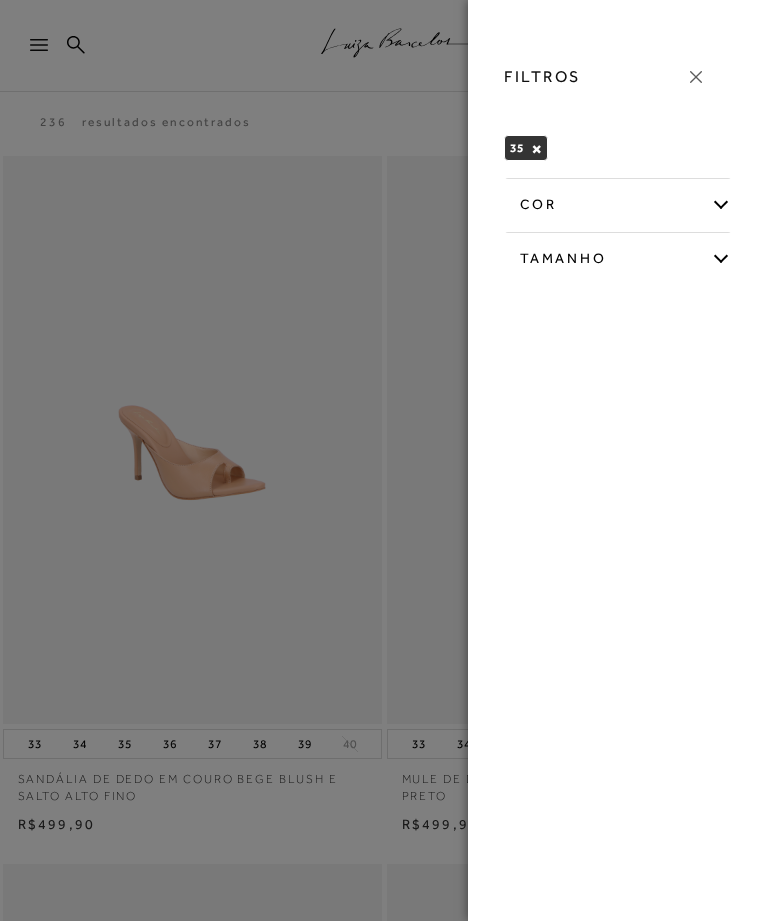 click 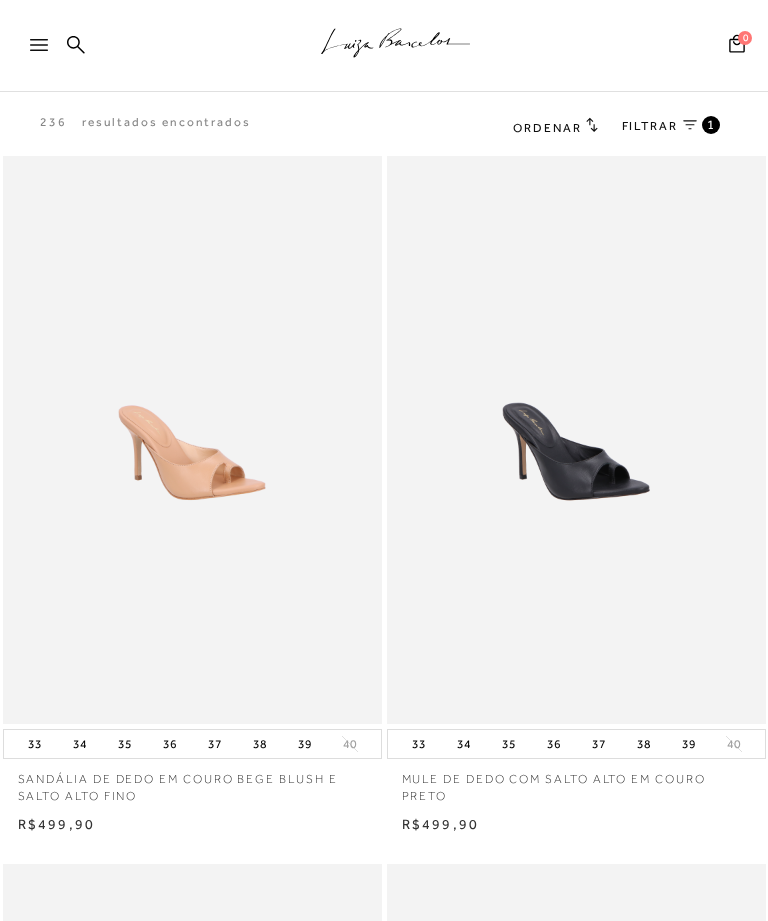 click on "FILTRAR
1" at bounding box center [671, 127] 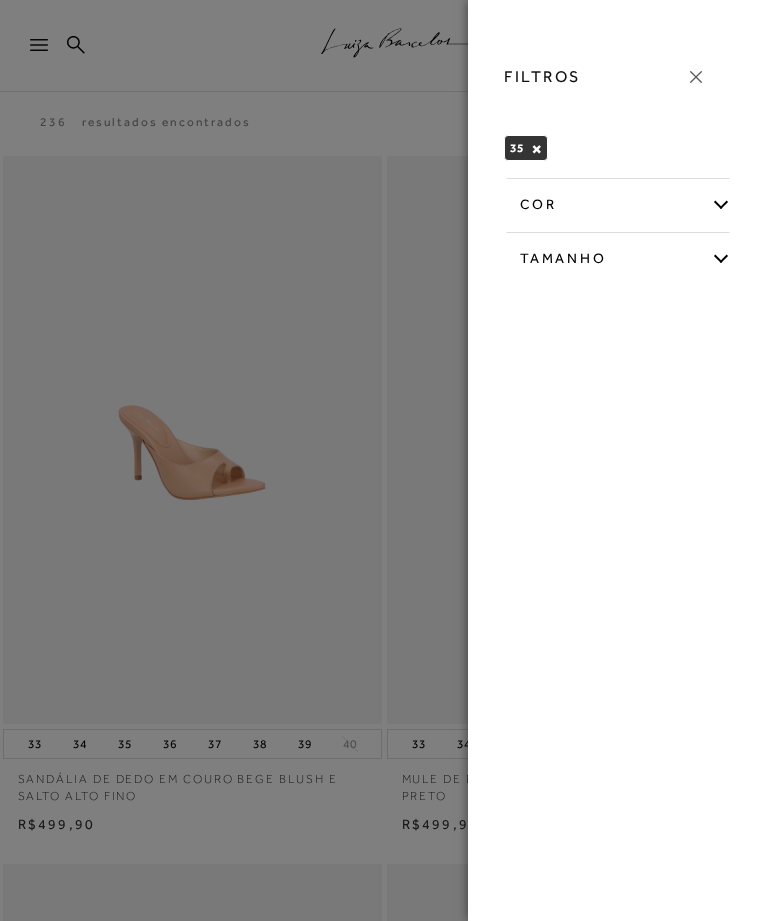 click on "cor" at bounding box center (618, 201) 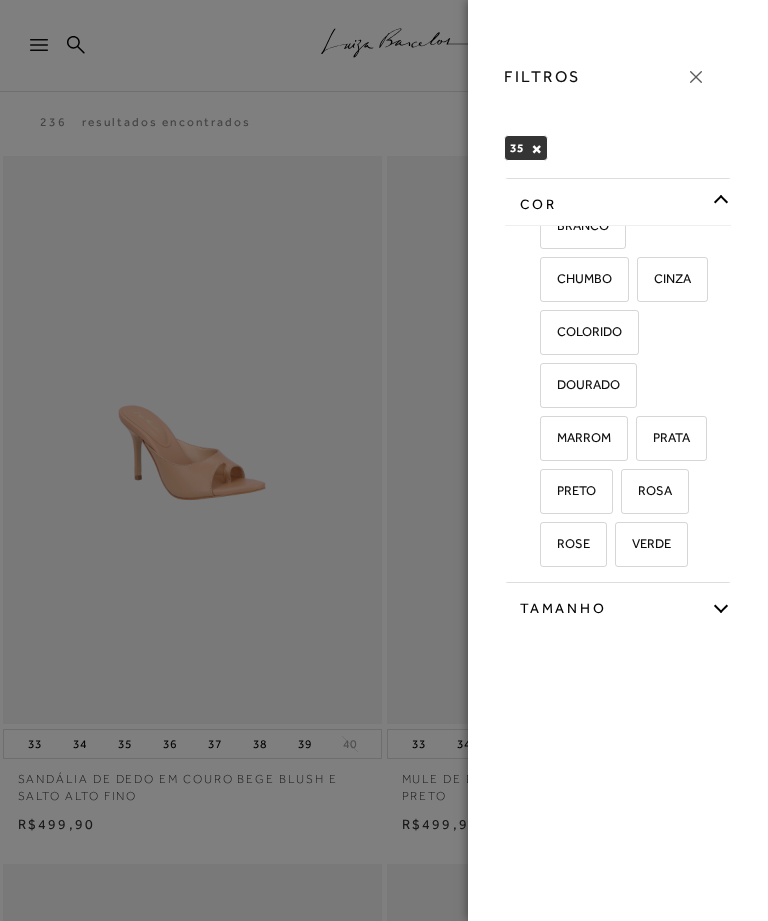 scroll, scrollTop: 163, scrollLeft: 0, axis: vertical 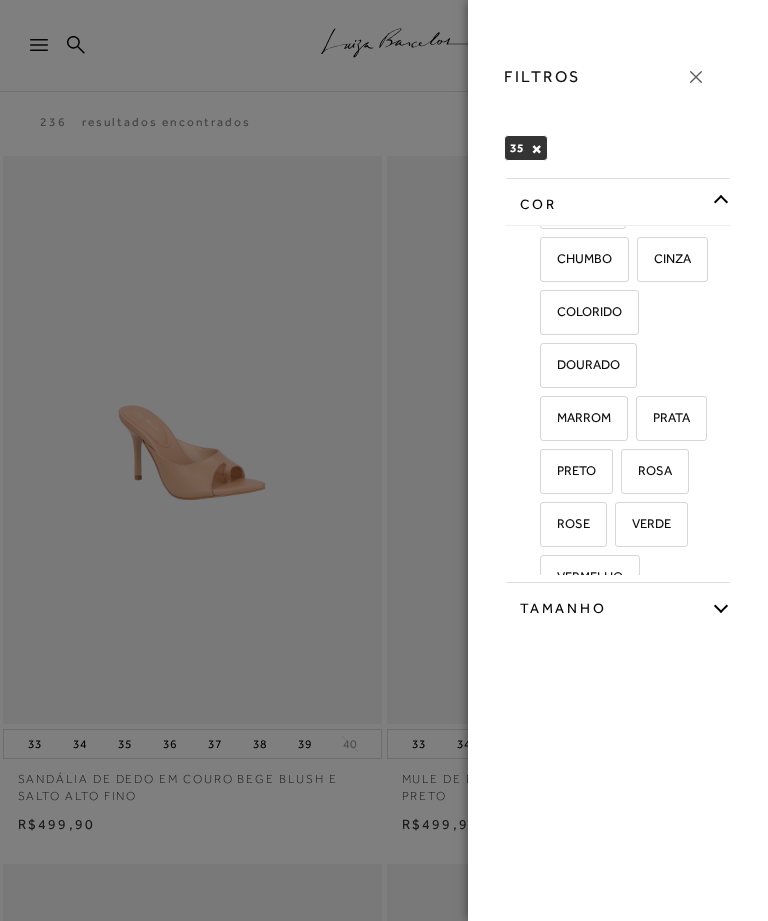 click at bounding box center (384, 460) 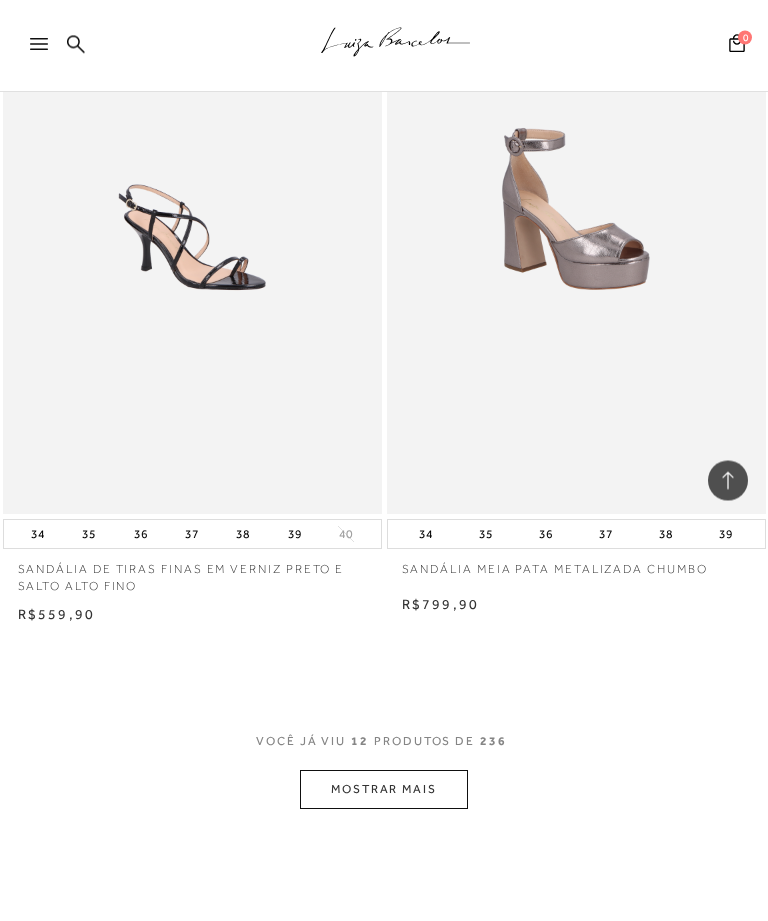 scroll, scrollTop: 3748, scrollLeft: 0, axis: vertical 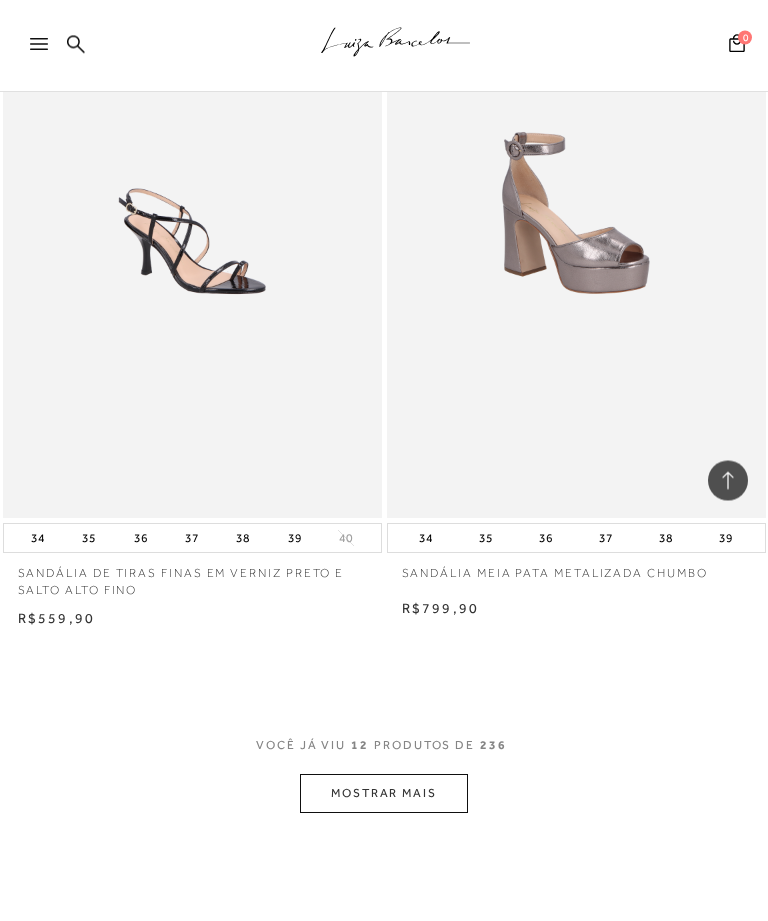 click on "MOSTRAR MAIS" at bounding box center (384, 794) 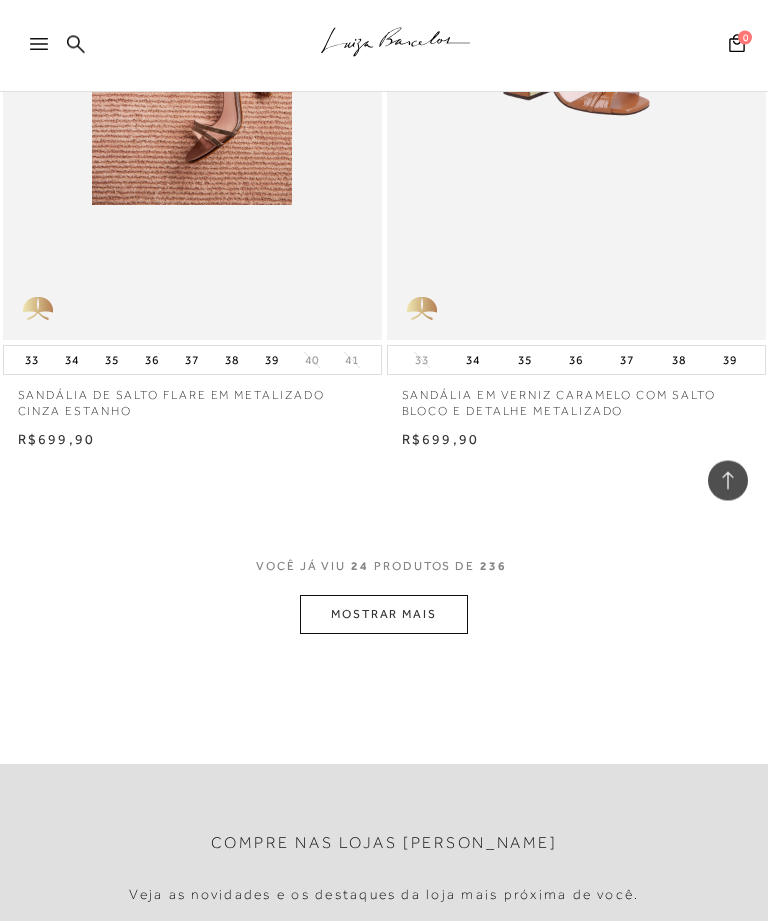 click on "MOSTRAR MAIS" at bounding box center (384, 615) 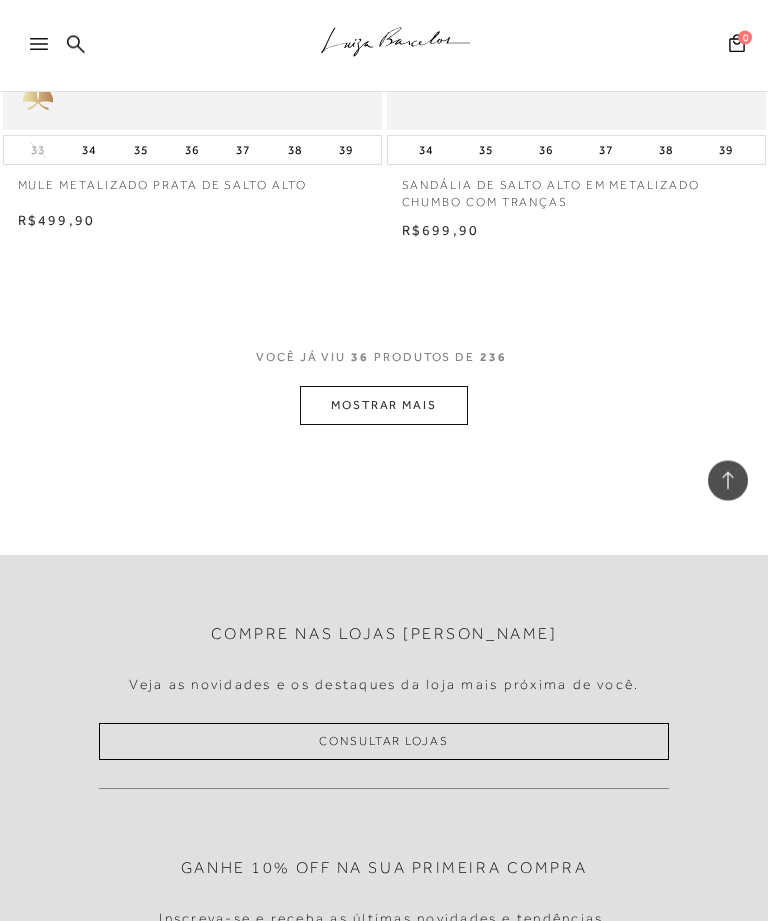 scroll, scrollTop: 12617, scrollLeft: 0, axis: vertical 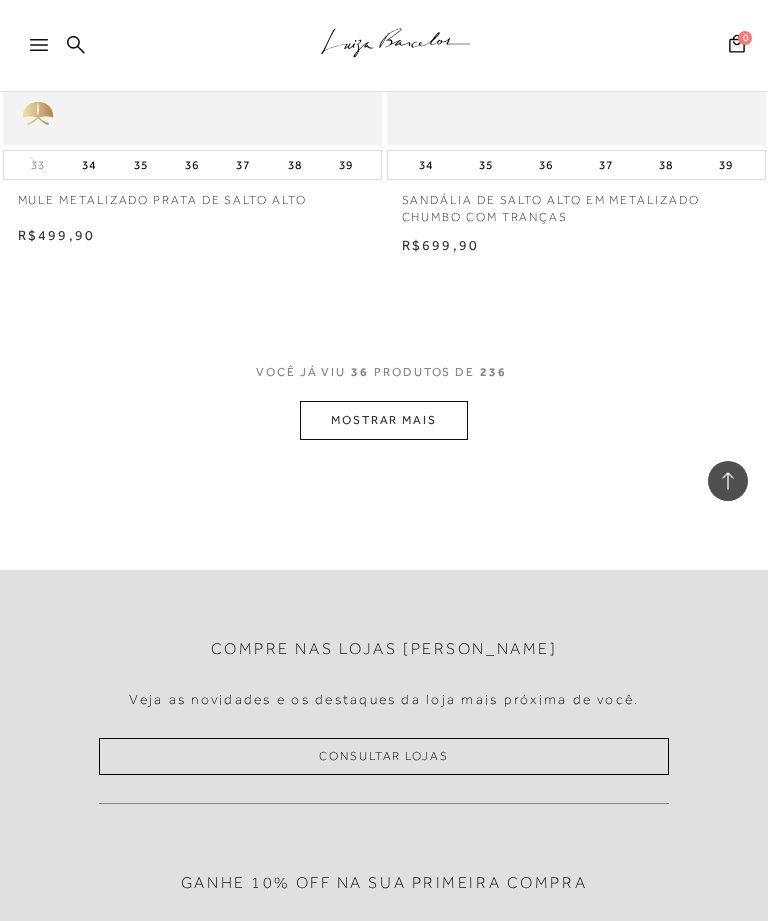 click on "MOSTRAR MAIS" at bounding box center (384, 420) 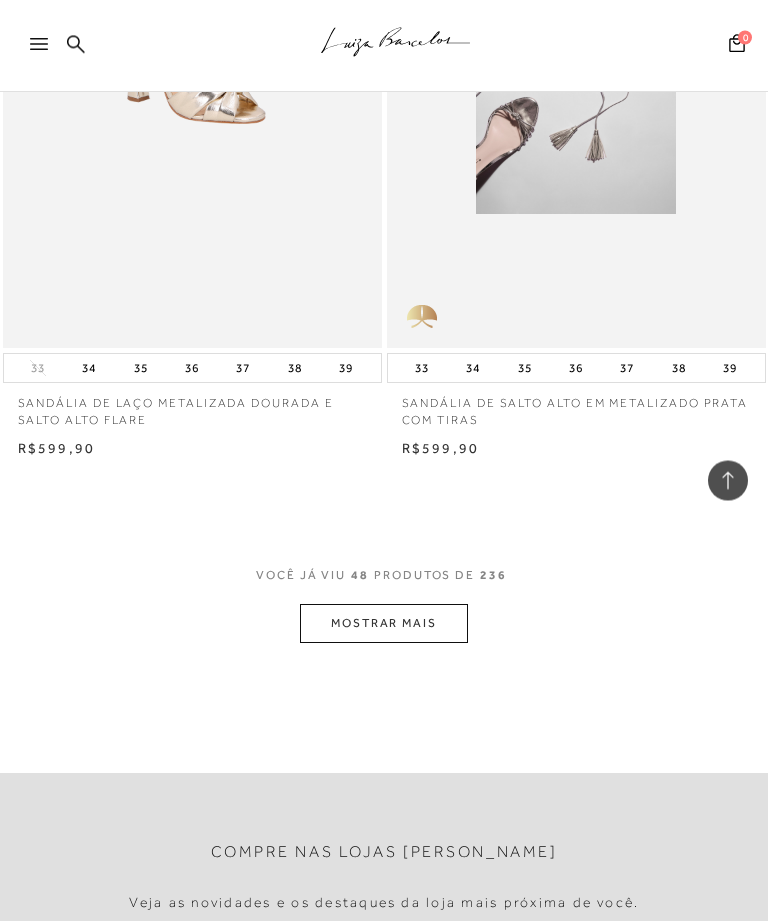 scroll, scrollTop: 16666, scrollLeft: 0, axis: vertical 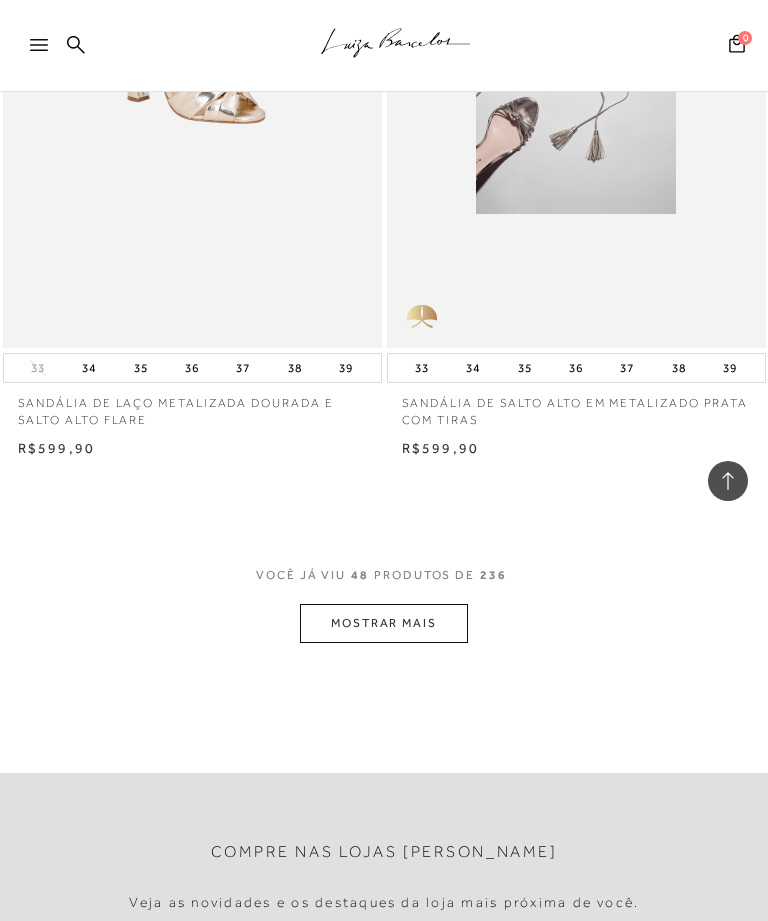 click on "MOSTRAR MAIS" at bounding box center [384, 623] 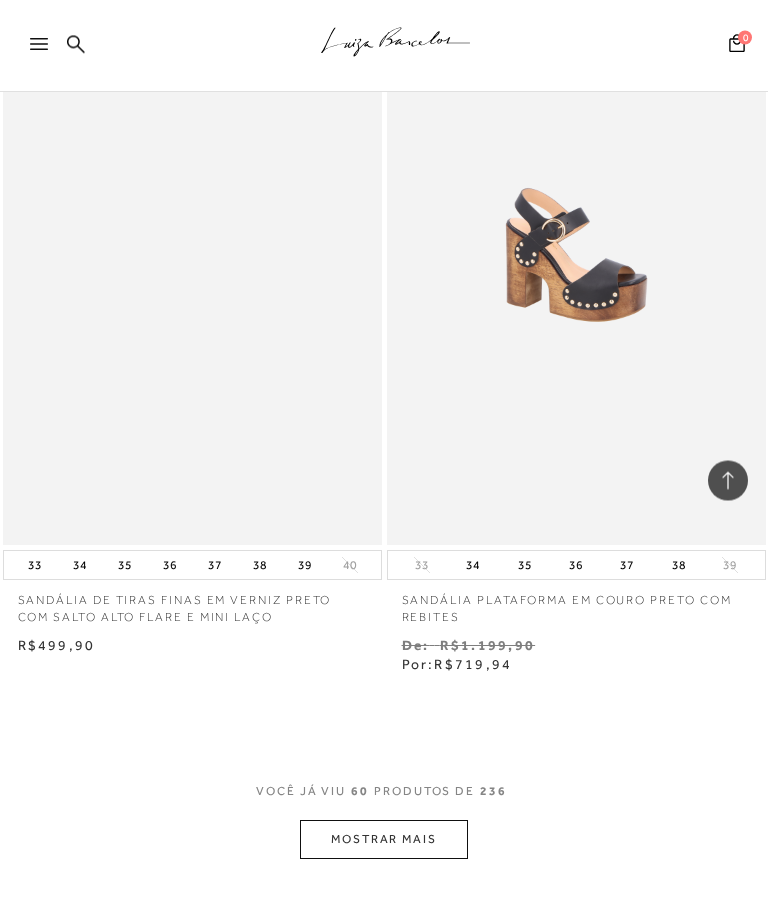 scroll, scrollTop: 20799, scrollLeft: 0, axis: vertical 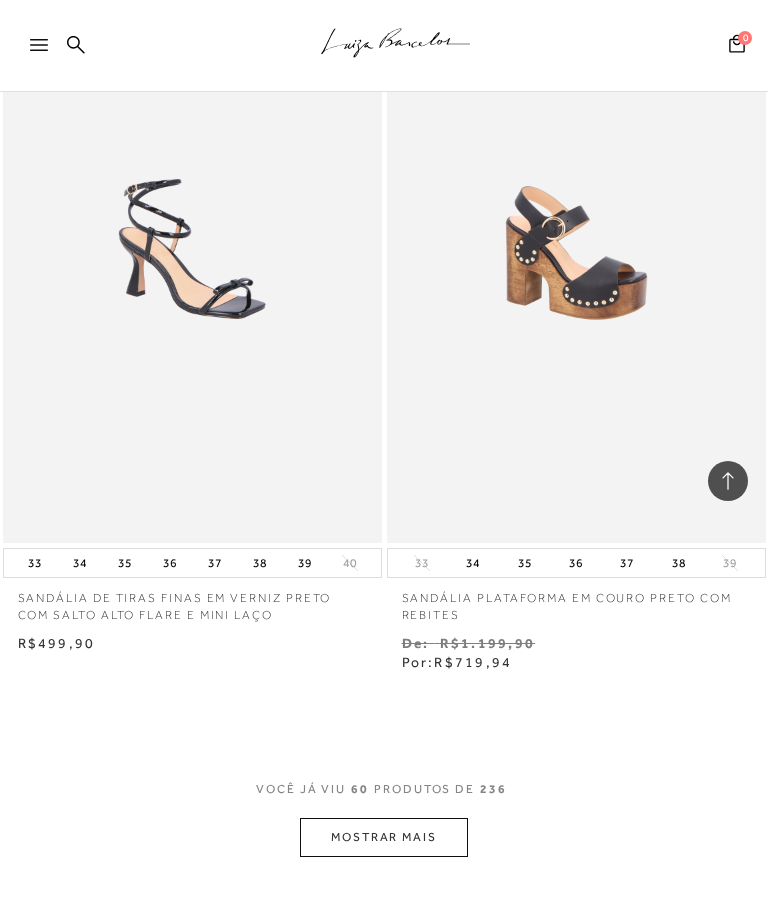 click on "MOSTRAR MAIS" at bounding box center (384, 837) 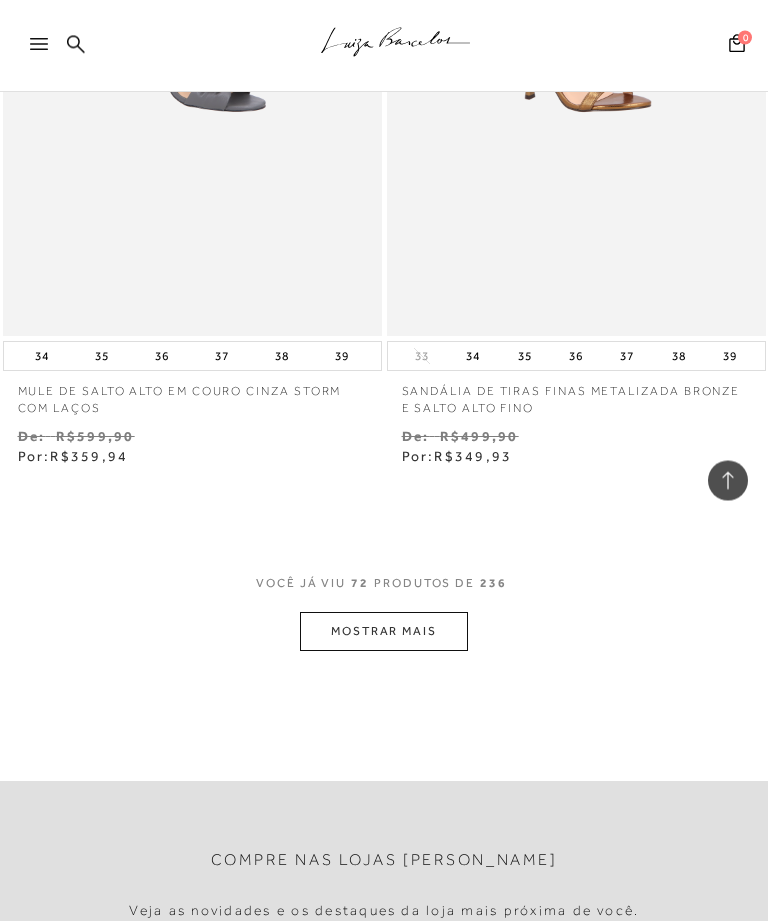 scroll, scrollTop: 25353, scrollLeft: 0, axis: vertical 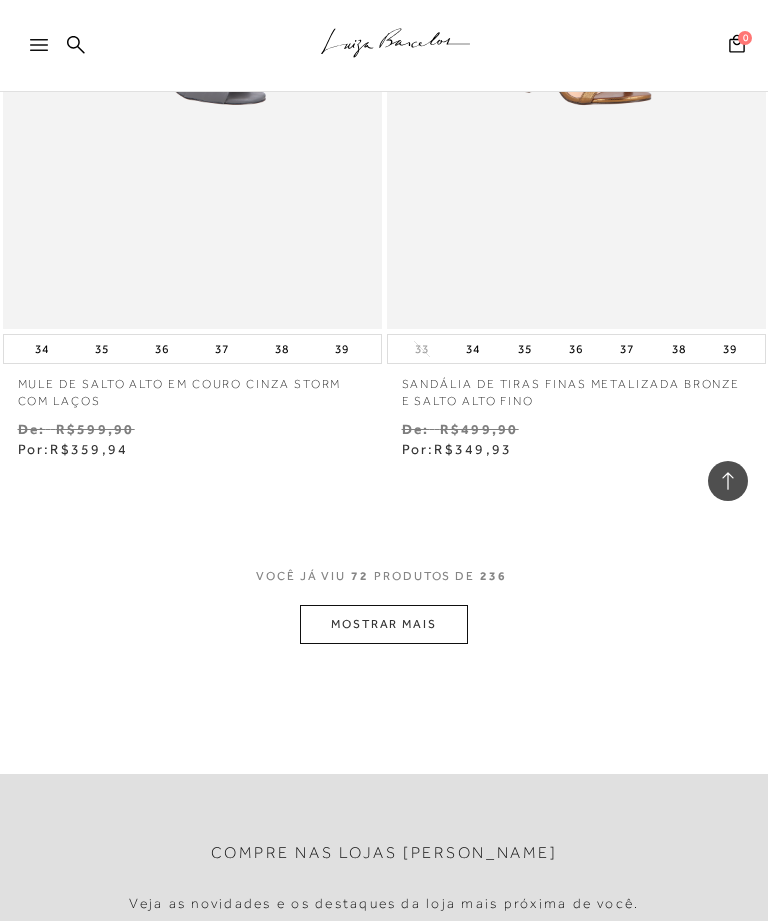 click on "MOSTRAR MAIS" at bounding box center [384, 624] 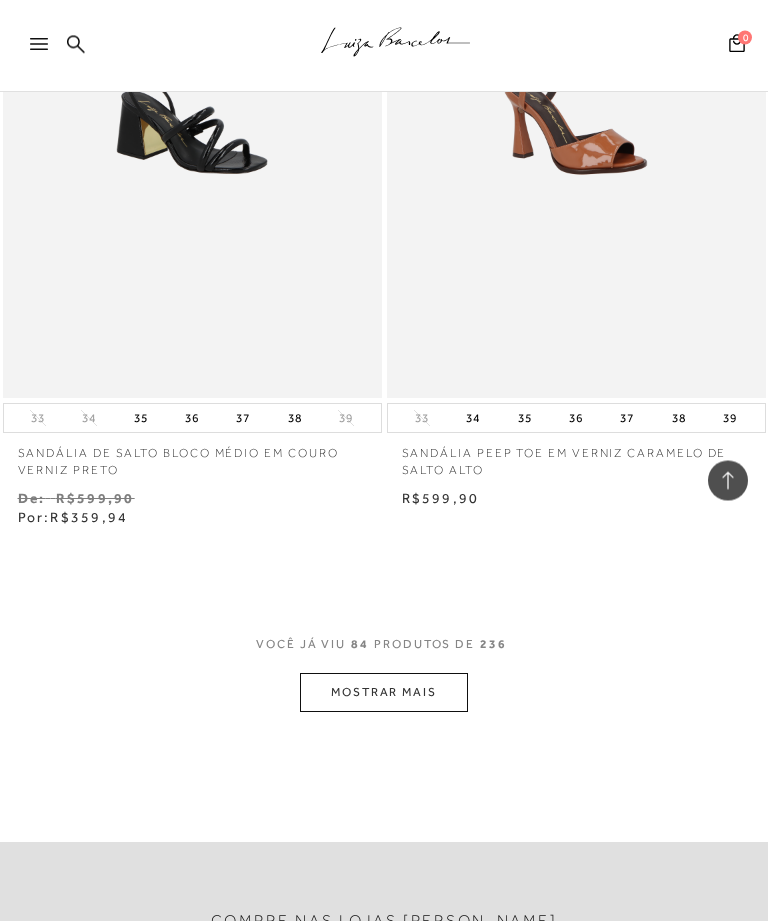 scroll, scrollTop: 29656, scrollLeft: 0, axis: vertical 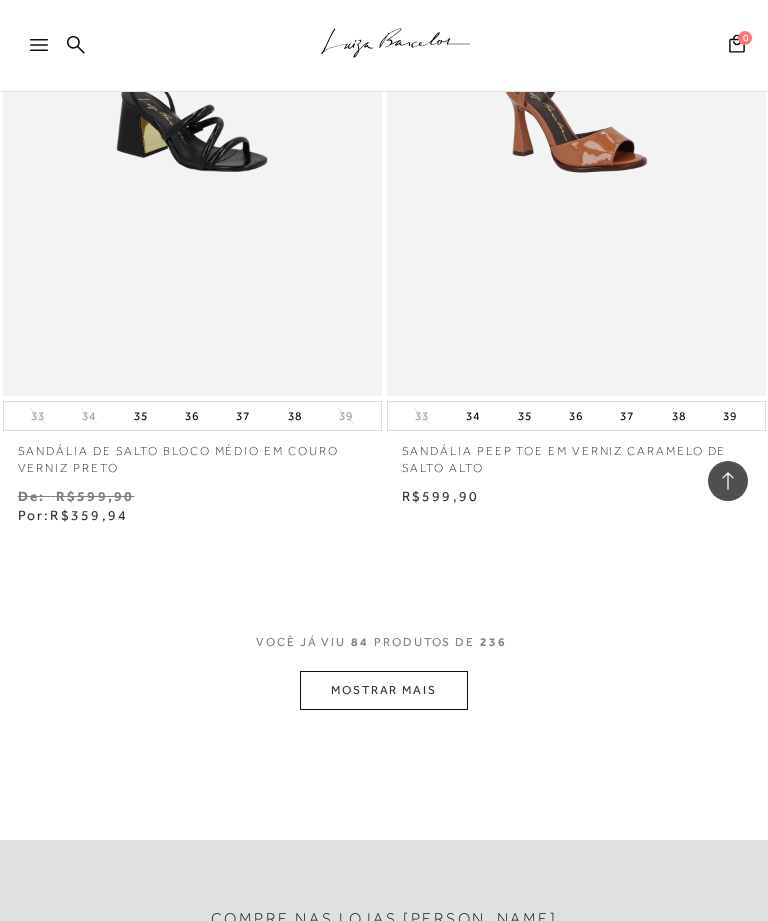click on "MOSTRAR MAIS" at bounding box center (384, 690) 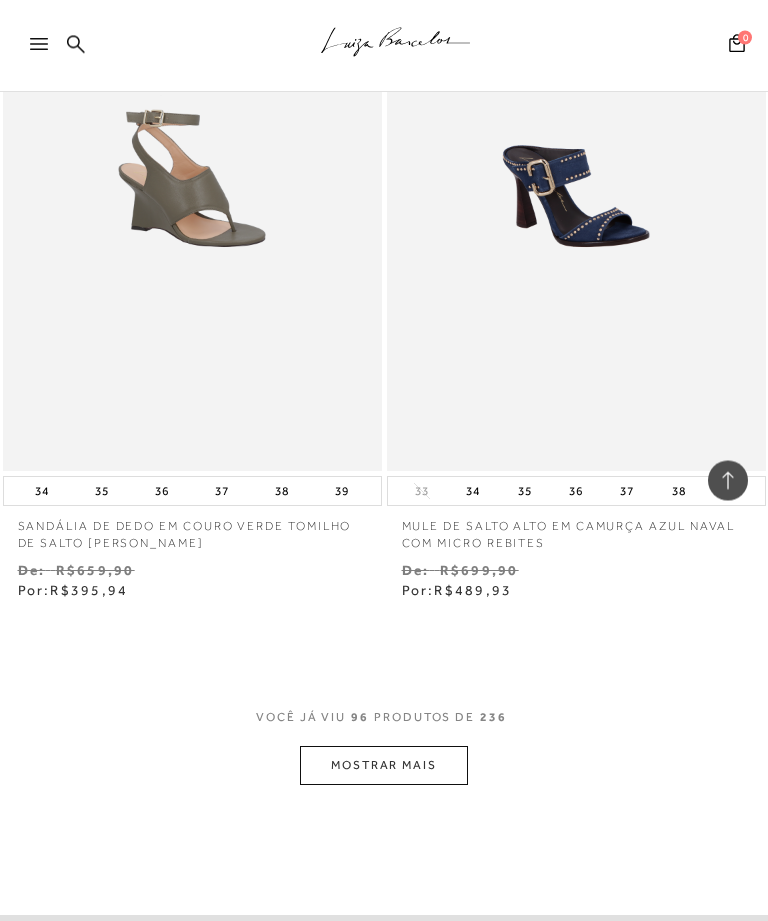 scroll, scrollTop: 33951, scrollLeft: 0, axis: vertical 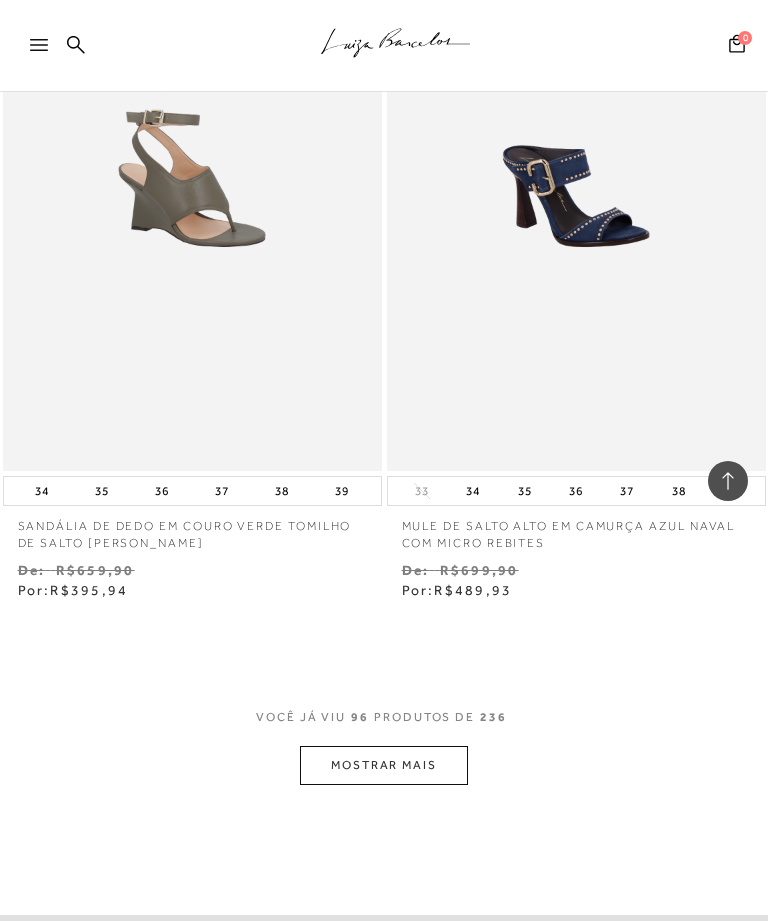 click on "MOSTRAR MAIS" at bounding box center (384, 765) 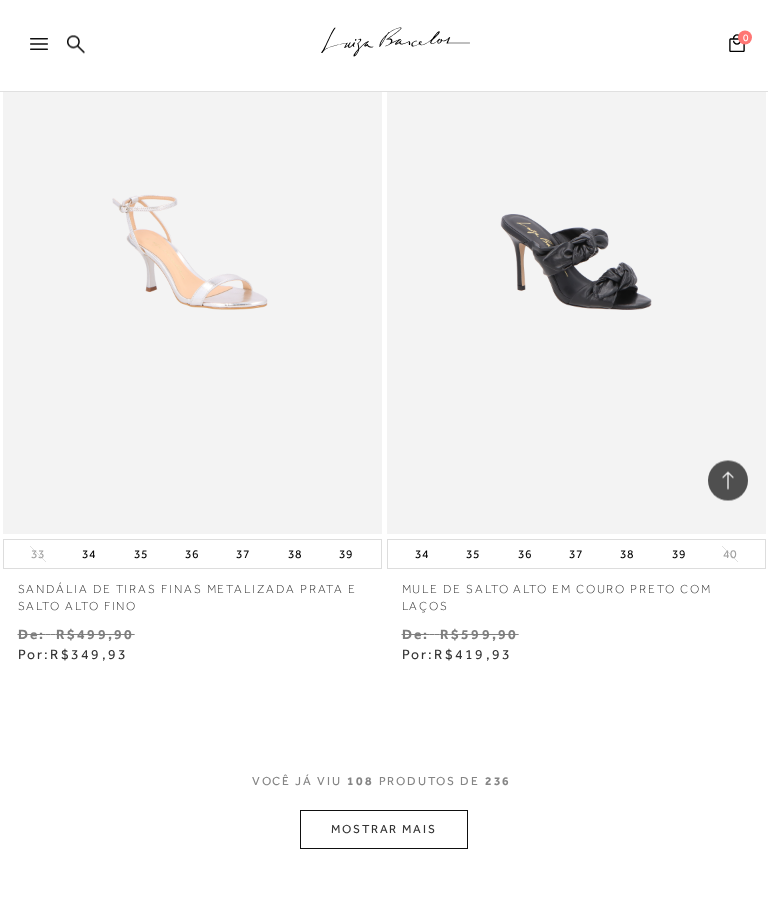 scroll, scrollTop: 38257, scrollLeft: 0, axis: vertical 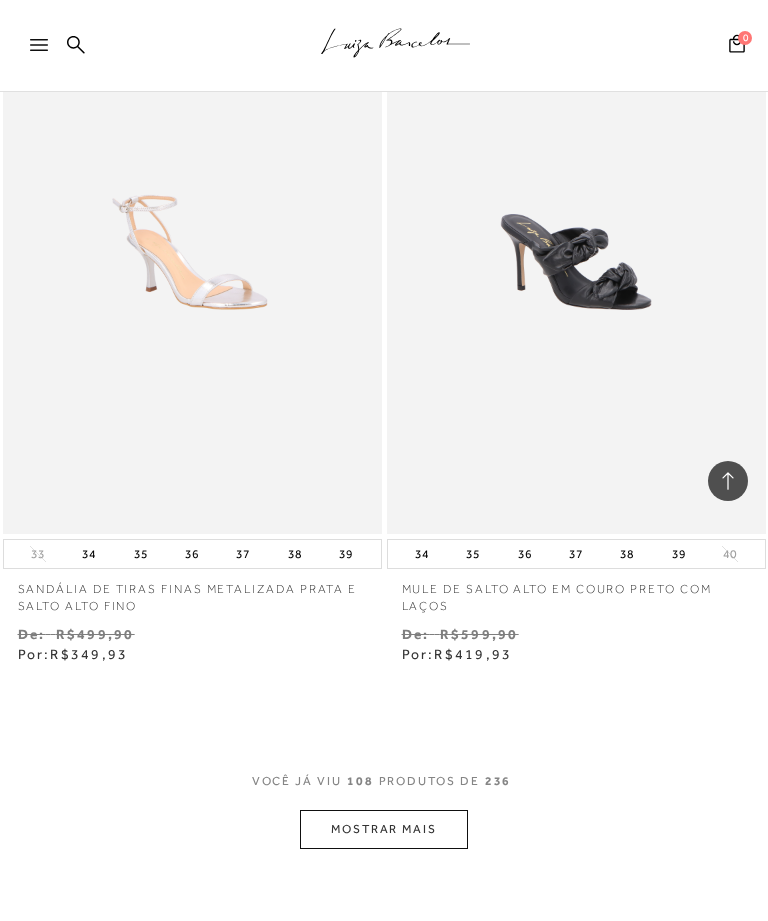 click on "MOSTRAR MAIS" at bounding box center (384, 829) 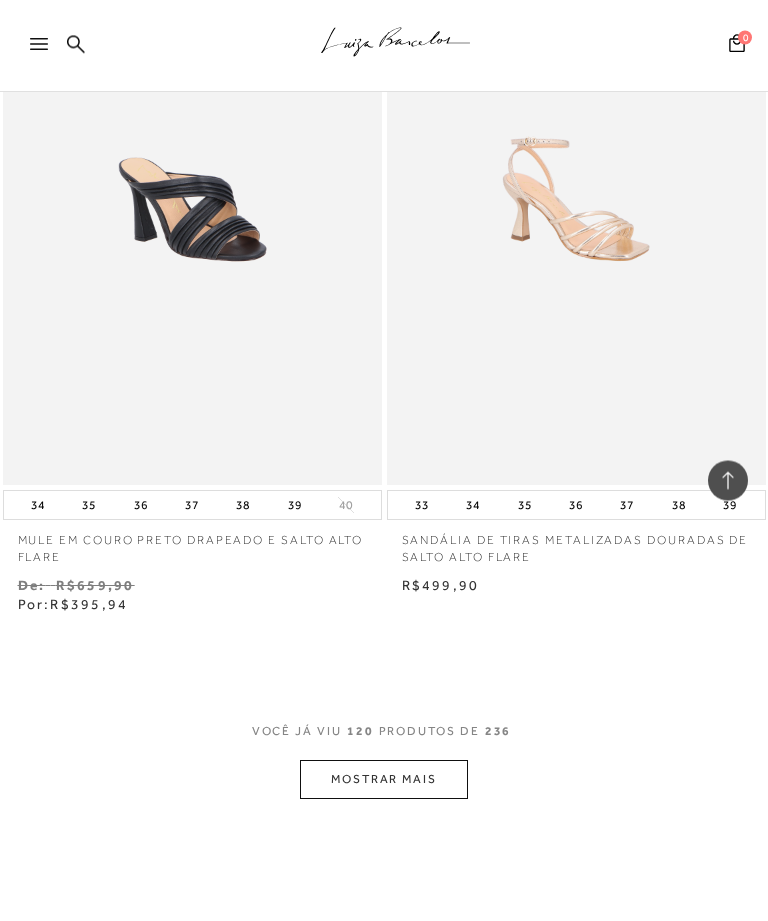 scroll, scrollTop: 42657, scrollLeft: 0, axis: vertical 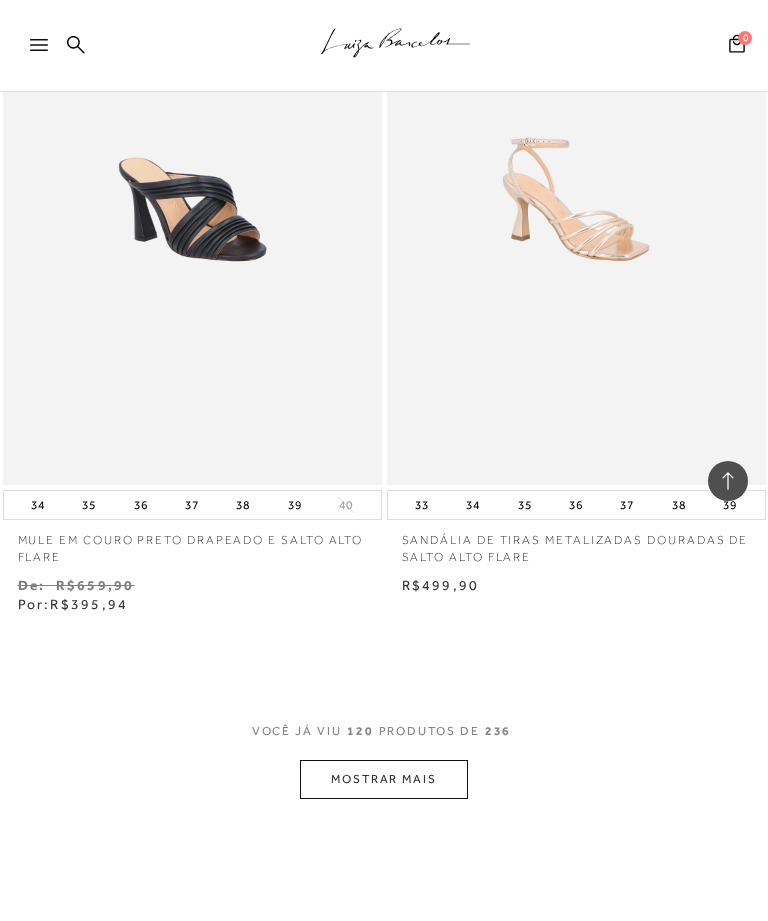 click on "MOSTRAR MAIS" at bounding box center [384, 779] 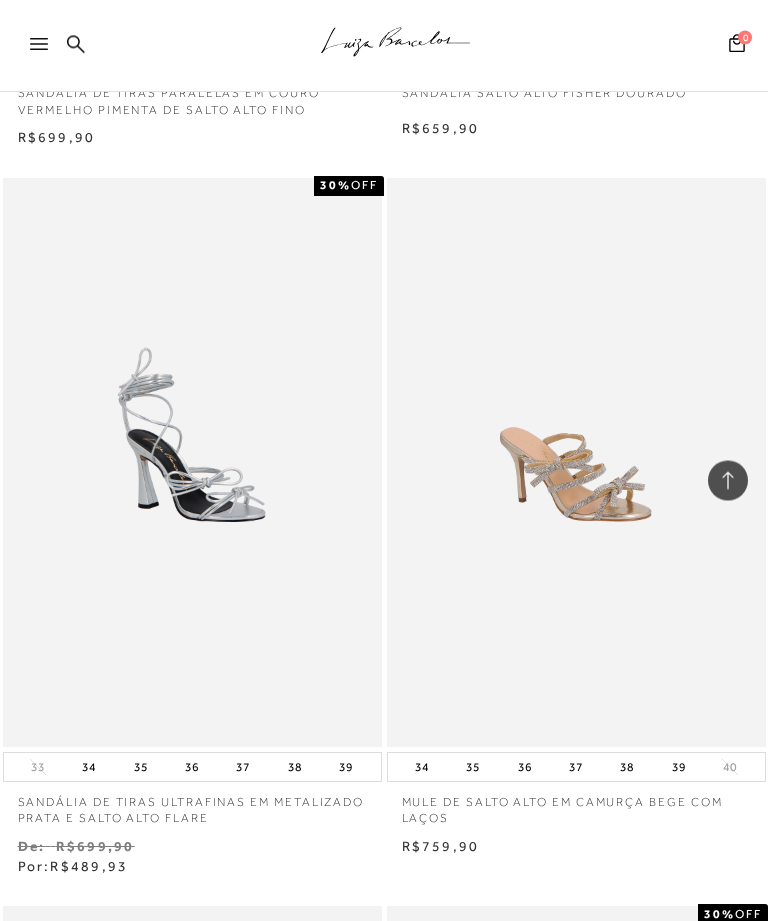 scroll, scrollTop: 45290, scrollLeft: 0, axis: vertical 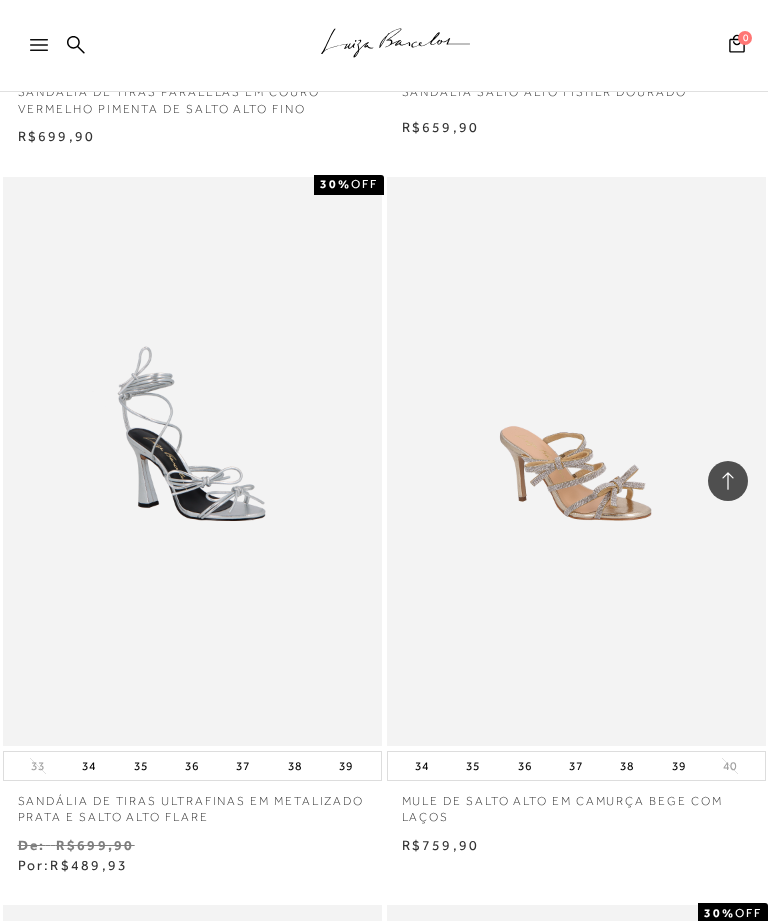 click at bounding box center [192, 461] 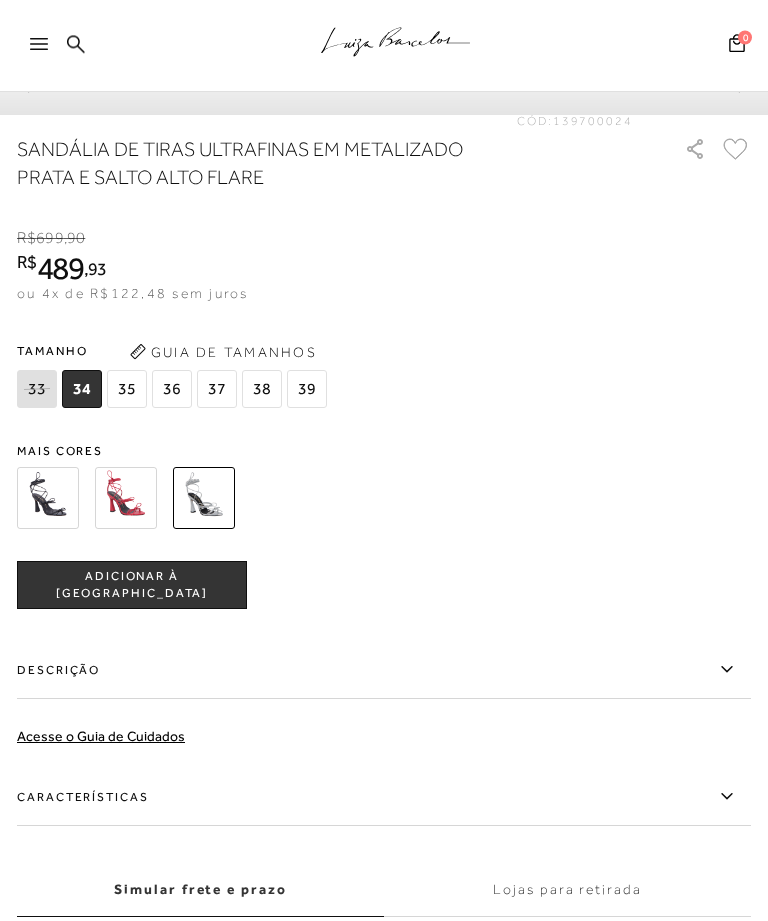 scroll, scrollTop: 1283, scrollLeft: 0, axis: vertical 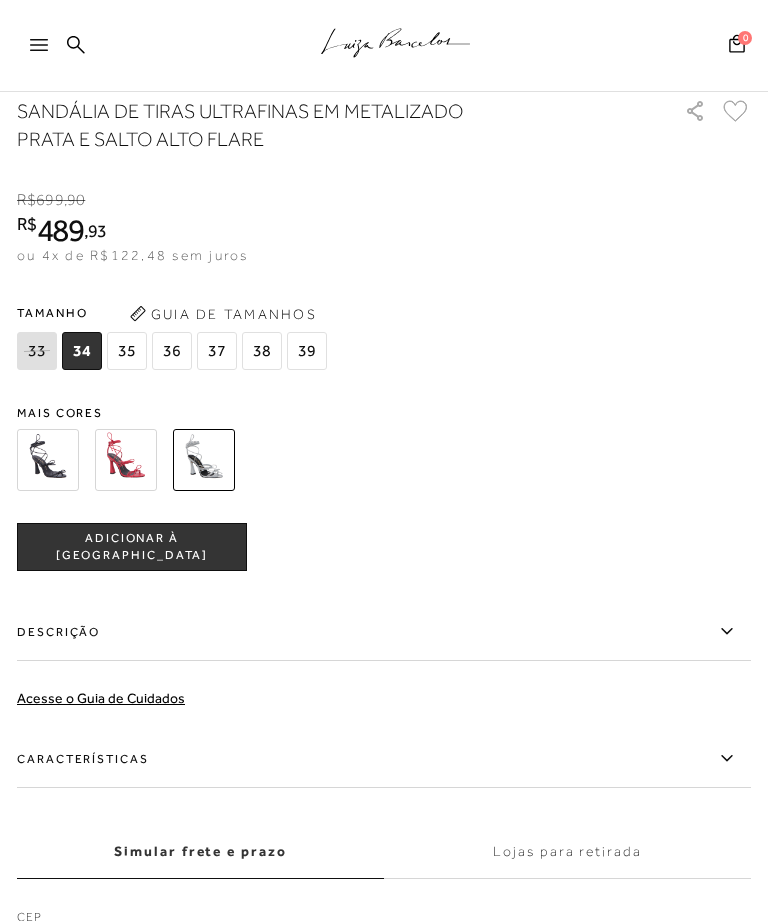 click 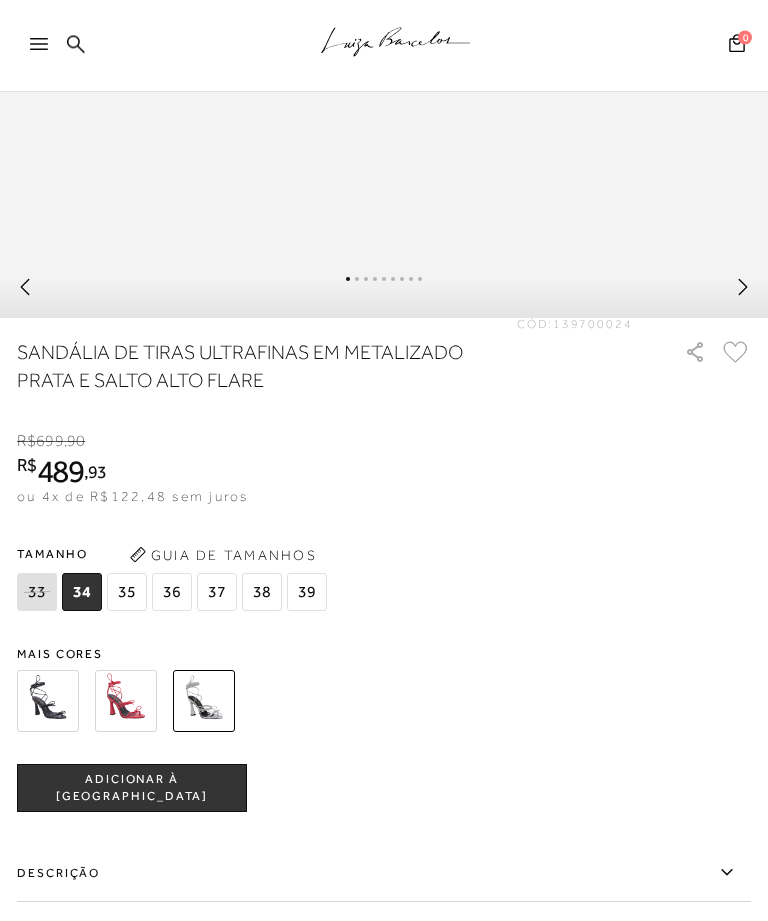 scroll, scrollTop: 905, scrollLeft: 0, axis: vertical 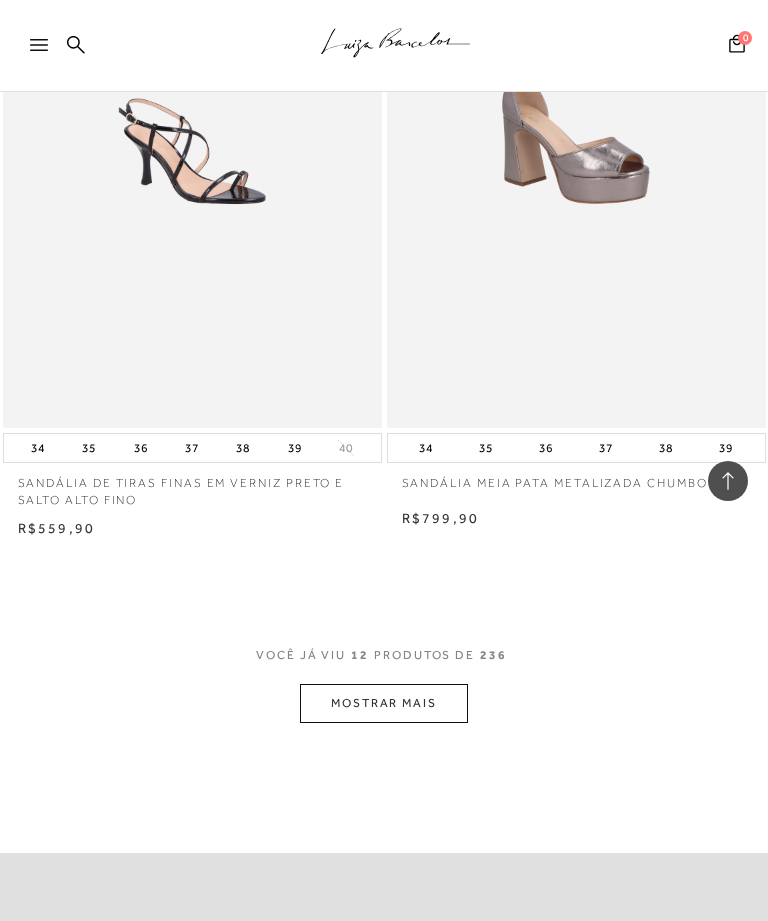 click on "MOSTRAR MAIS" at bounding box center (384, 703) 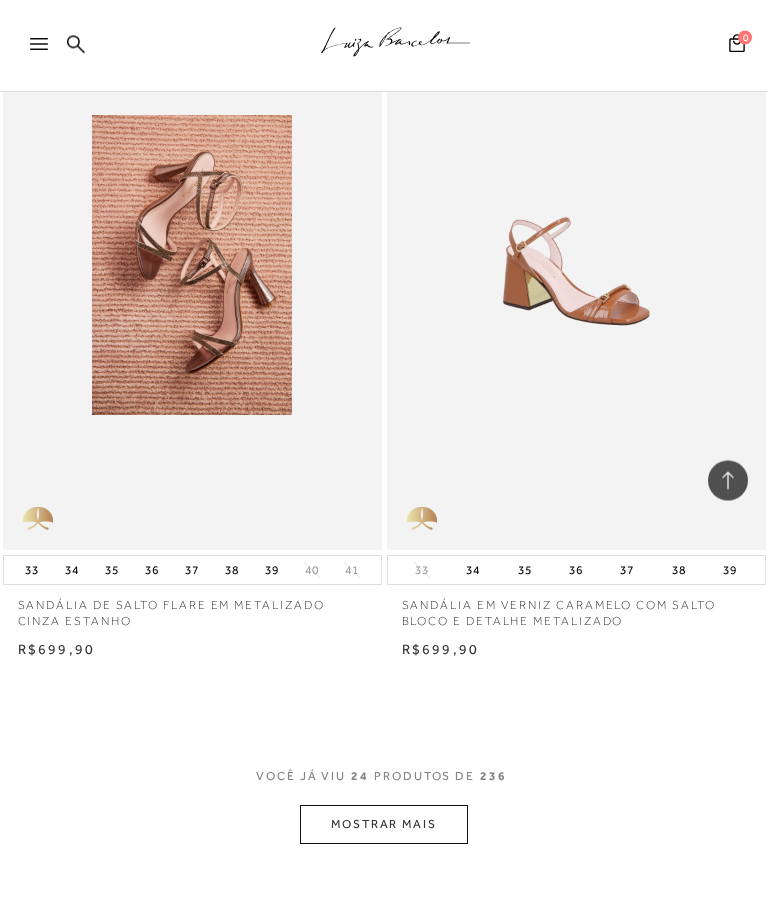 scroll, scrollTop: 7970, scrollLeft: 0, axis: vertical 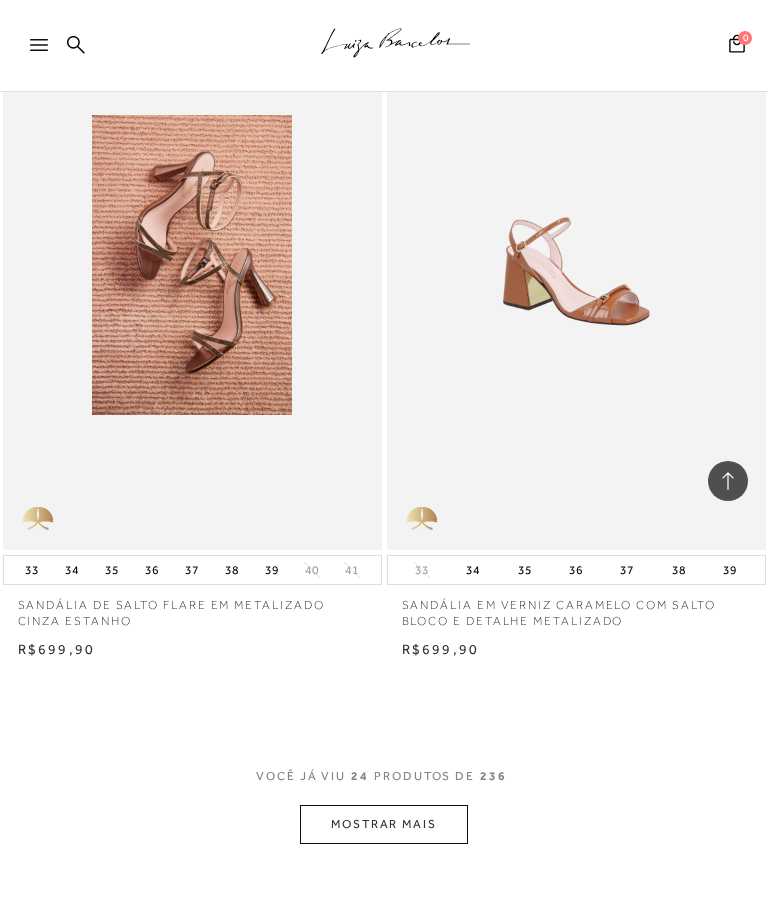 click on "MOSTRAR MAIS" at bounding box center (384, 824) 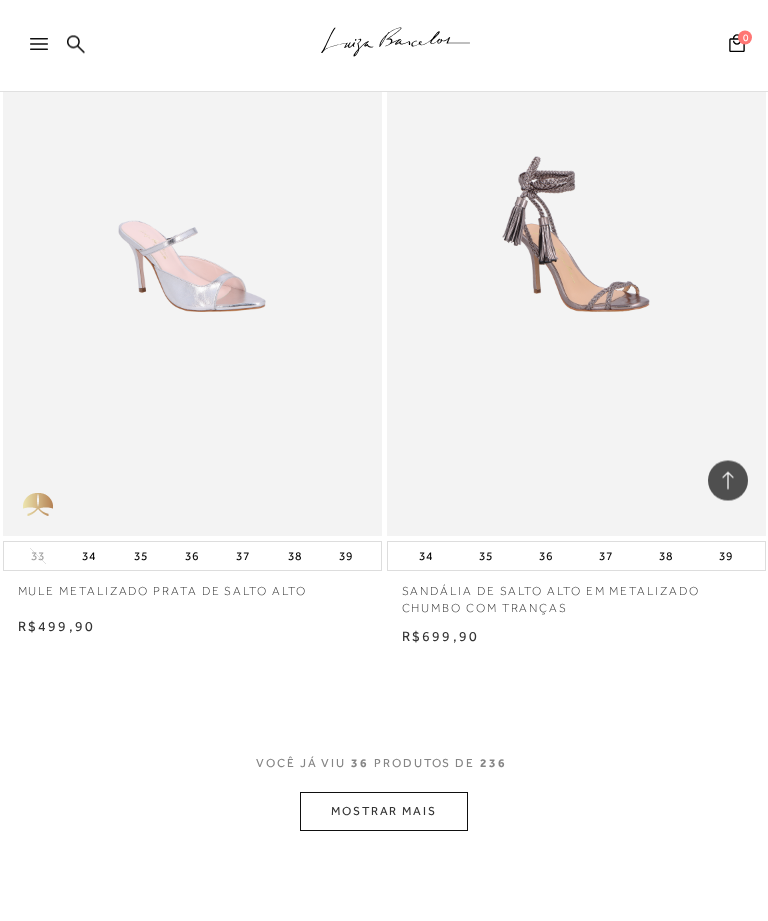 scroll, scrollTop: 12226, scrollLeft: 0, axis: vertical 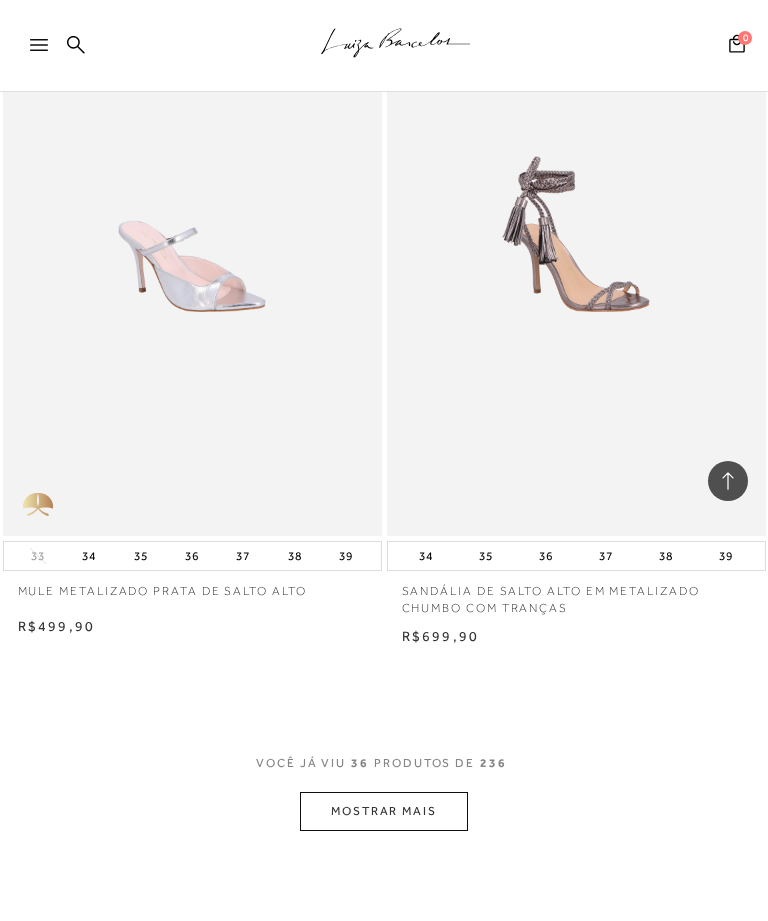 click on "MOSTRAR MAIS" at bounding box center (384, 811) 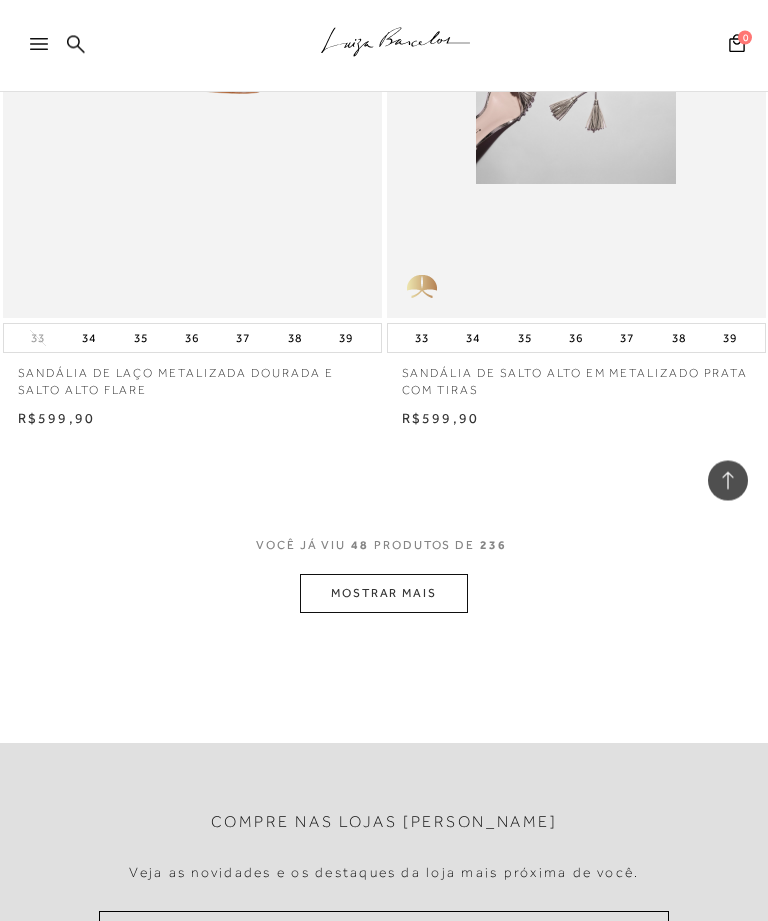 click on "MOSTRAR MAIS" at bounding box center (384, 594) 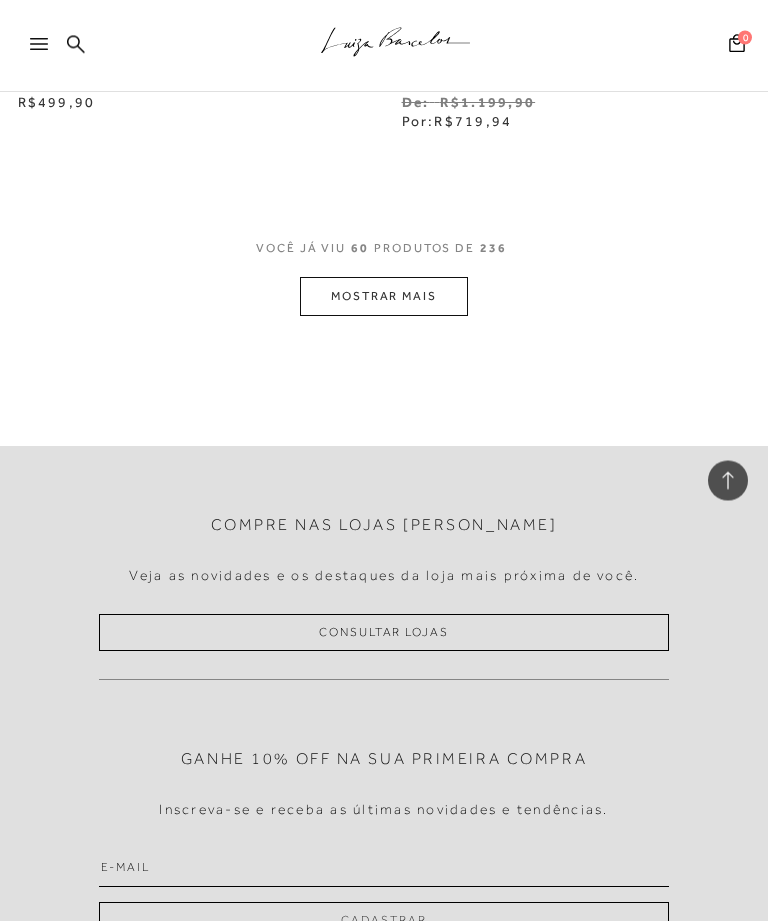 scroll, scrollTop: 21244, scrollLeft: 0, axis: vertical 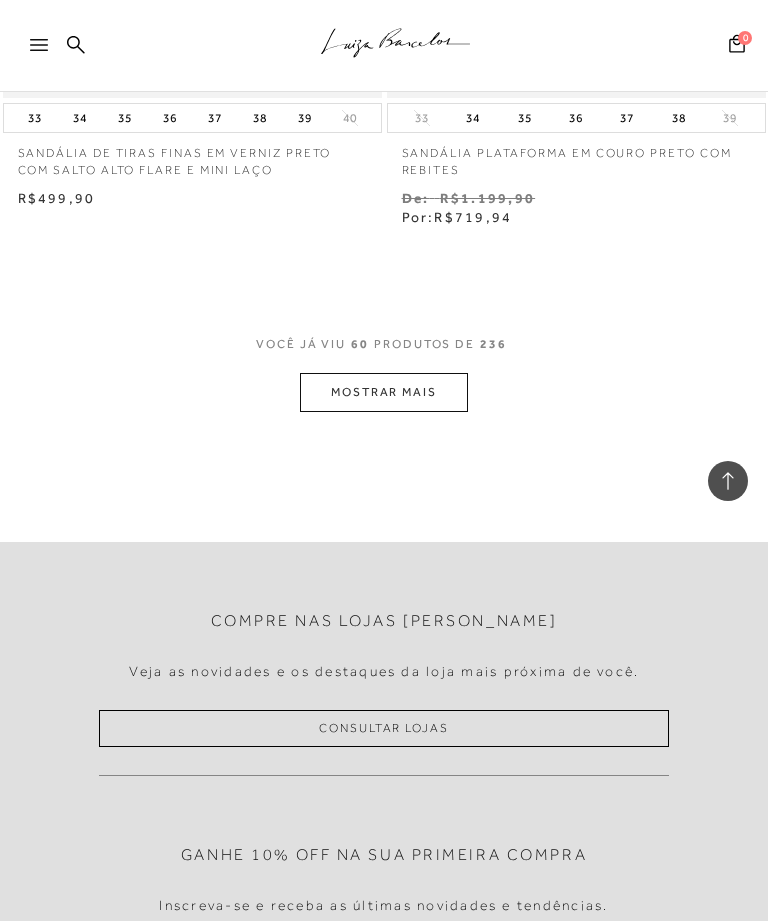click on "MOSTRAR MAIS" at bounding box center (384, 392) 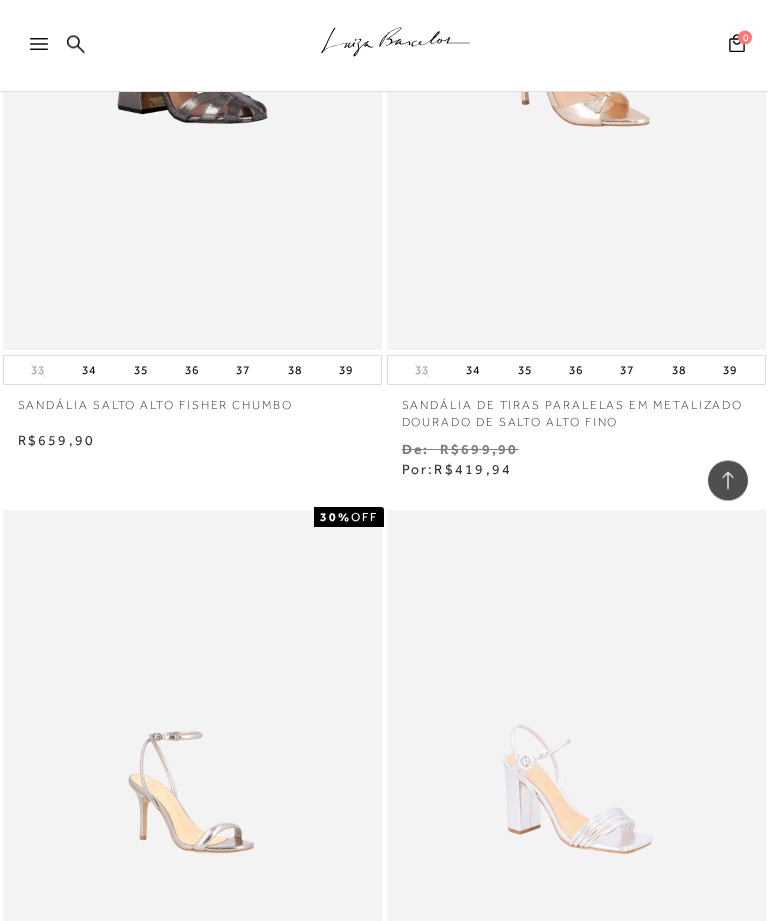 scroll, scrollTop: 23785, scrollLeft: 0, axis: vertical 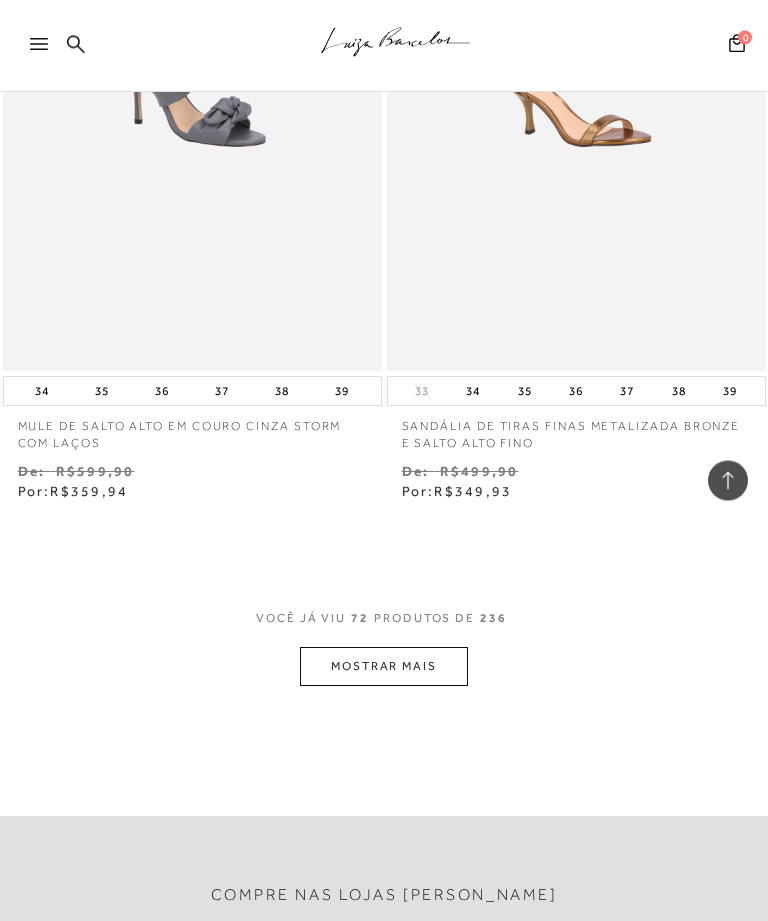 click on "MOSTRAR MAIS" at bounding box center (384, 667) 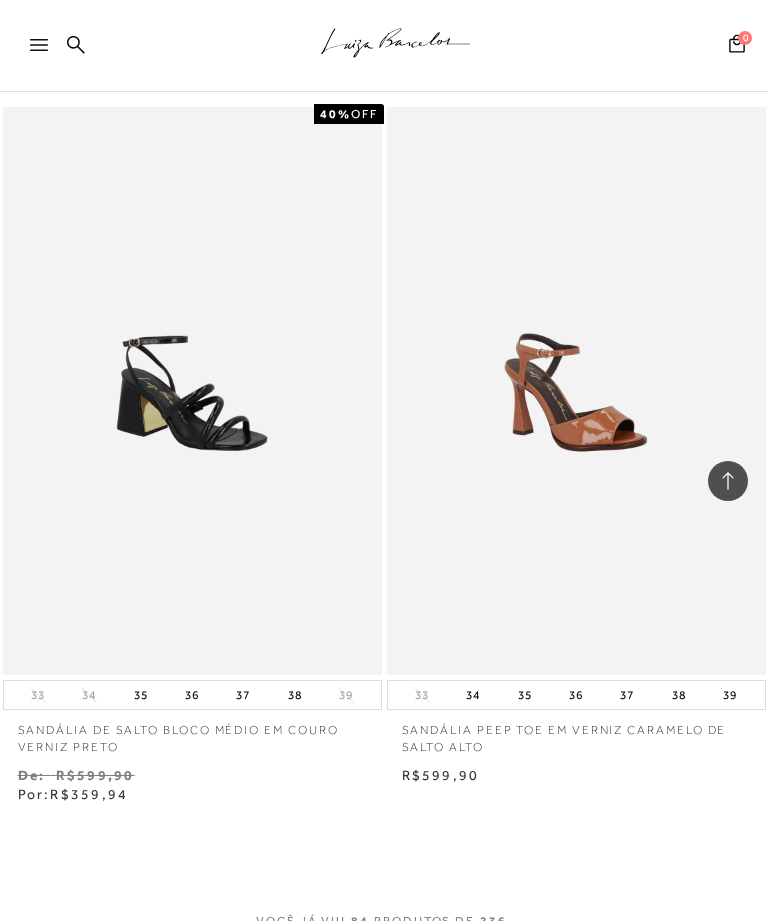 scroll, scrollTop: 29418, scrollLeft: 0, axis: vertical 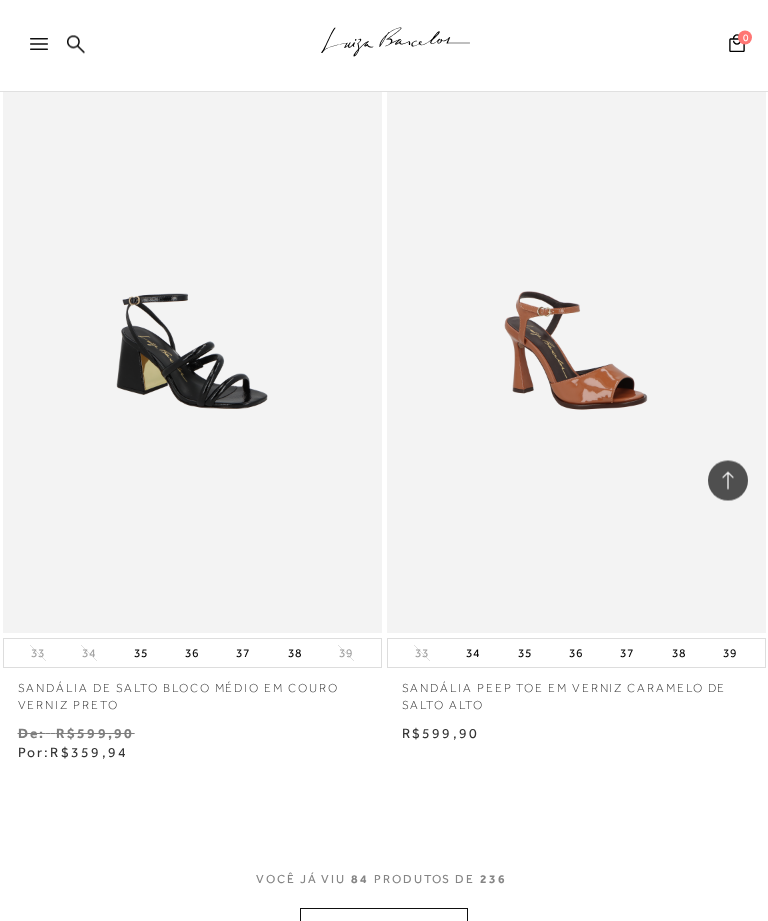 click on "MOSTRAR MAIS" at bounding box center (384, 928) 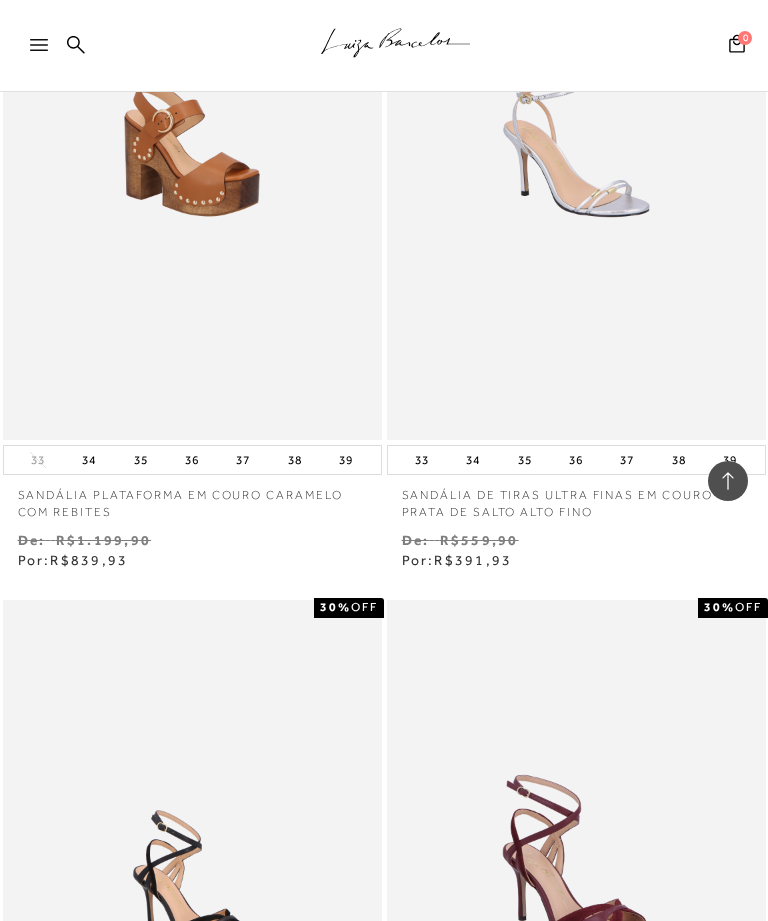 scroll, scrollTop: 31442, scrollLeft: 0, axis: vertical 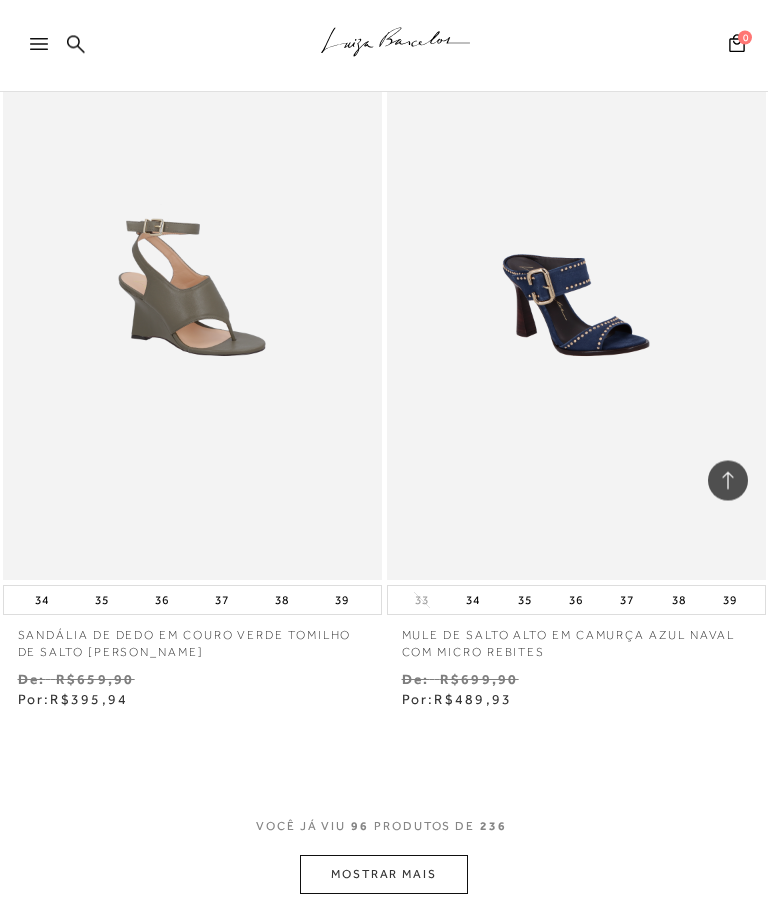 click on "MOSTRAR MAIS" at bounding box center [384, 875] 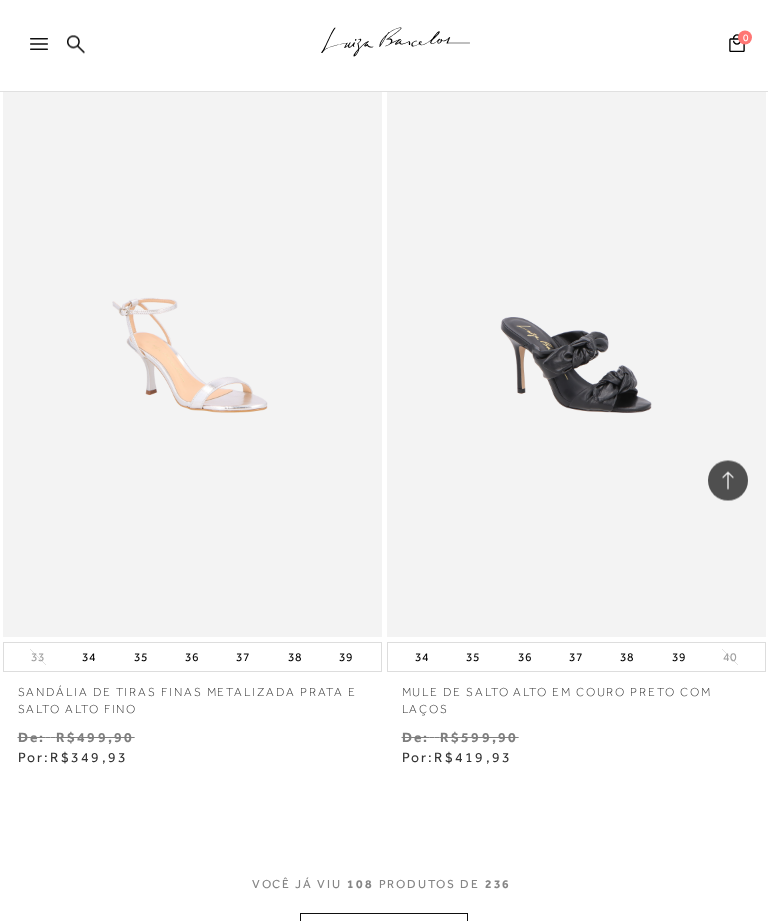 scroll, scrollTop: 38154, scrollLeft: 0, axis: vertical 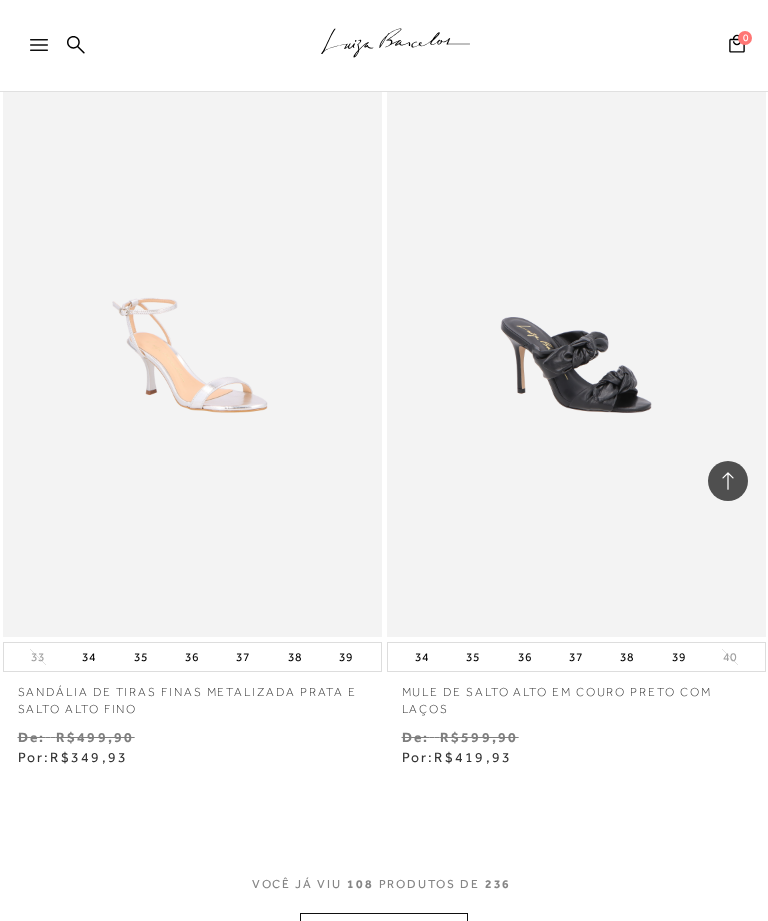 click on "MOSTRAR MAIS" at bounding box center (384, 932) 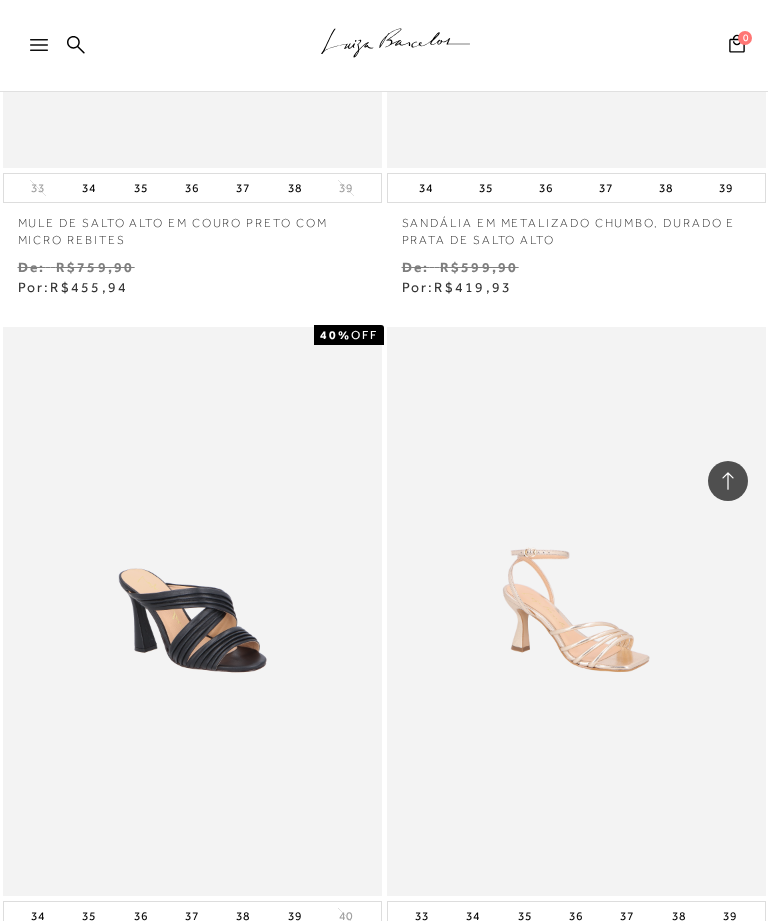 scroll, scrollTop: 42588, scrollLeft: 0, axis: vertical 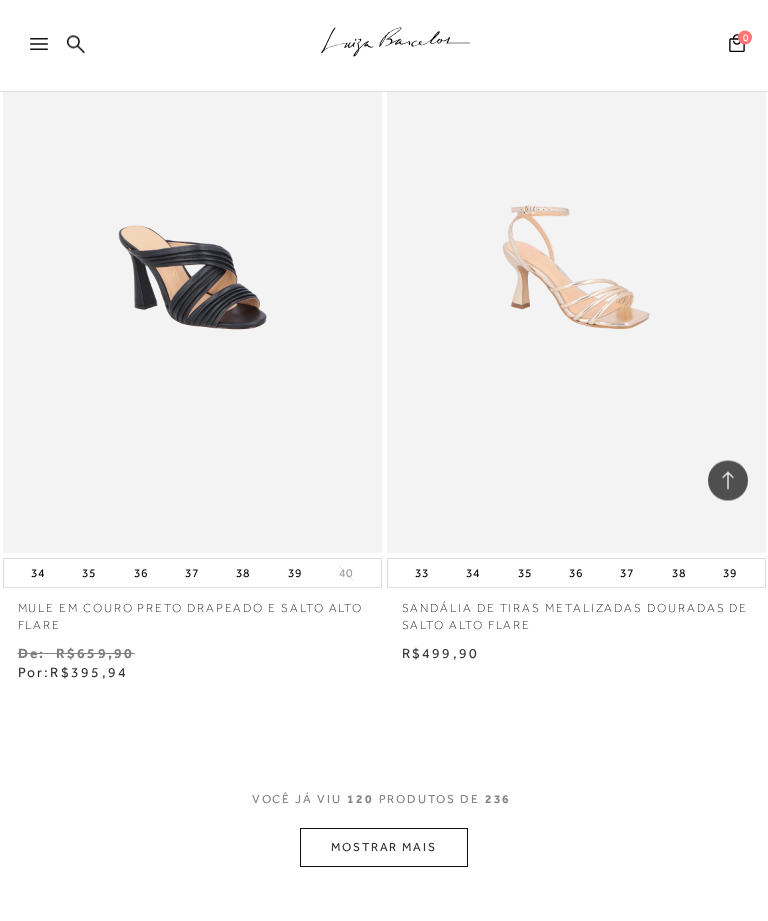 click on "MOSTRAR MAIS" at bounding box center [384, 848] 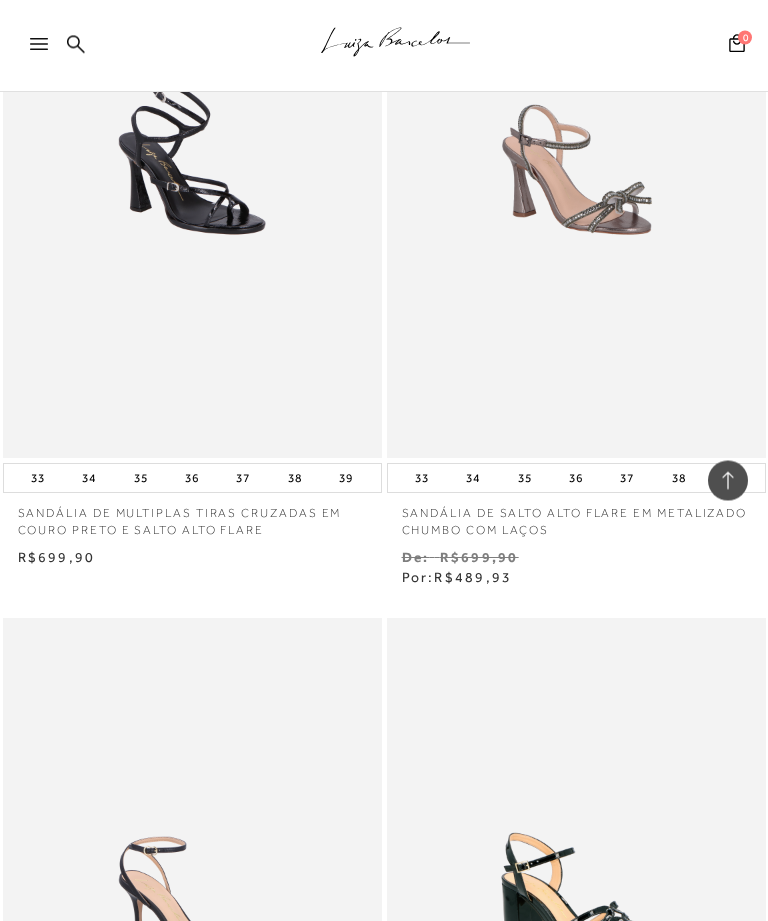 scroll, scrollTop: 46870, scrollLeft: 0, axis: vertical 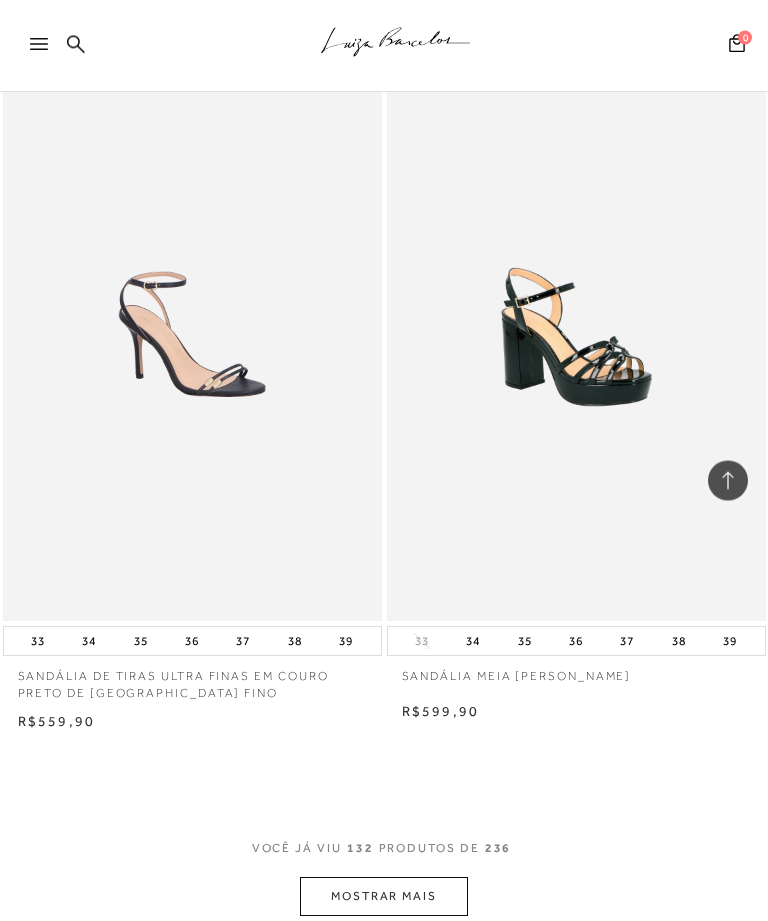 click on "MOSTRAR MAIS" at bounding box center (384, 897) 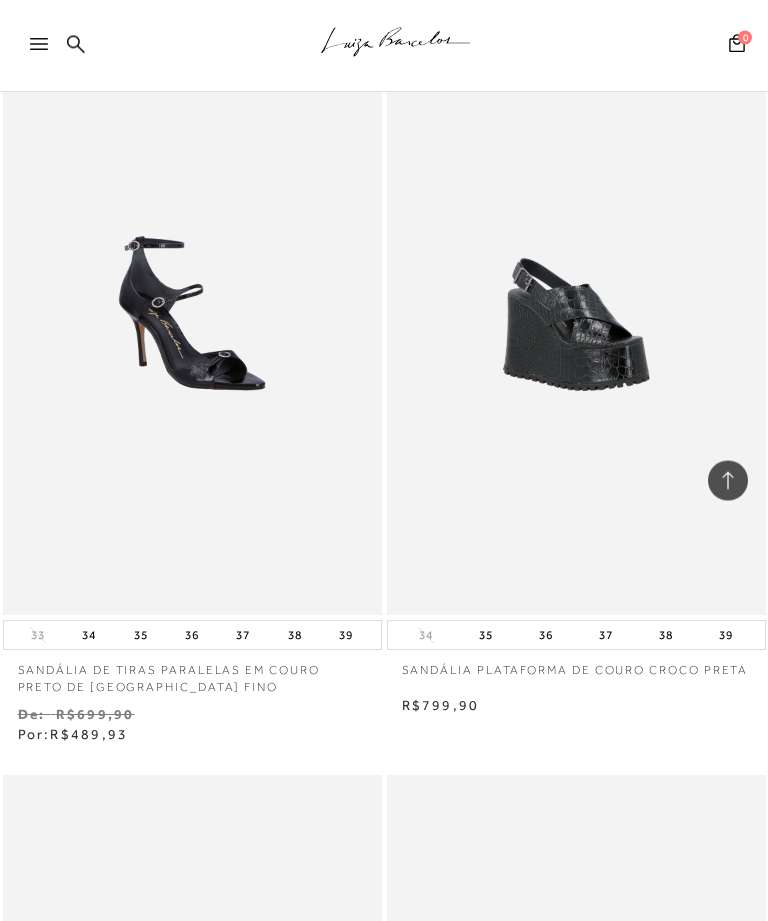 scroll, scrollTop: 50725, scrollLeft: 0, axis: vertical 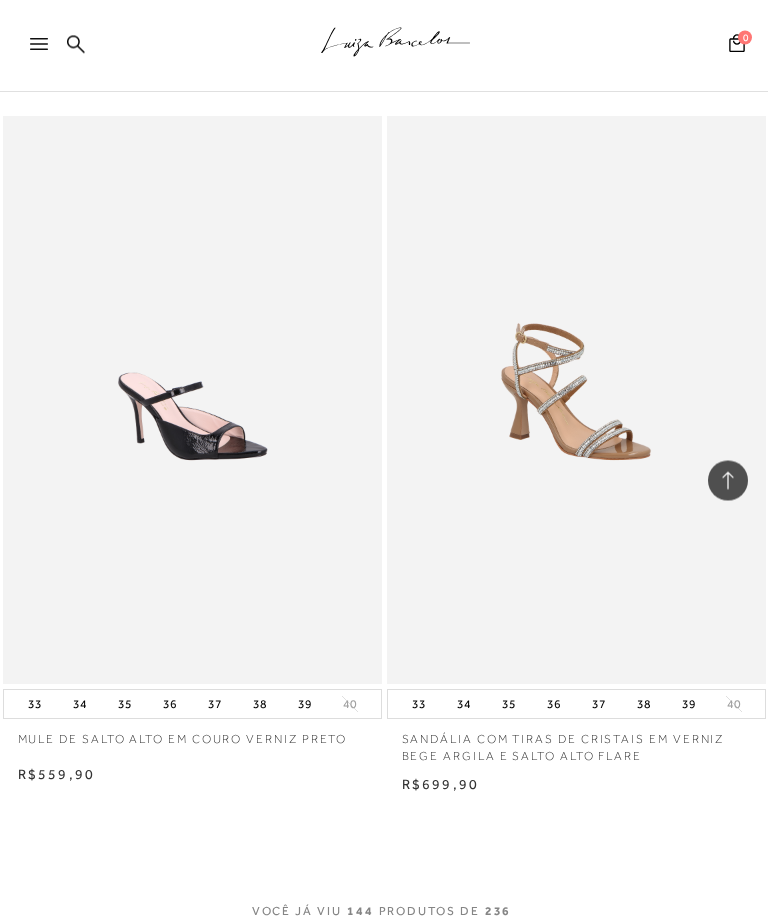 click on "MOSTRAR MAIS" at bounding box center [384, 960] 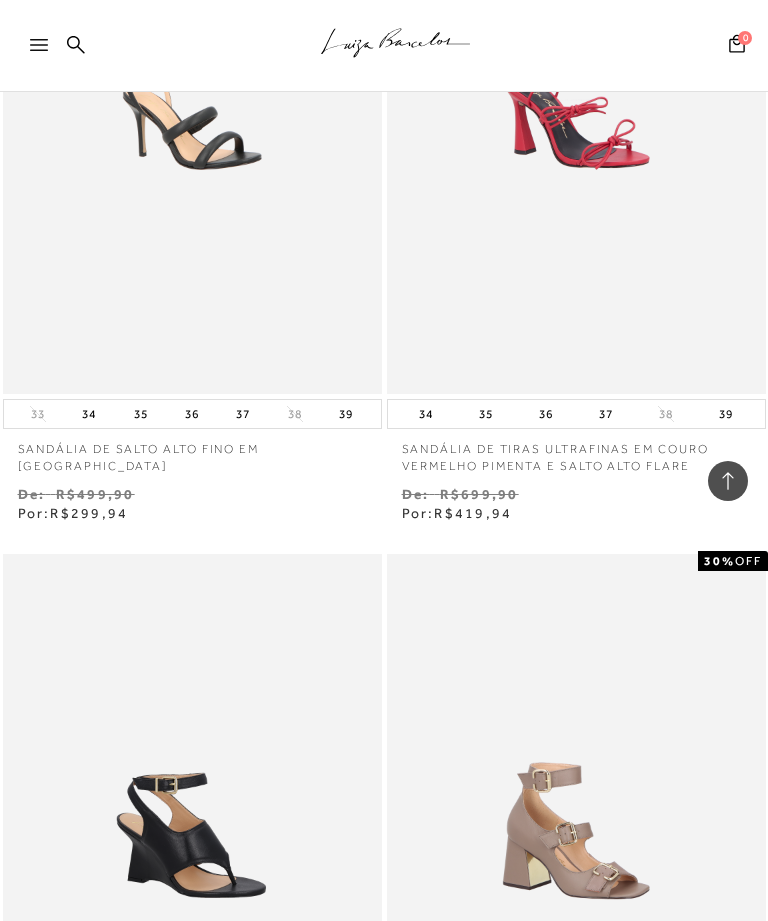 scroll, scrollTop: 55627, scrollLeft: 0, axis: vertical 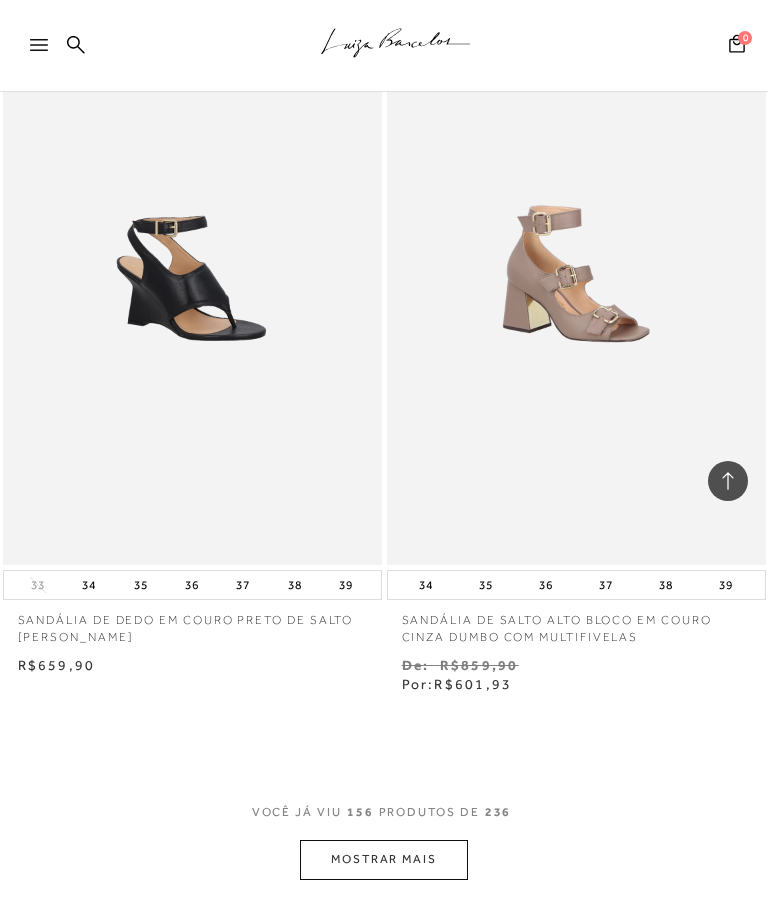 click on "MOSTRAR MAIS" at bounding box center (384, 859) 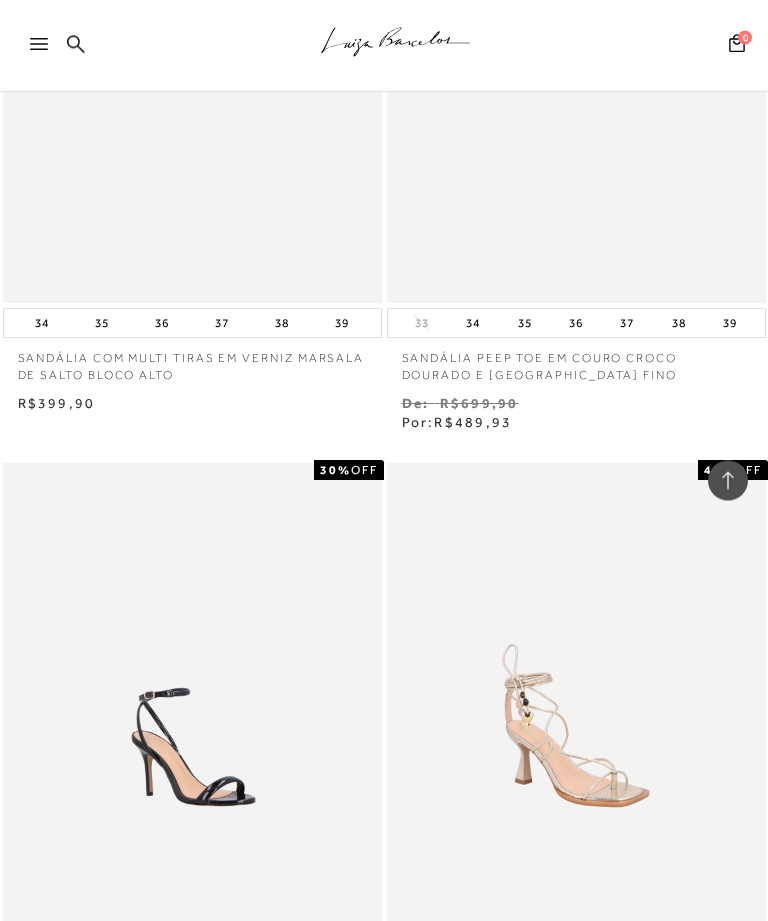 scroll, scrollTop: 59990, scrollLeft: 0, axis: vertical 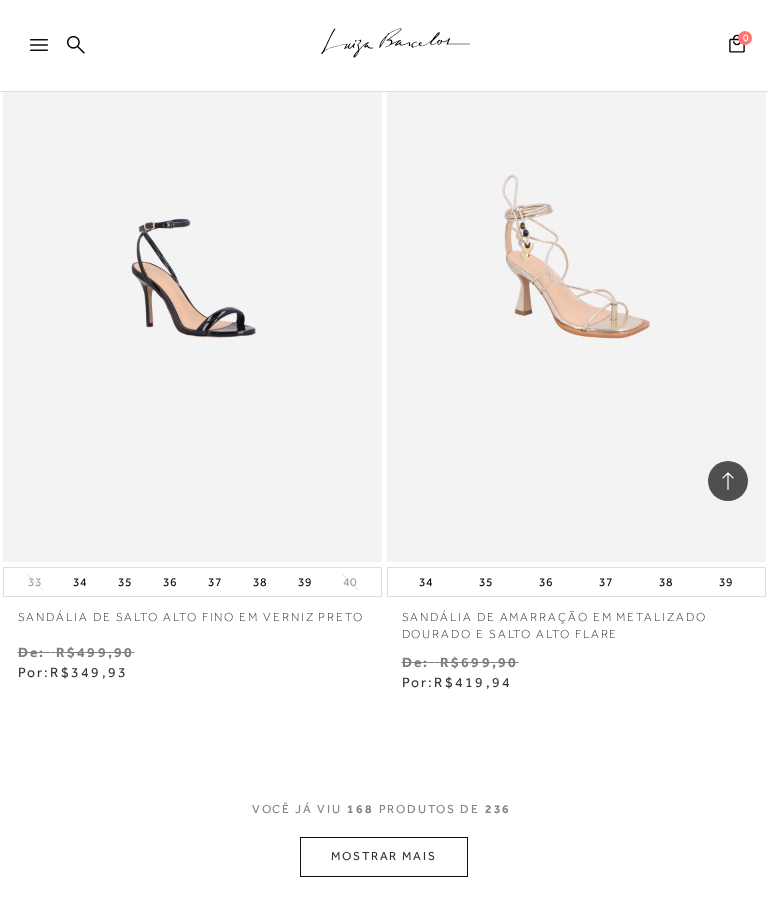 click on "MOSTRAR MAIS" at bounding box center [384, 856] 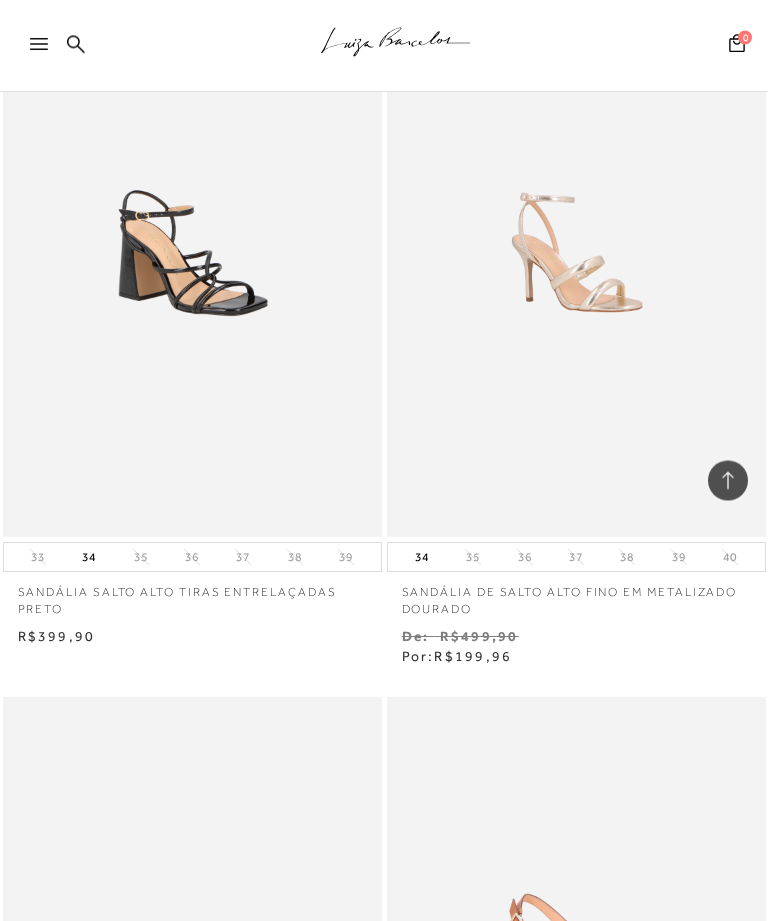 scroll, scrollTop: 64586, scrollLeft: 0, axis: vertical 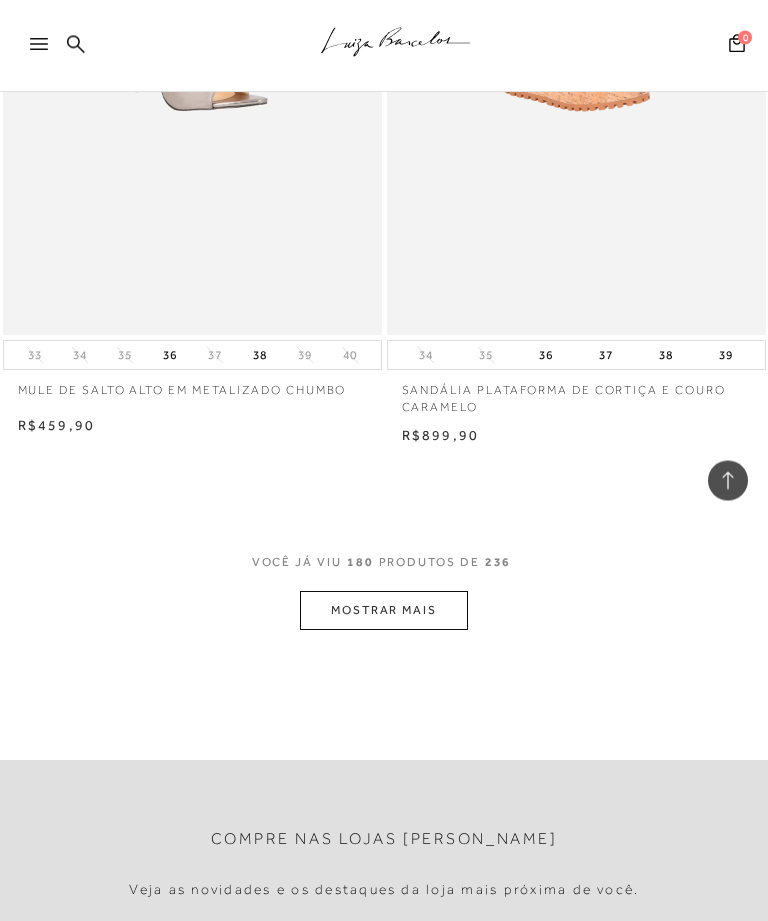 click on "MOSTRAR MAIS" at bounding box center (384, 611) 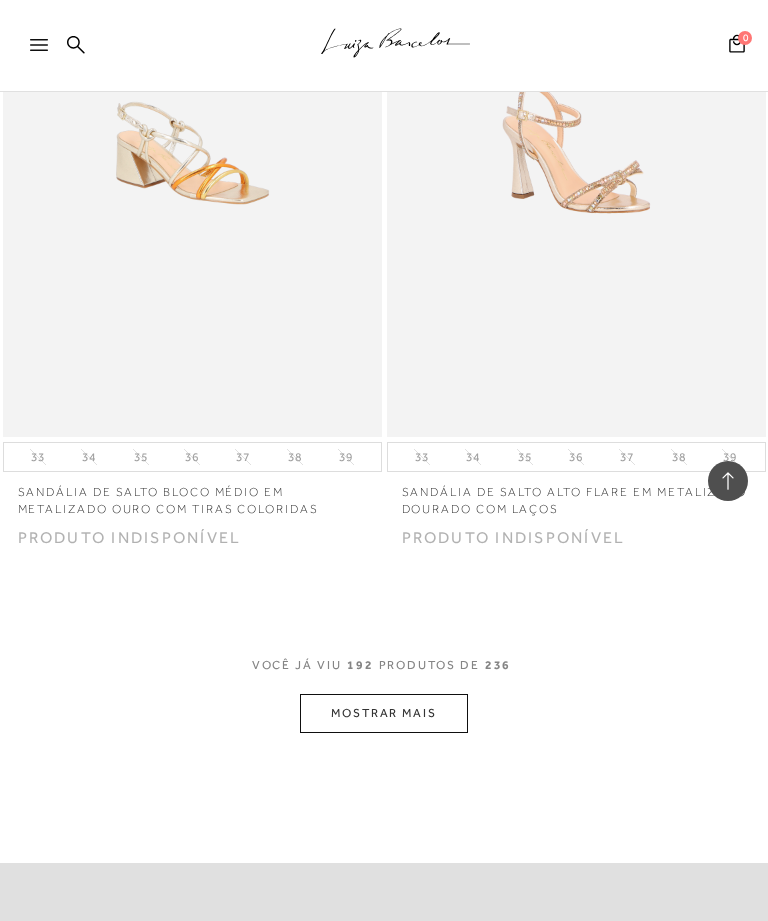 scroll, scrollTop: 67771, scrollLeft: 0, axis: vertical 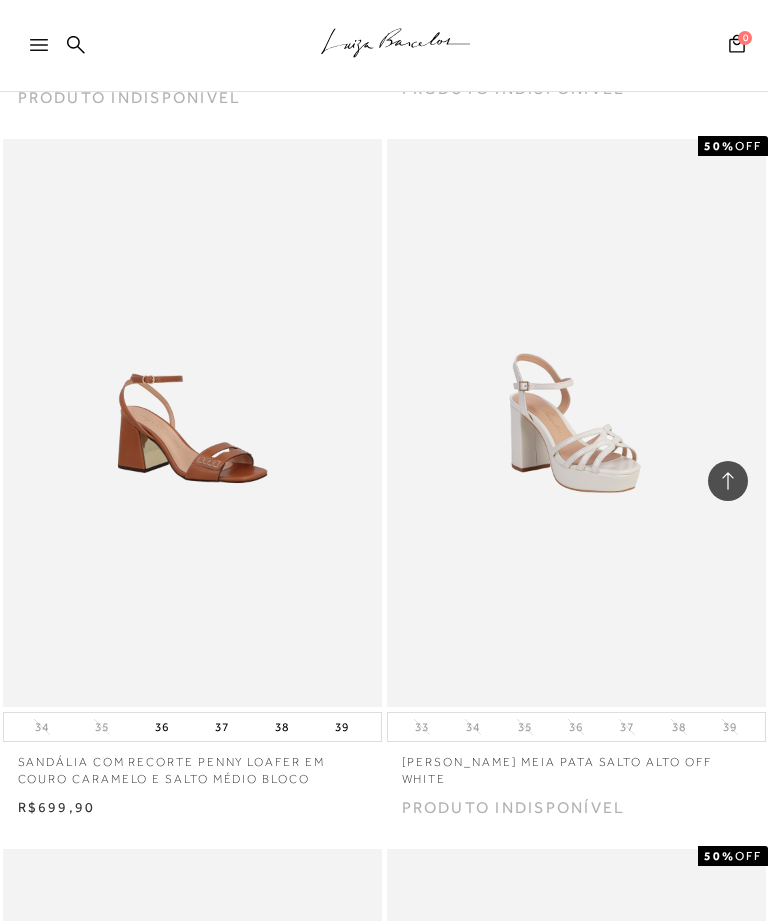 click at bounding box center [48, 51] 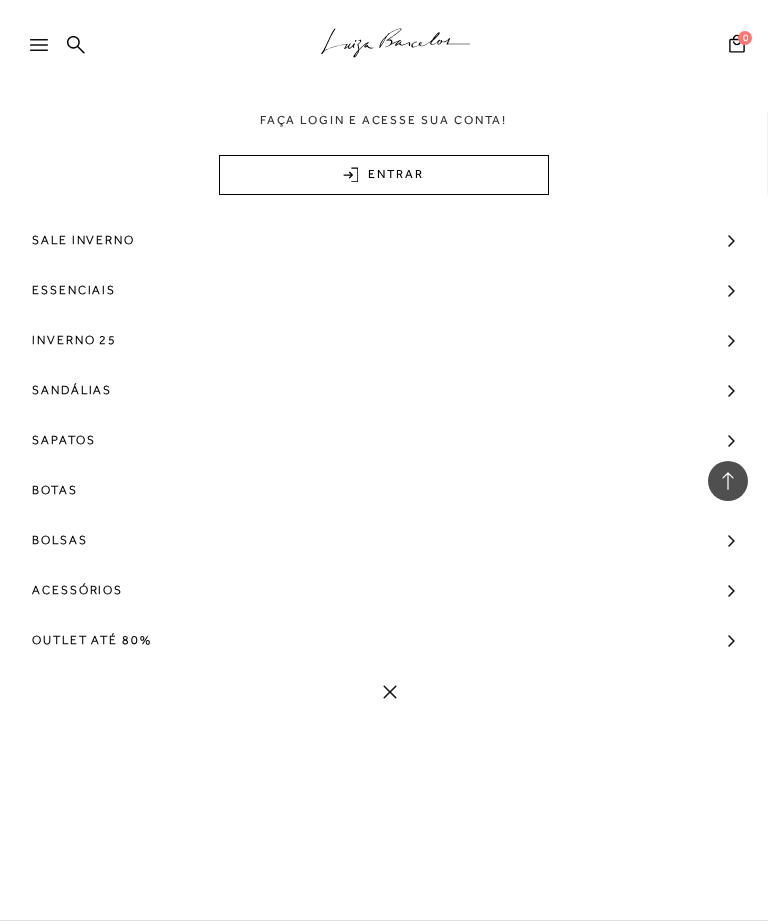 scroll, scrollTop: 67714, scrollLeft: 0, axis: vertical 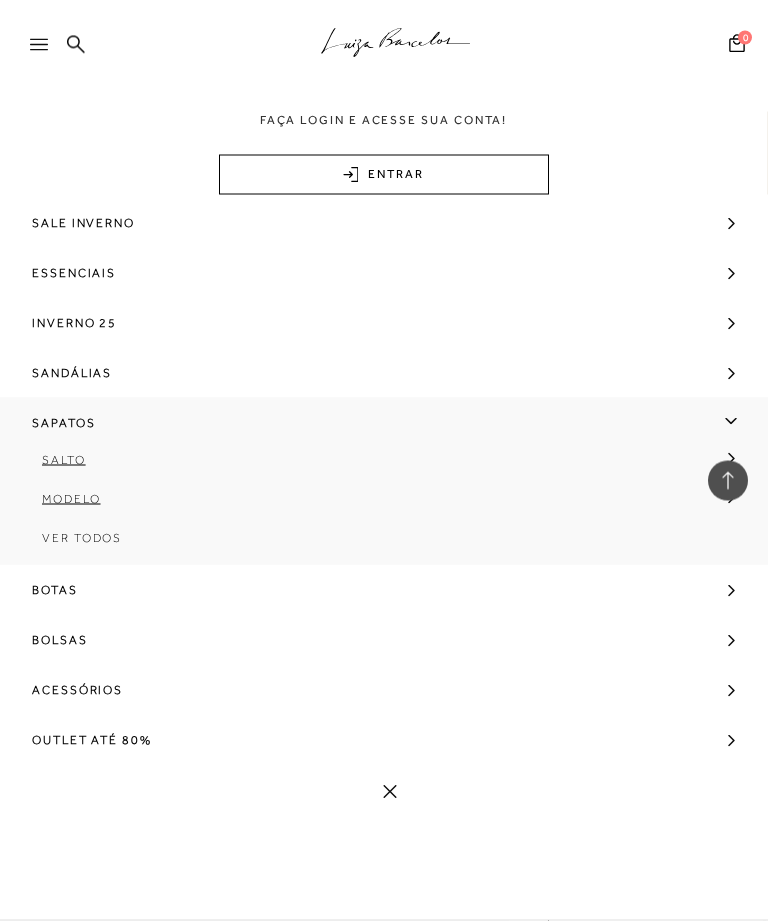 click 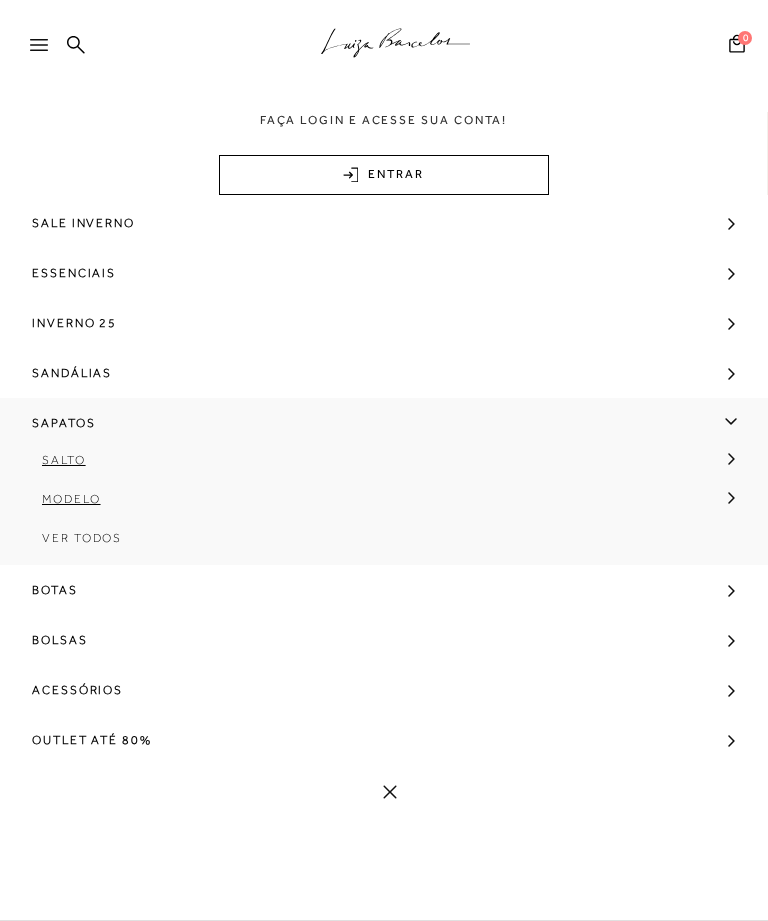 scroll, scrollTop: 0, scrollLeft: 0, axis: both 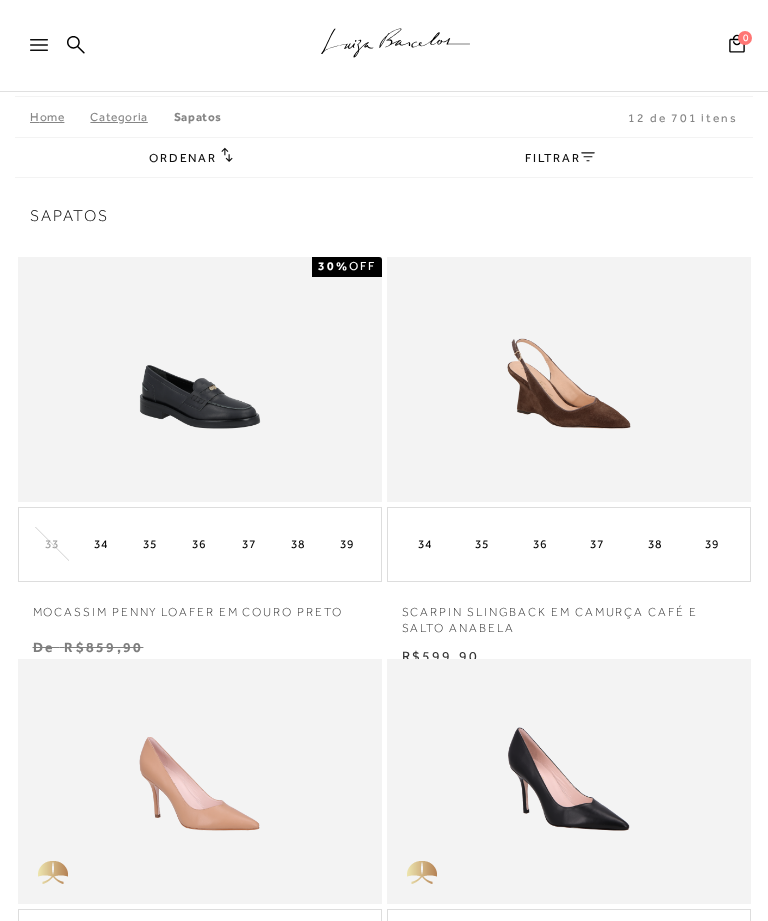 click on "Categoria" at bounding box center [131, 117] 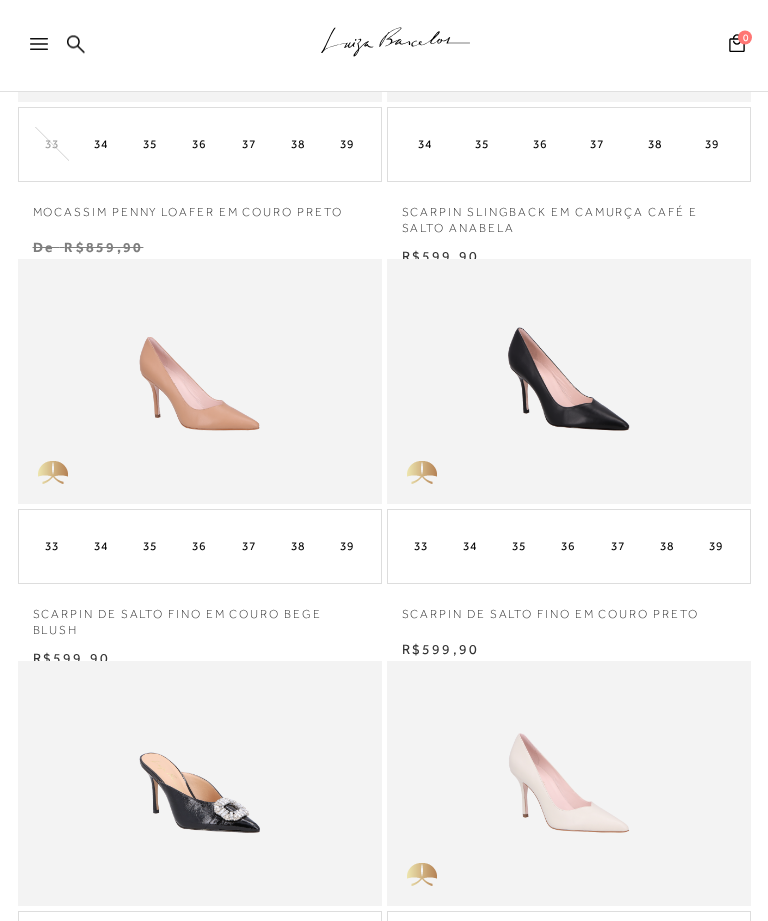 scroll, scrollTop: 464, scrollLeft: 0, axis: vertical 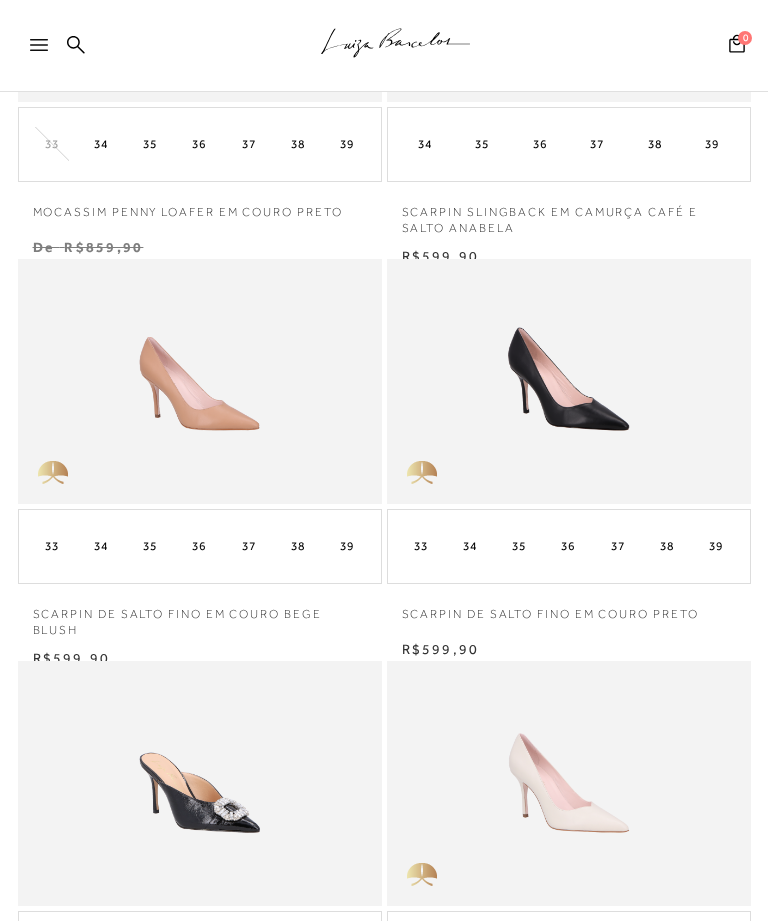 click at bounding box center (568, 381) 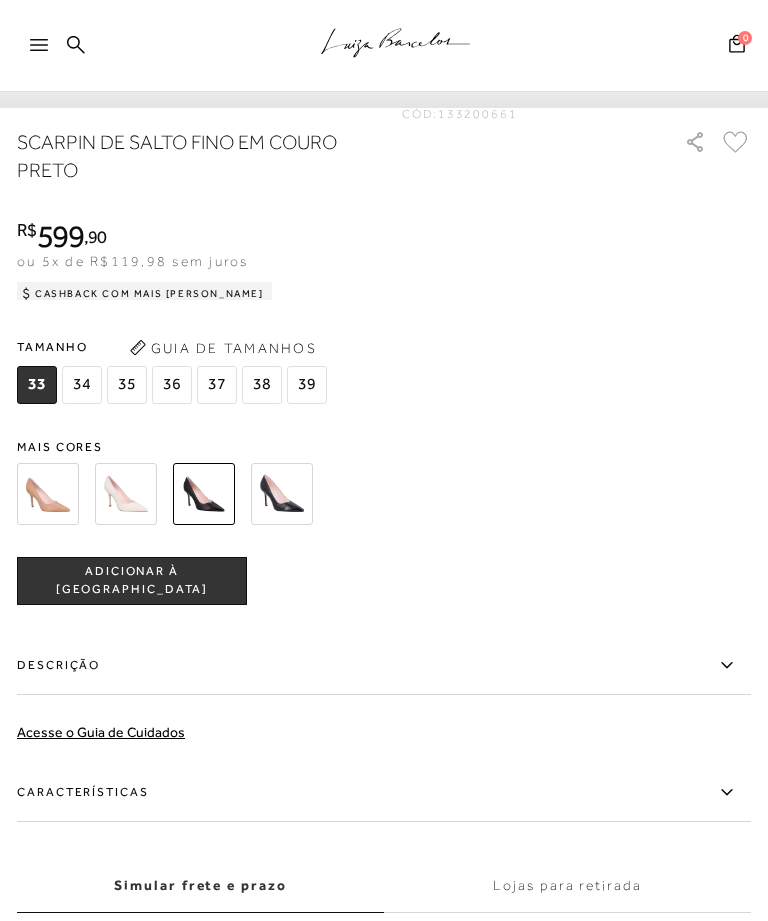 scroll, scrollTop: 1320, scrollLeft: 0, axis: vertical 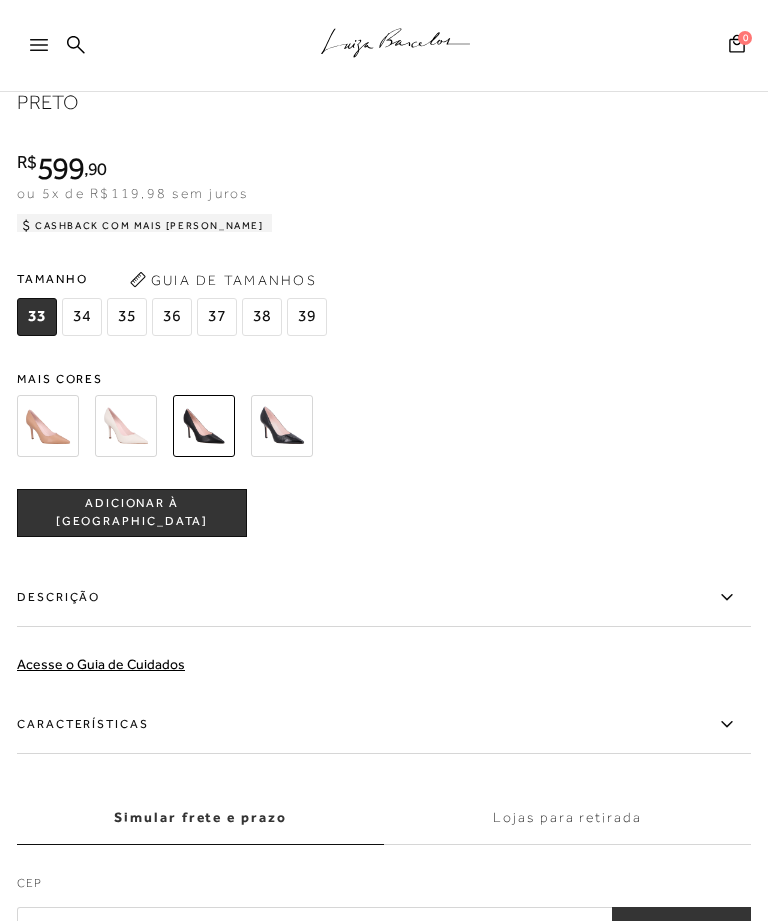click 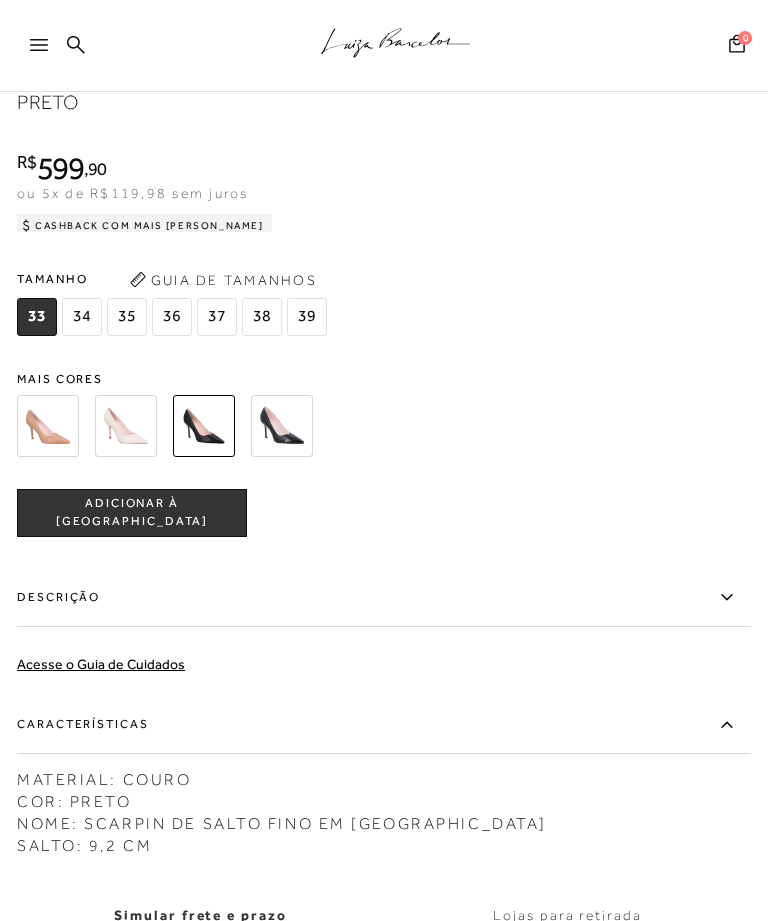 click at bounding box center (48, 51) 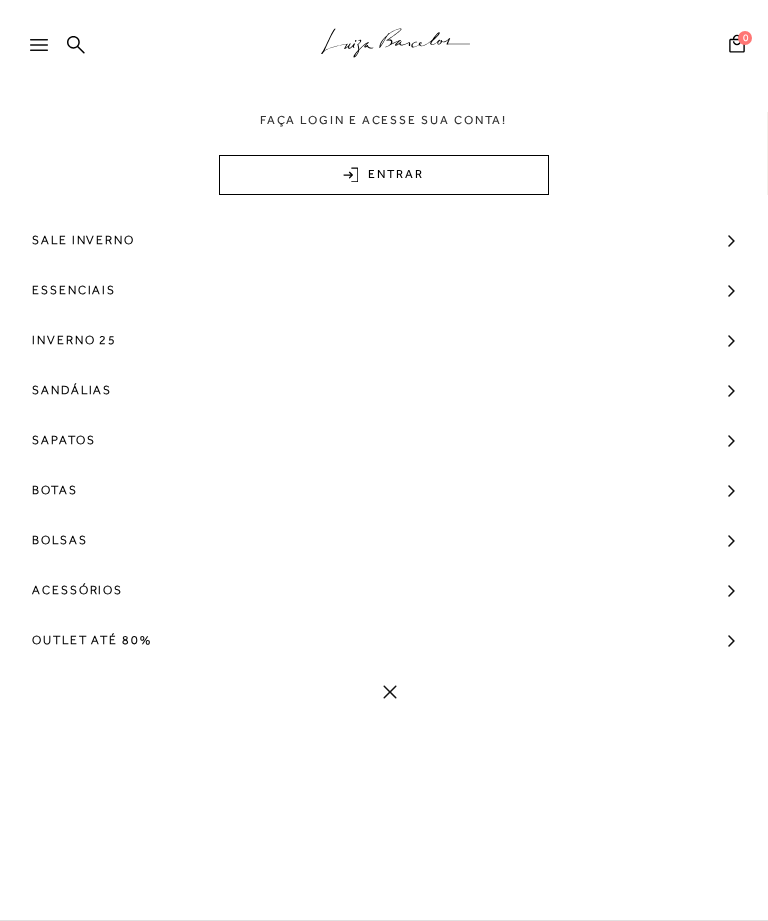 click on "Sapatos" at bounding box center [384, 440] 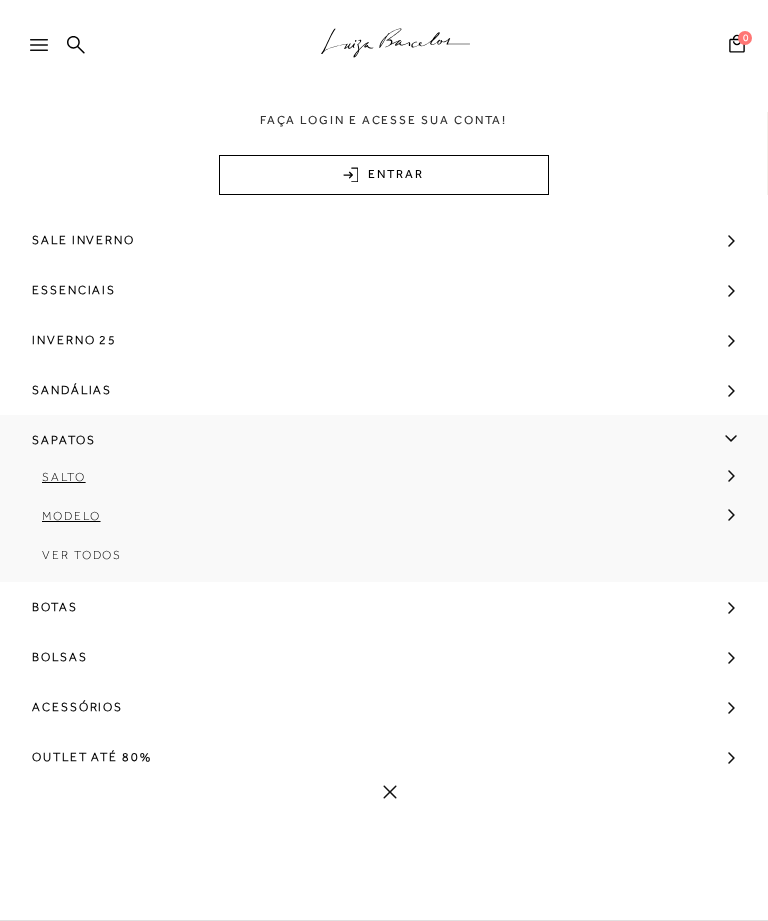 click on "Salto" at bounding box center [377, 484] 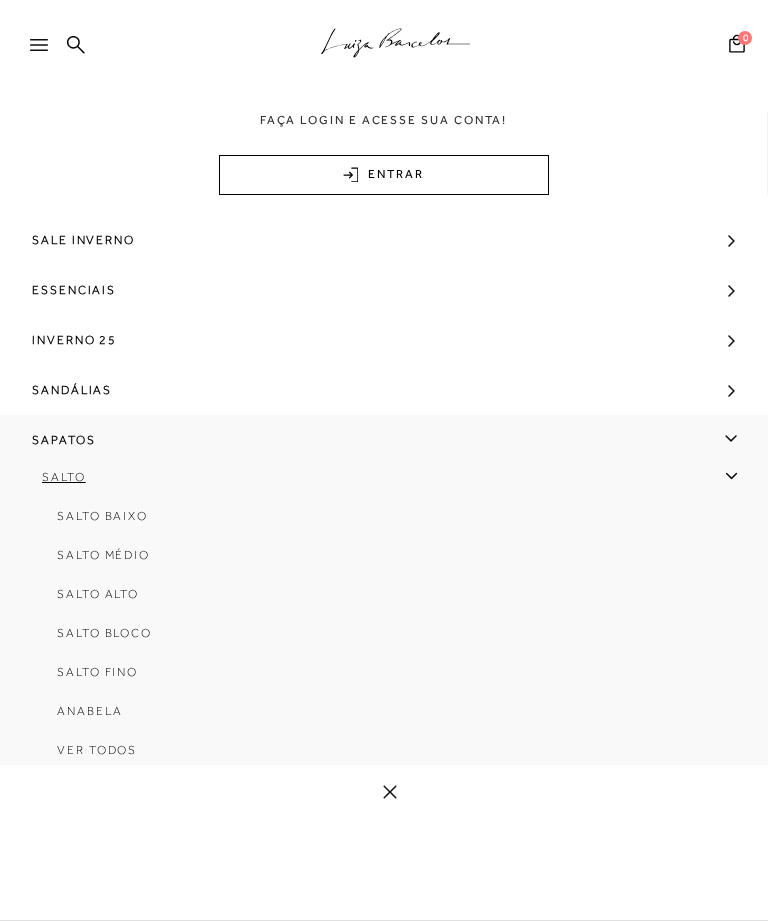 click on "Salto Alto" at bounding box center [98, 594] 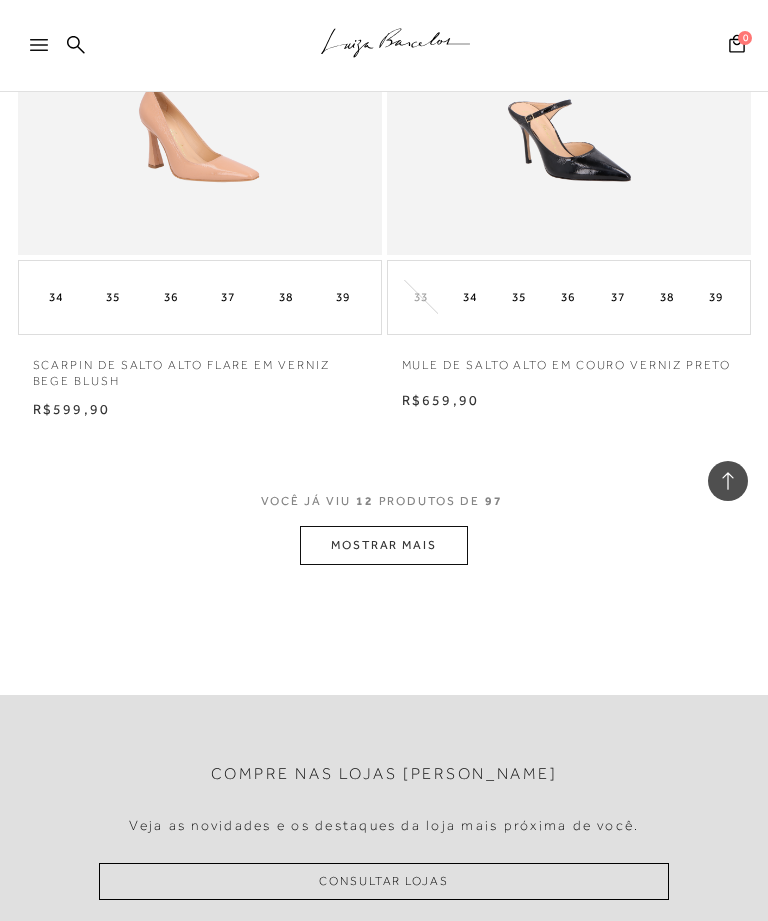 scroll, scrollTop: 2314, scrollLeft: 0, axis: vertical 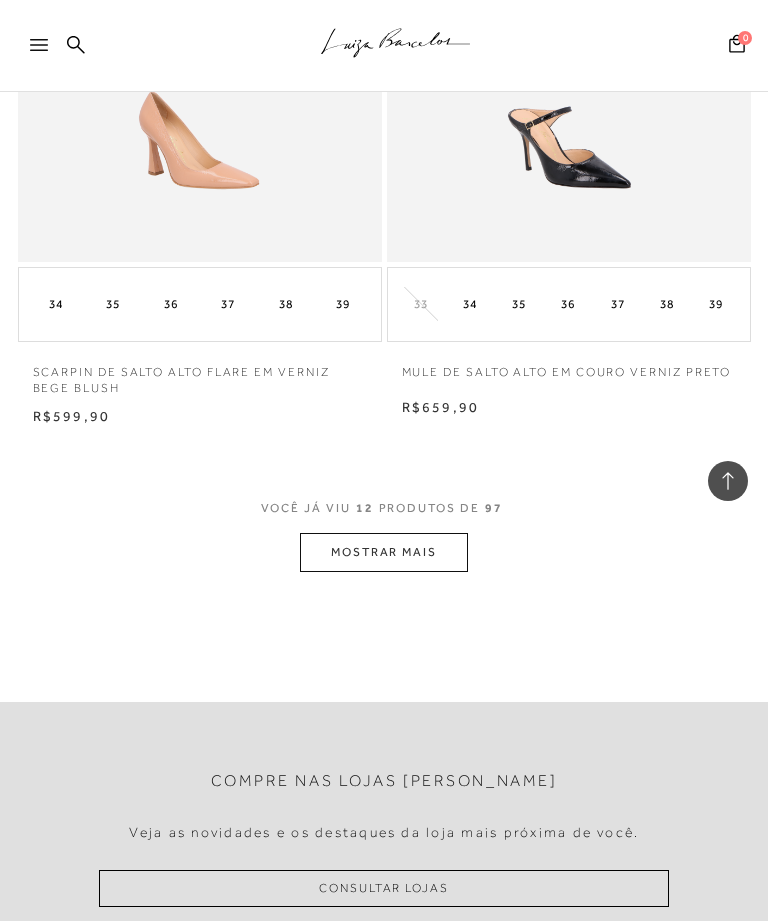 click on "MOSTRAR MAIS" at bounding box center [384, 552] 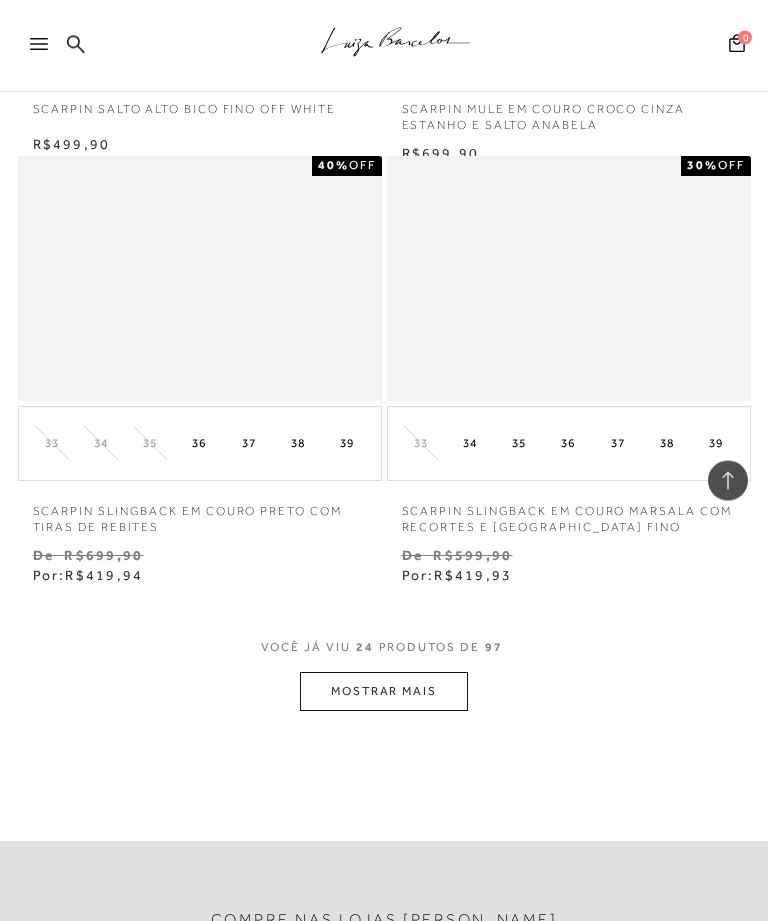 scroll, scrollTop: 4589, scrollLeft: 0, axis: vertical 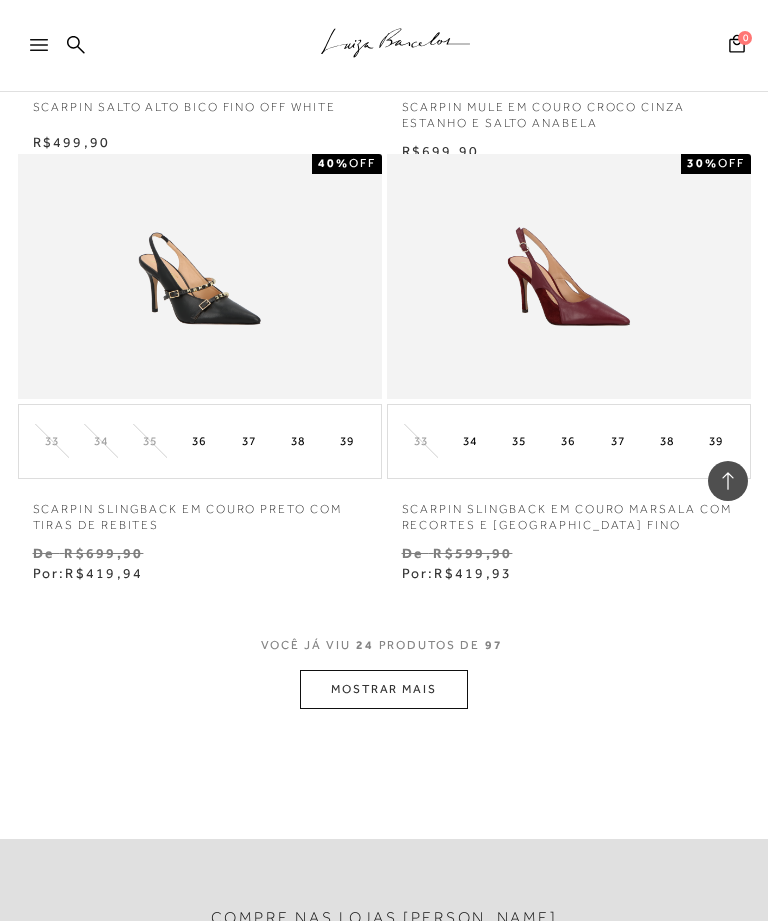 click on "MOSTRAR MAIS" at bounding box center (384, 689) 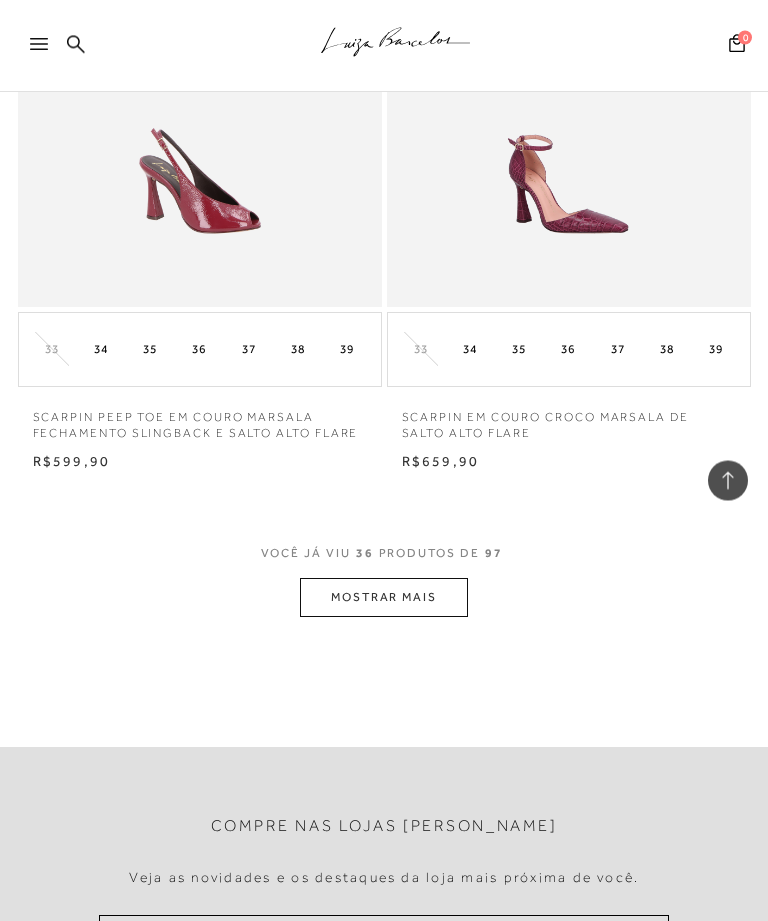 scroll, scrollTop: 7093, scrollLeft: 0, axis: vertical 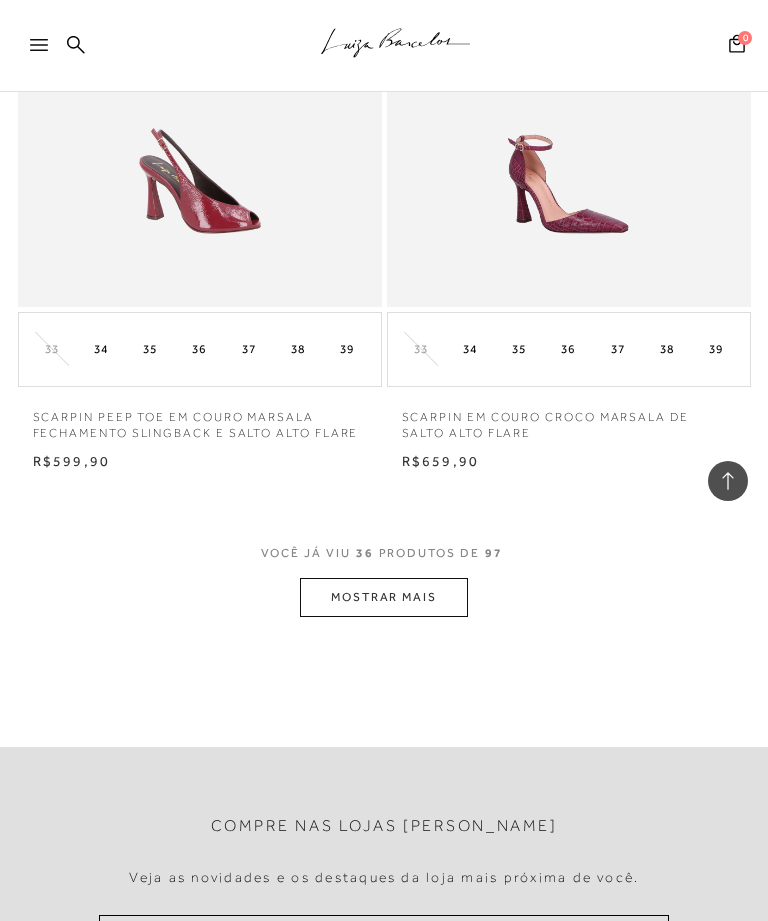 click on "MOSTRAR MAIS" at bounding box center (384, 597) 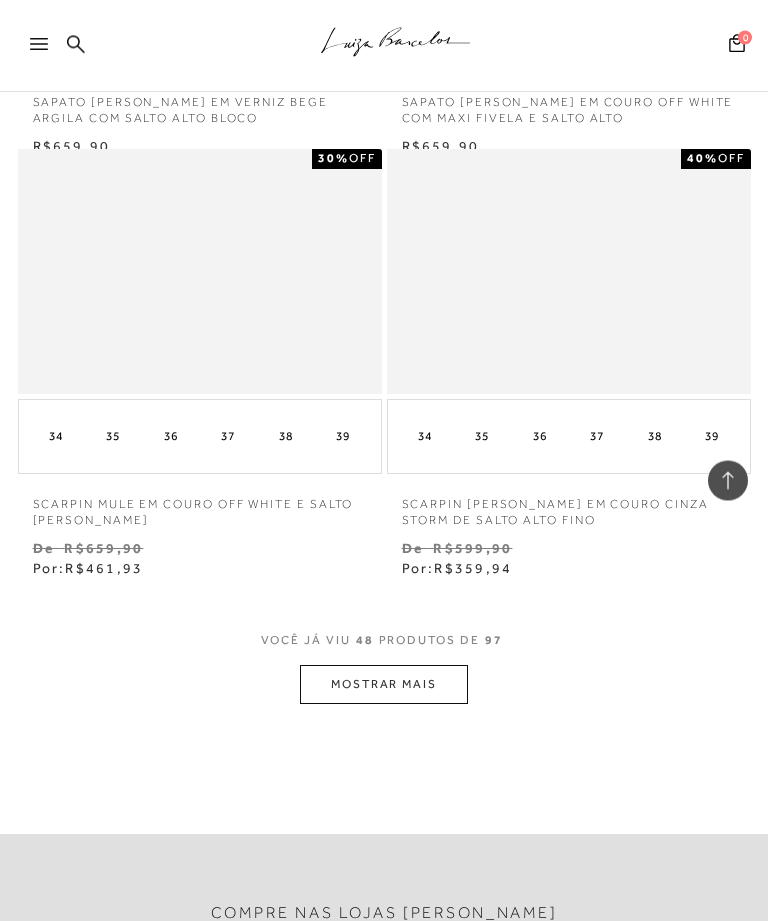 scroll, scrollTop: 9416, scrollLeft: 0, axis: vertical 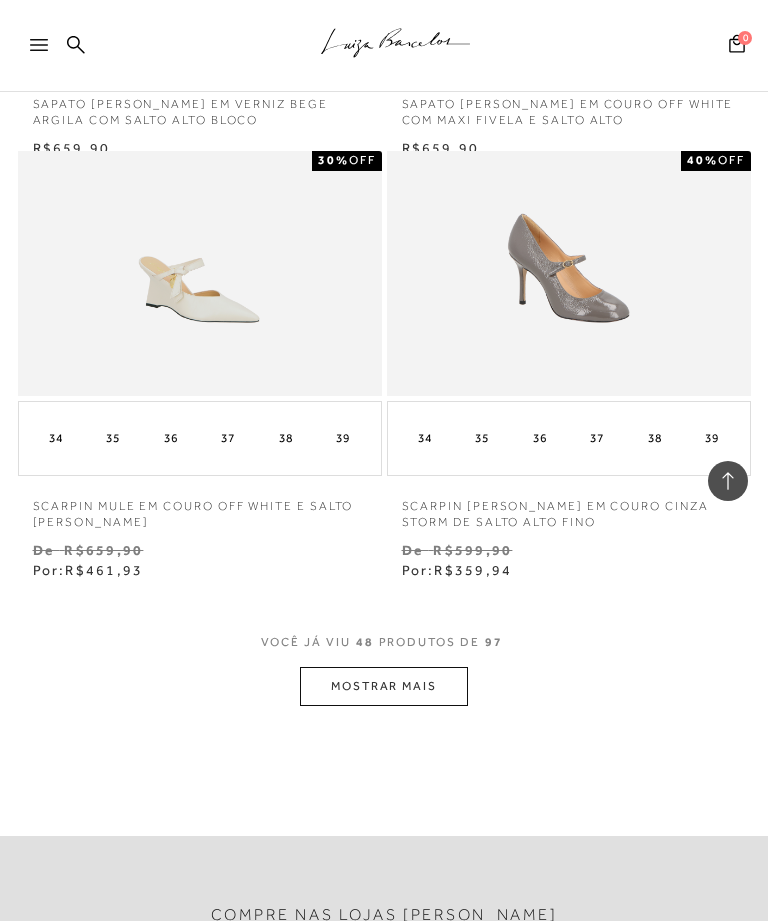 click on "MOSTRAR MAIS" at bounding box center [384, 686] 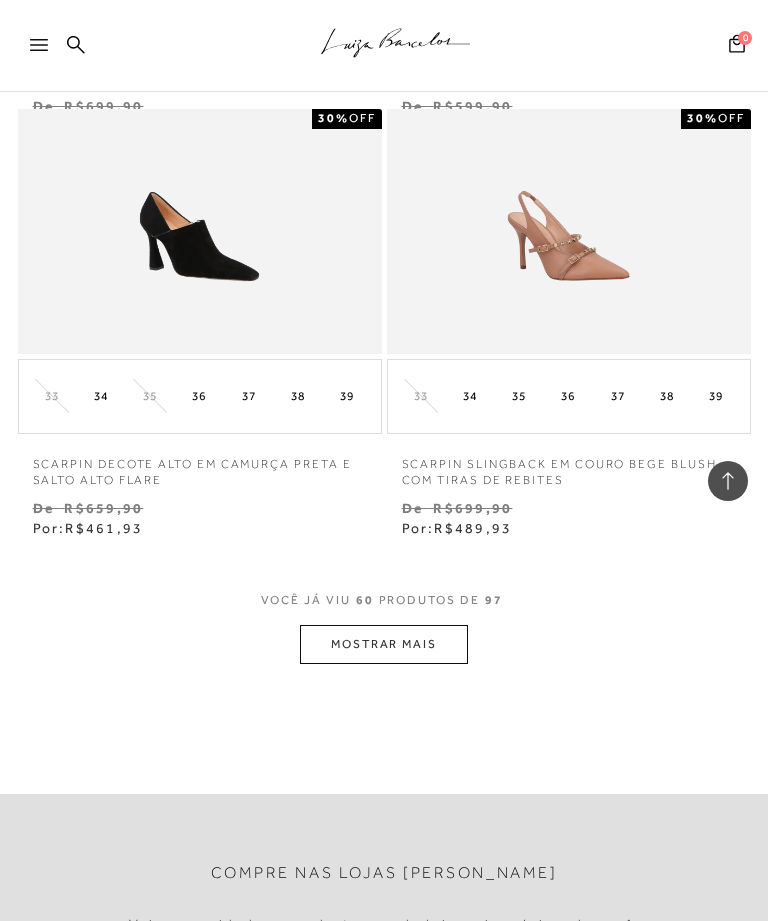 scroll, scrollTop: 11877, scrollLeft: 0, axis: vertical 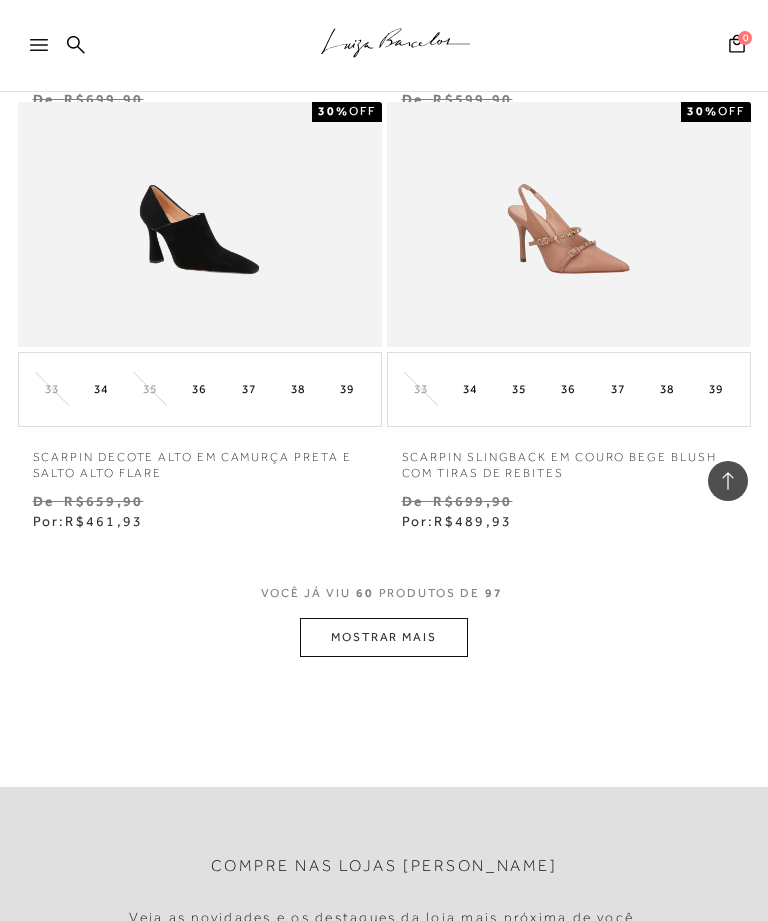 click on "MOSTRAR MAIS" at bounding box center (384, 637) 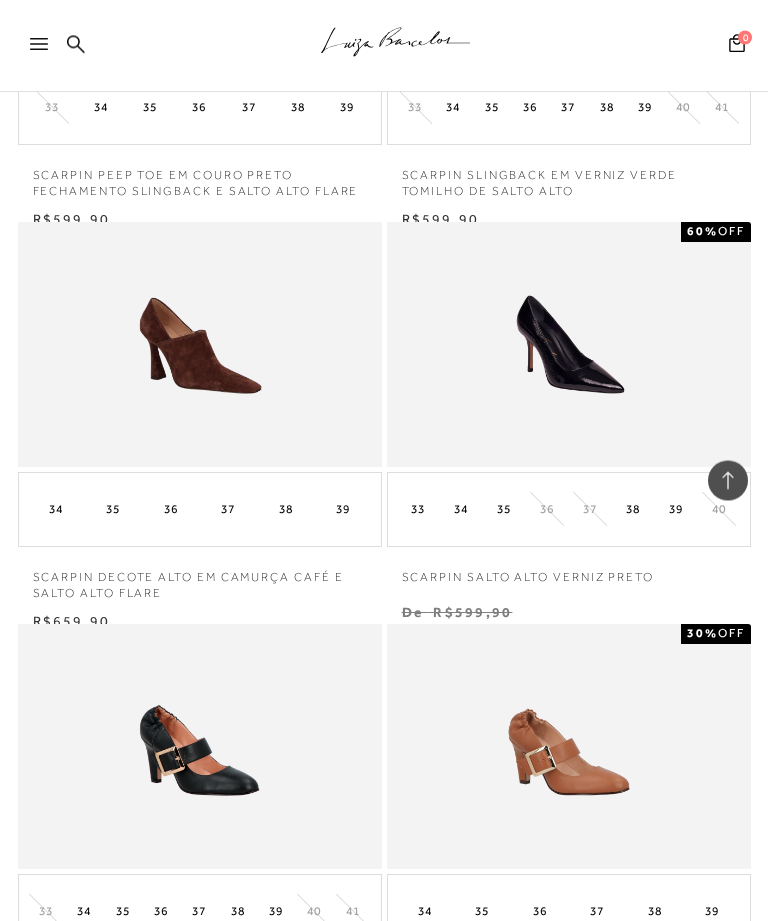 scroll, scrollTop: 12561, scrollLeft: 0, axis: vertical 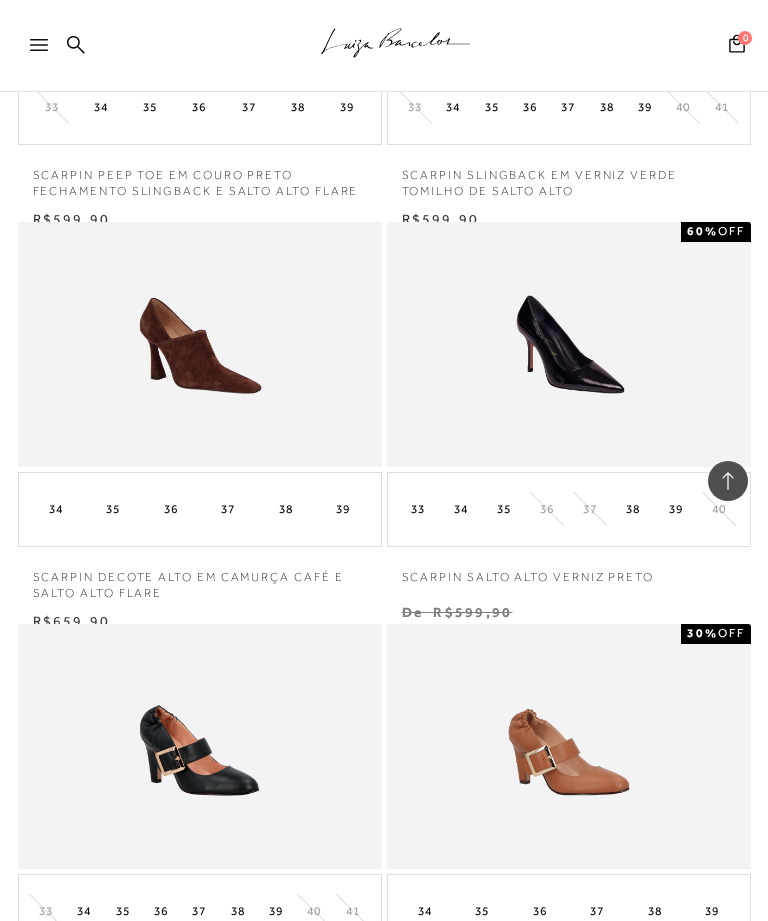 click at bounding box center [568, 344] 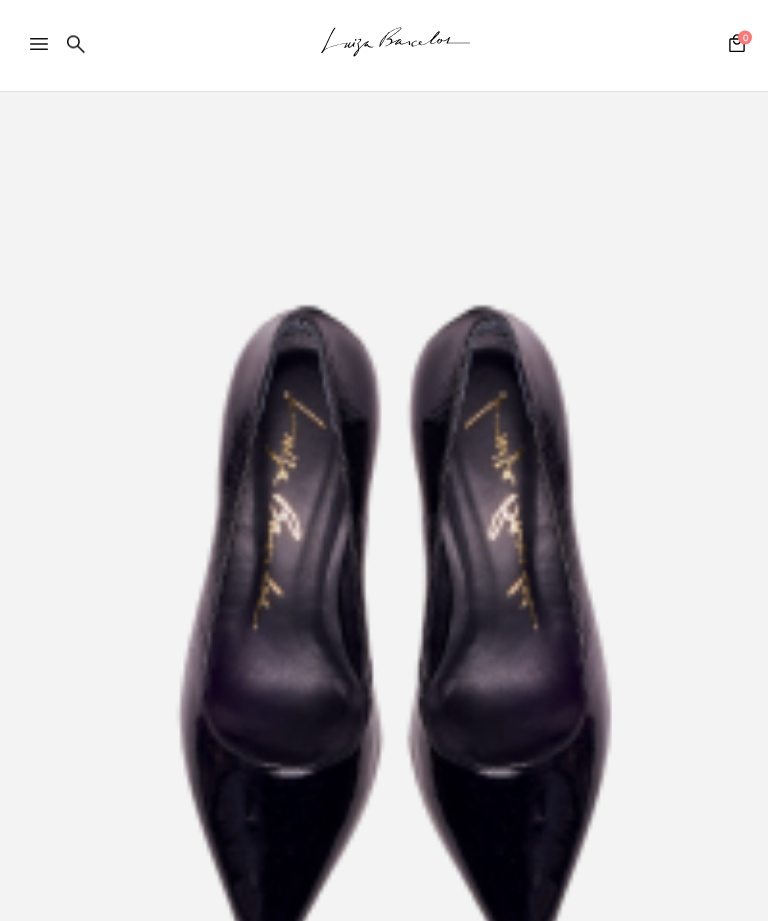 scroll, scrollTop: 0, scrollLeft: 0, axis: both 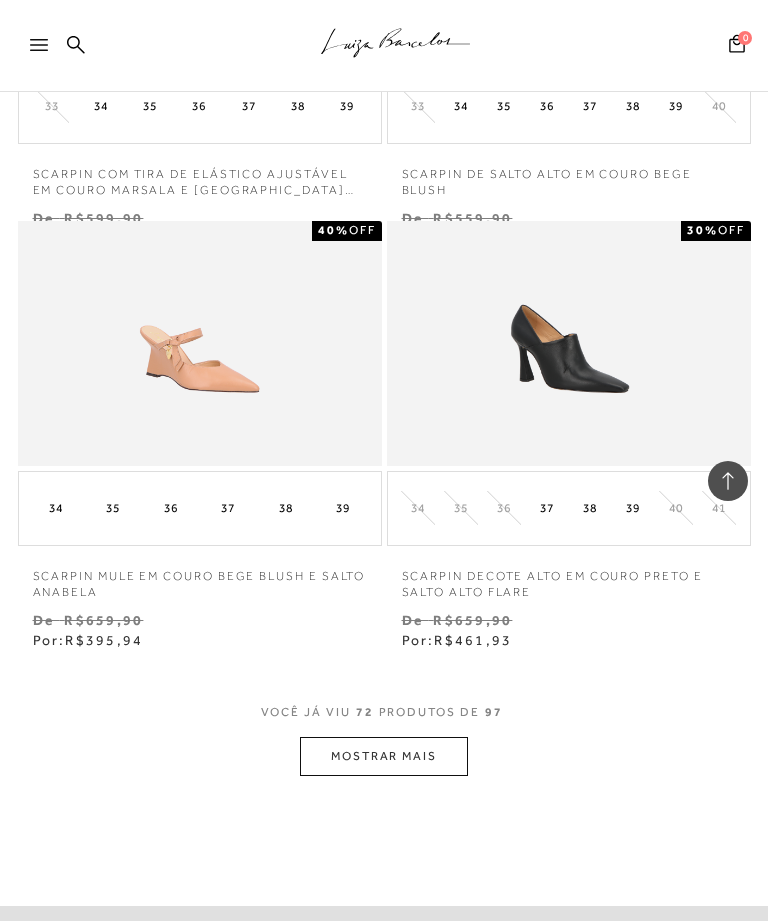 click on "MOSTRAR MAIS" at bounding box center (384, 756) 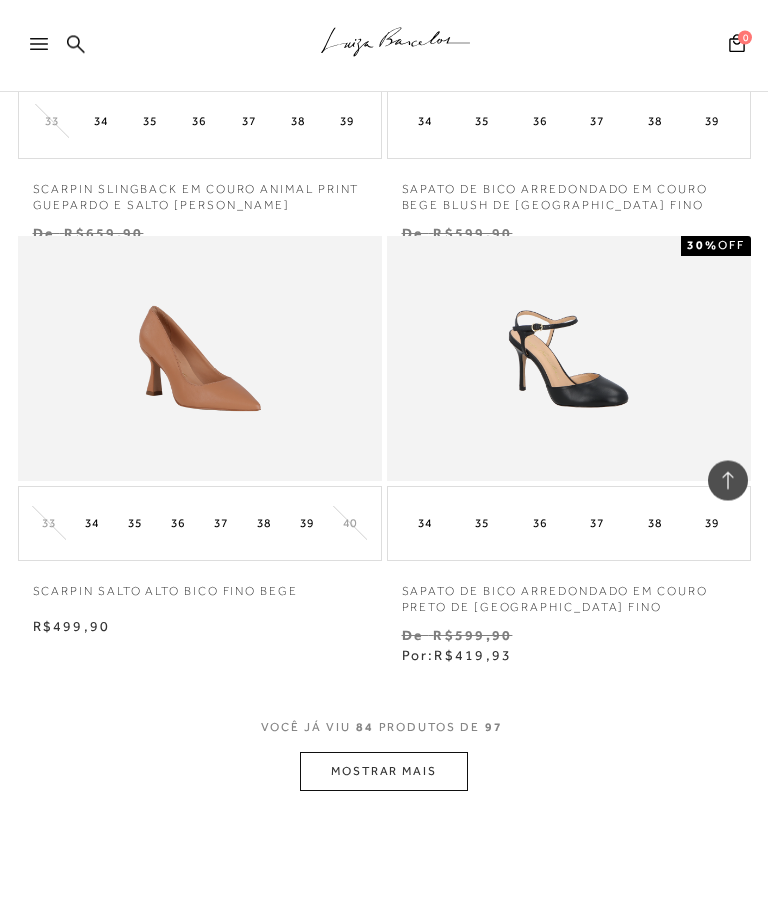 scroll, scrollTop: 16567, scrollLeft: 0, axis: vertical 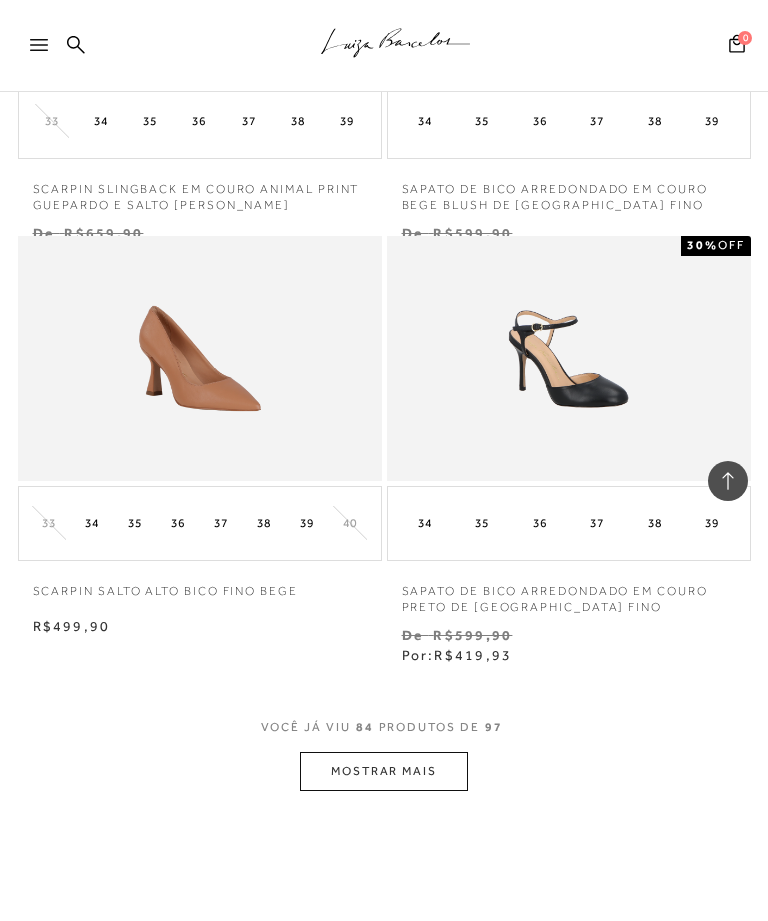 click at bounding box center (199, 358) 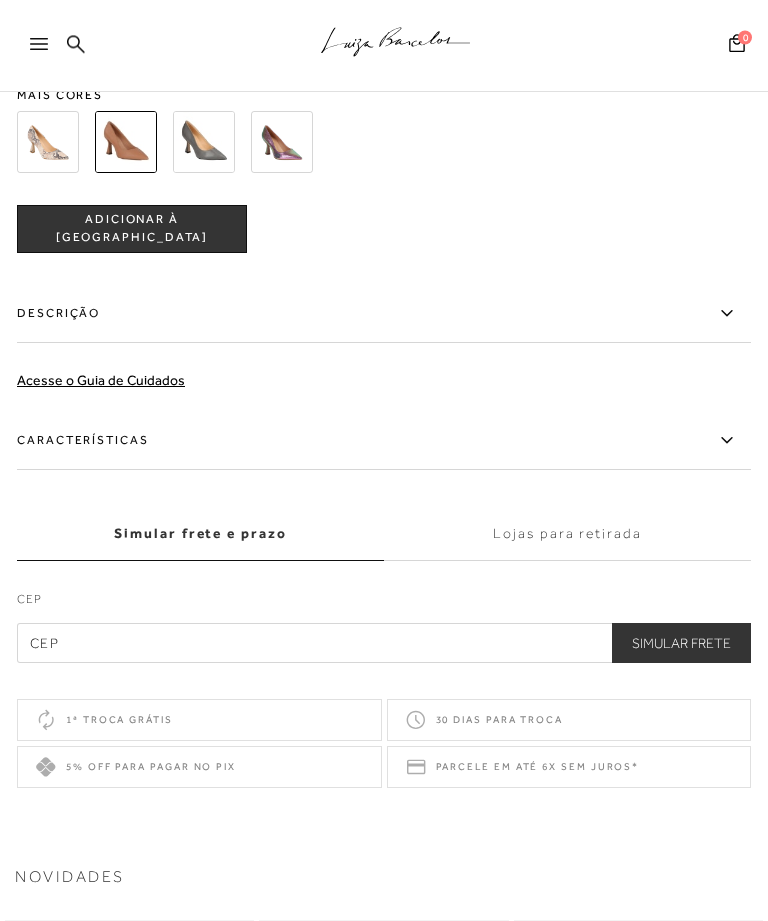 scroll, scrollTop: 1605, scrollLeft: 0, axis: vertical 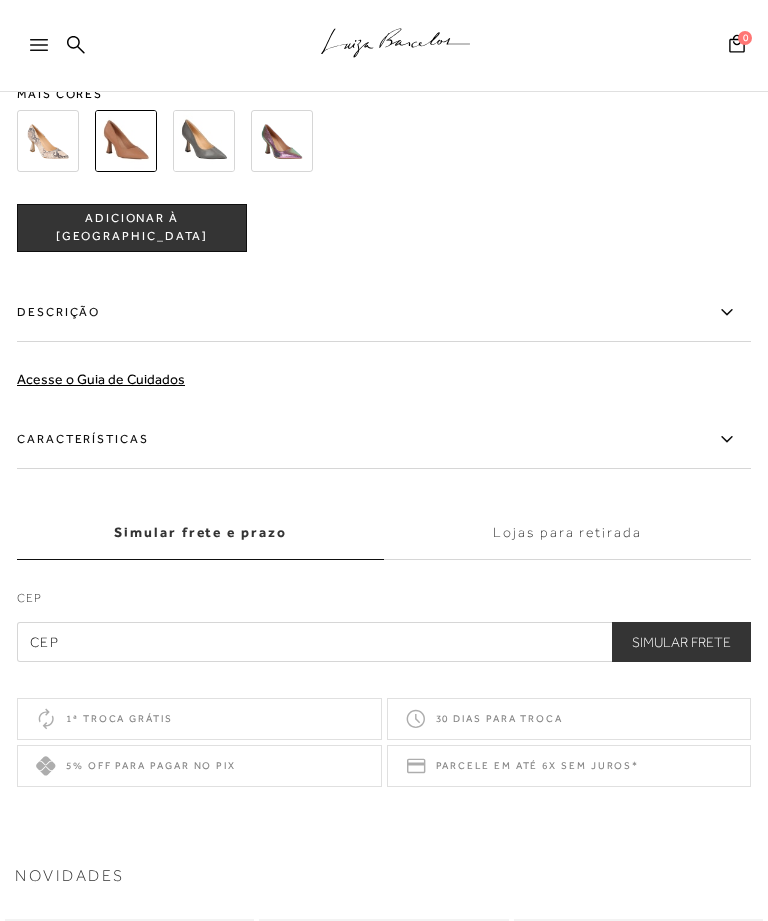 click on "Características" at bounding box center (384, 440) 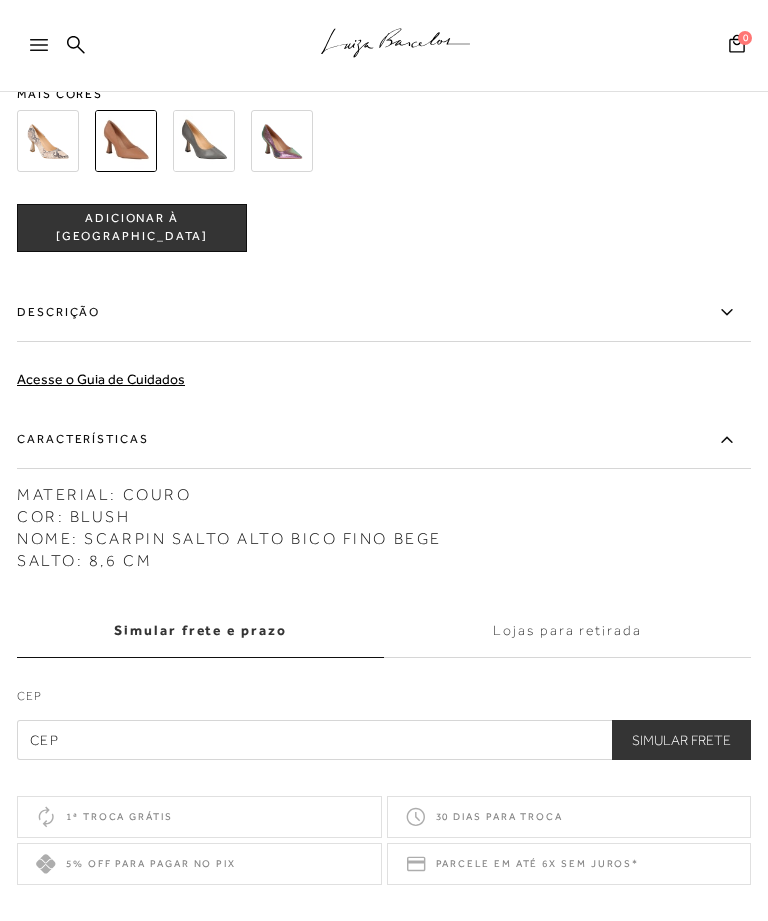click at bounding box center (126, 141) 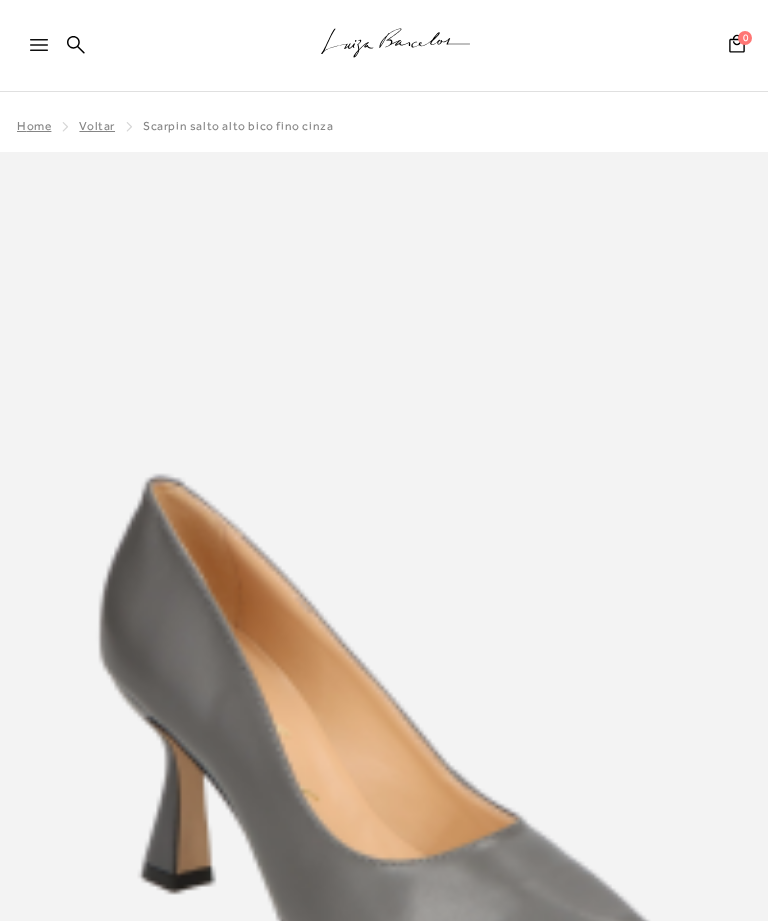 scroll, scrollTop: 16, scrollLeft: 0, axis: vertical 